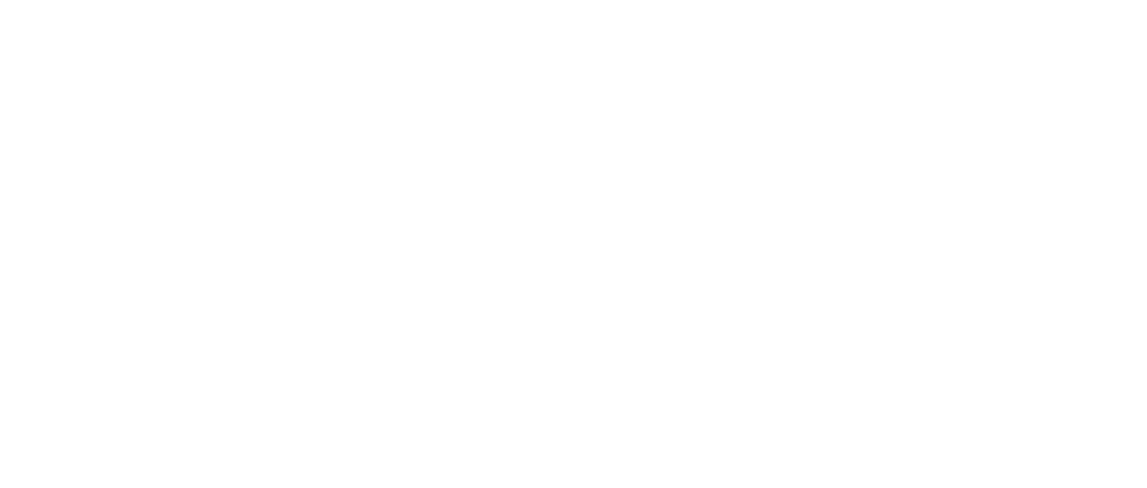 scroll, scrollTop: 0, scrollLeft: 0, axis: both 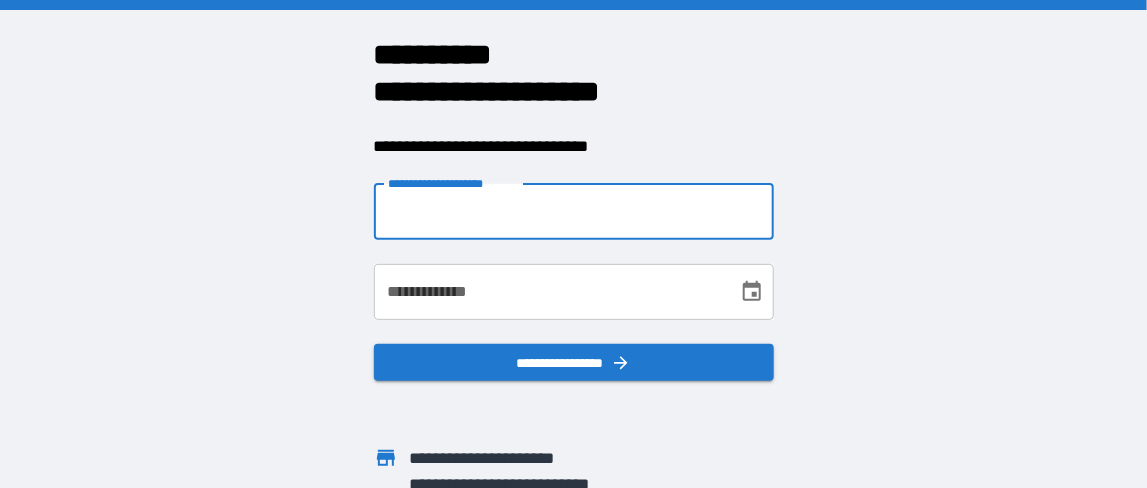 click on "**********" at bounding box center (574, 212) 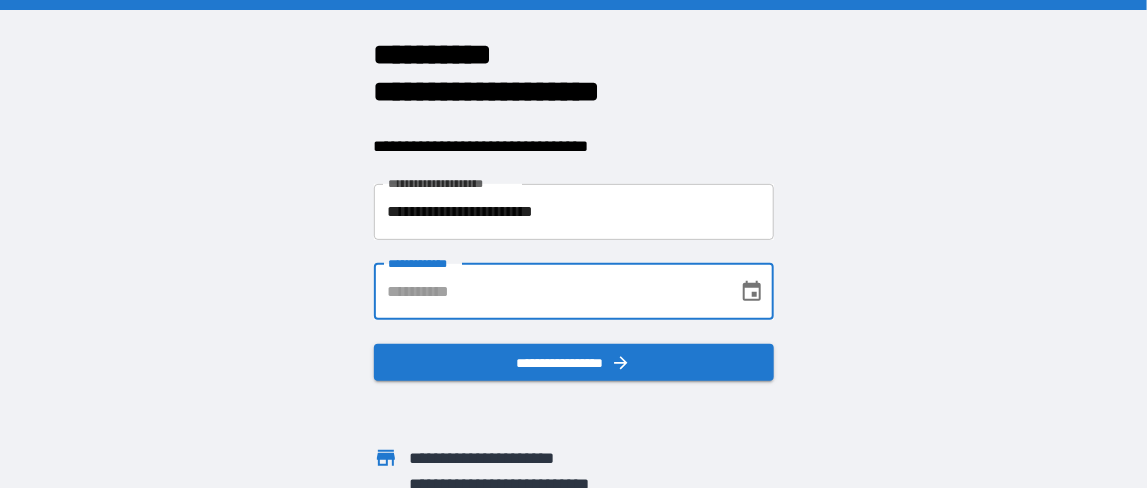click on "**********" at bounding box center (549, 292) 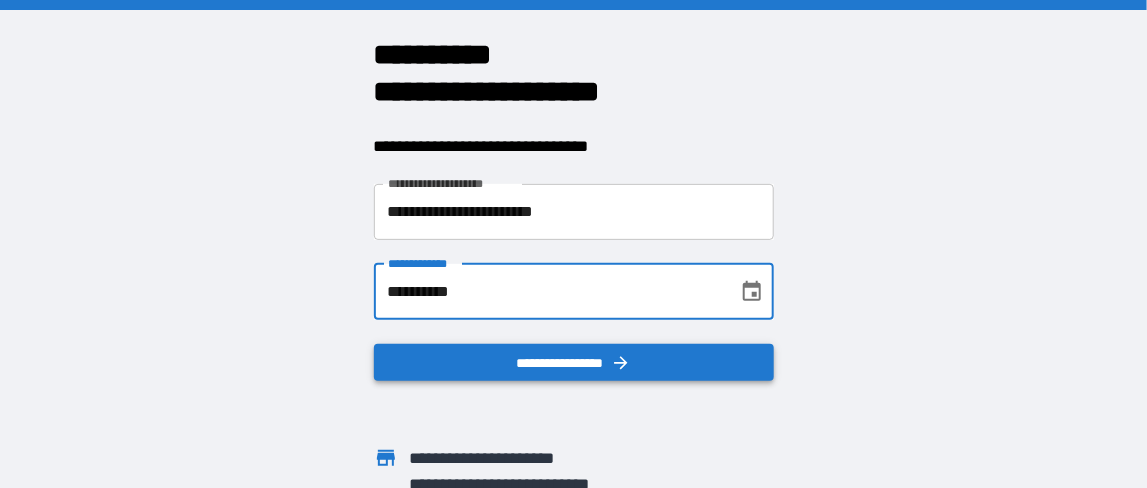 type on "**********" 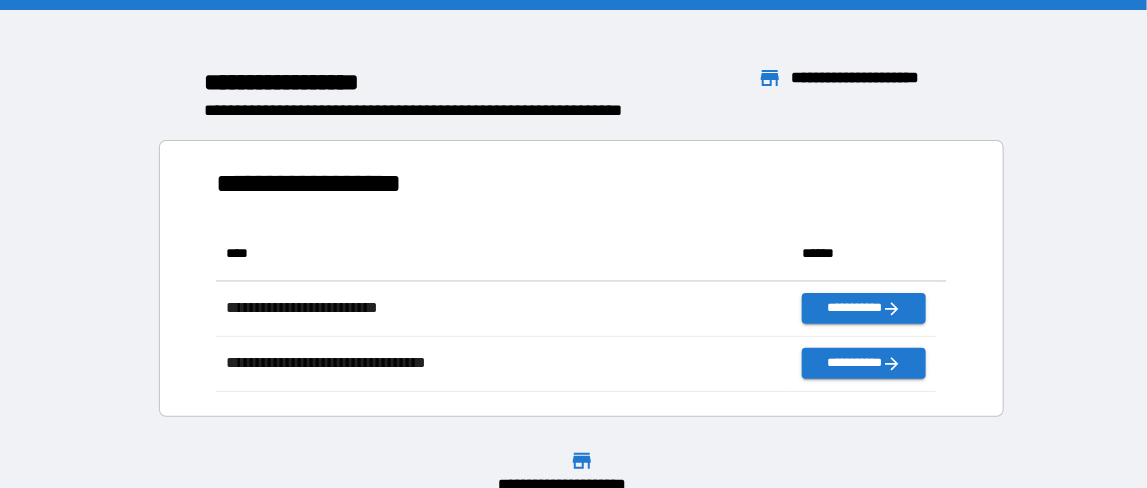 scroll, scrollTop: 151, scrollLeft: 705, axis: both 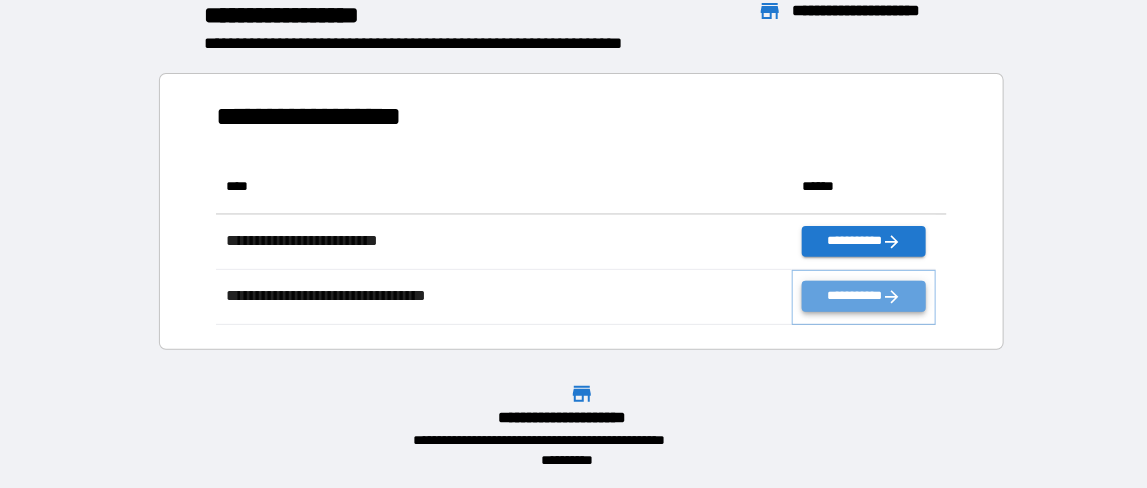 click on "**********" at bounding box center [864, 296] 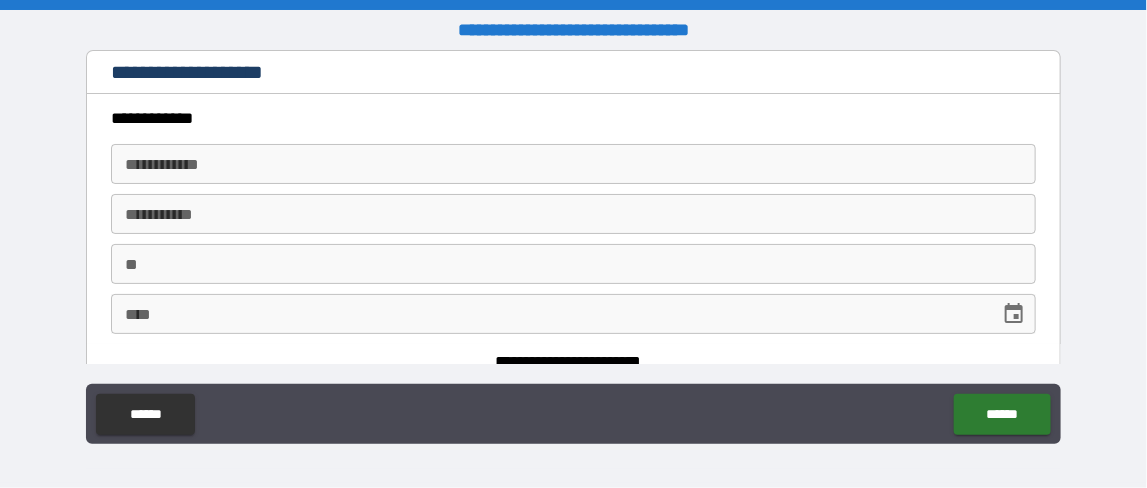 type on "*" 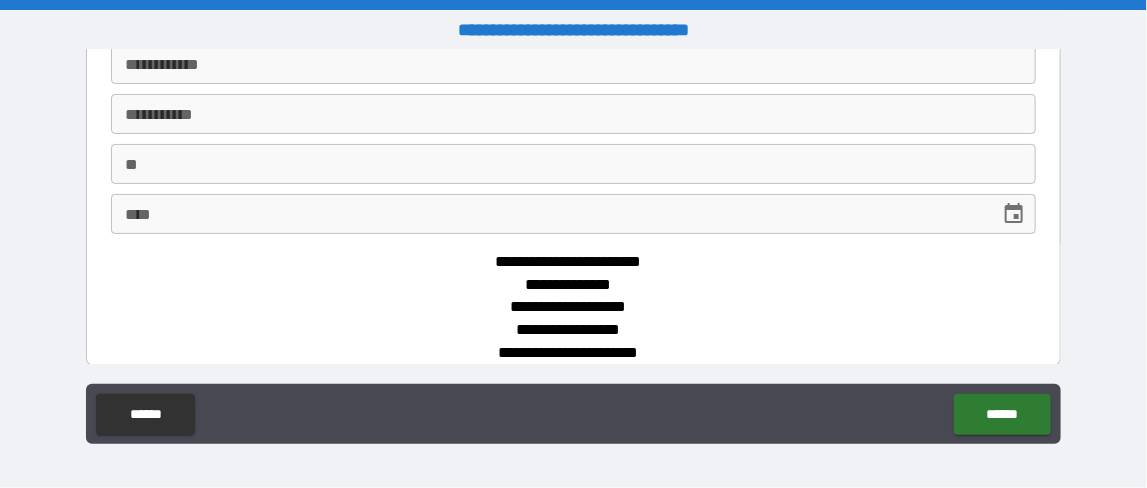 scroll, scrollTop: 0, scrollLeft: 0, axis: both 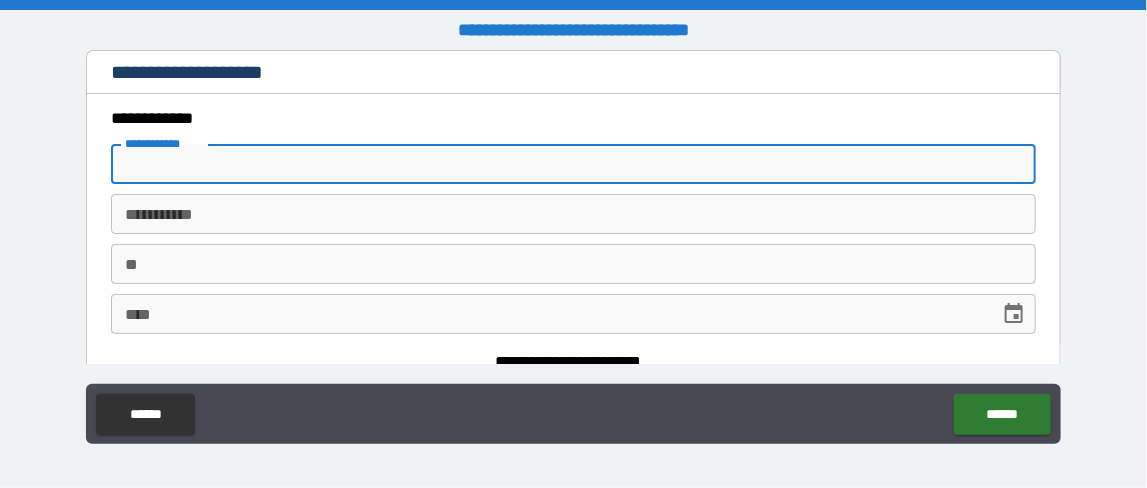 click on "**********" at bounding box center (573, 164) 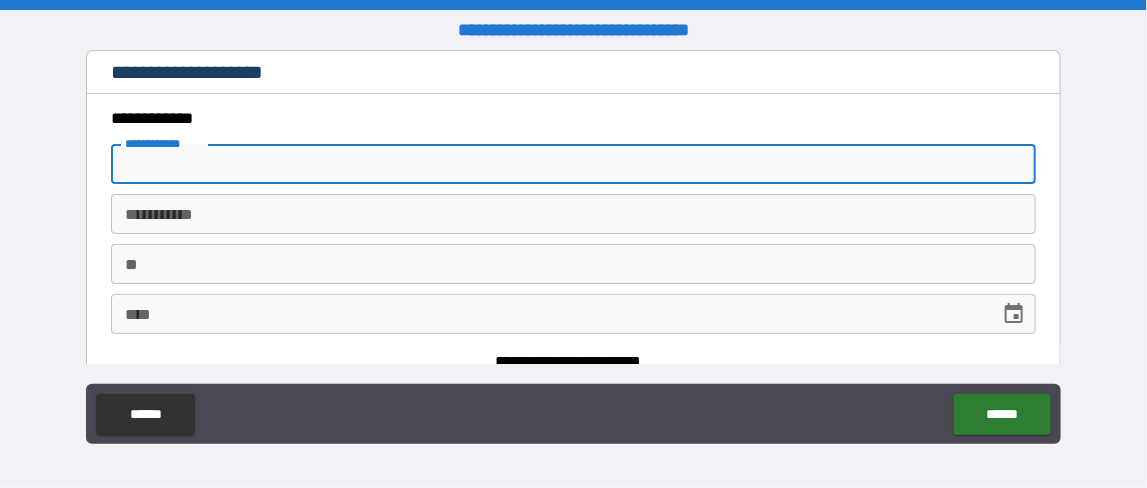 type on "*****" 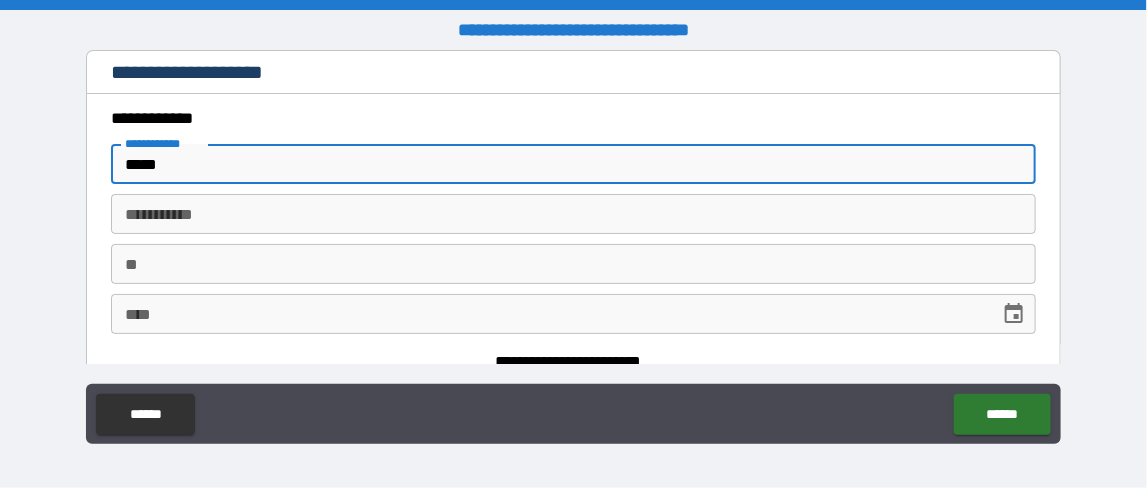 type on "*******" 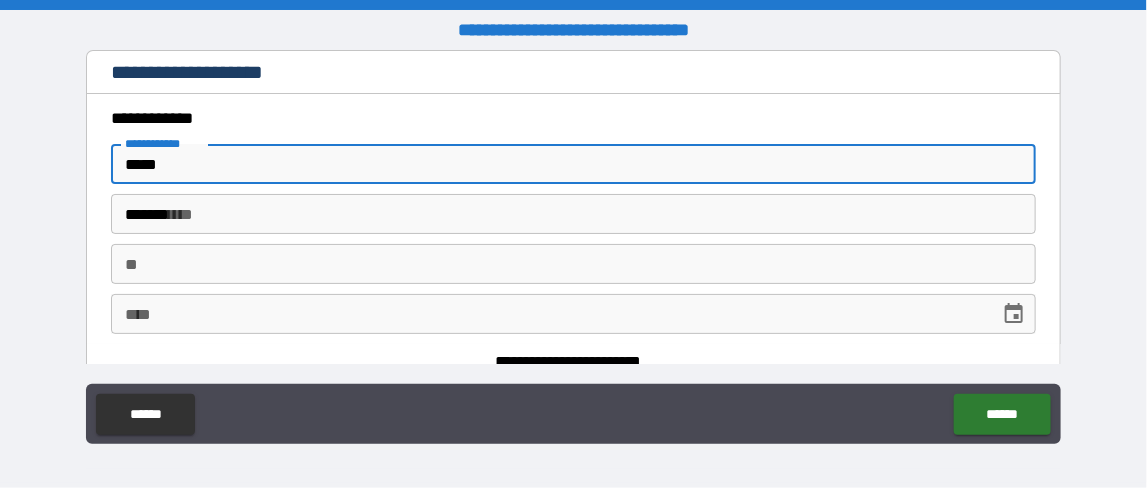 type on "*" 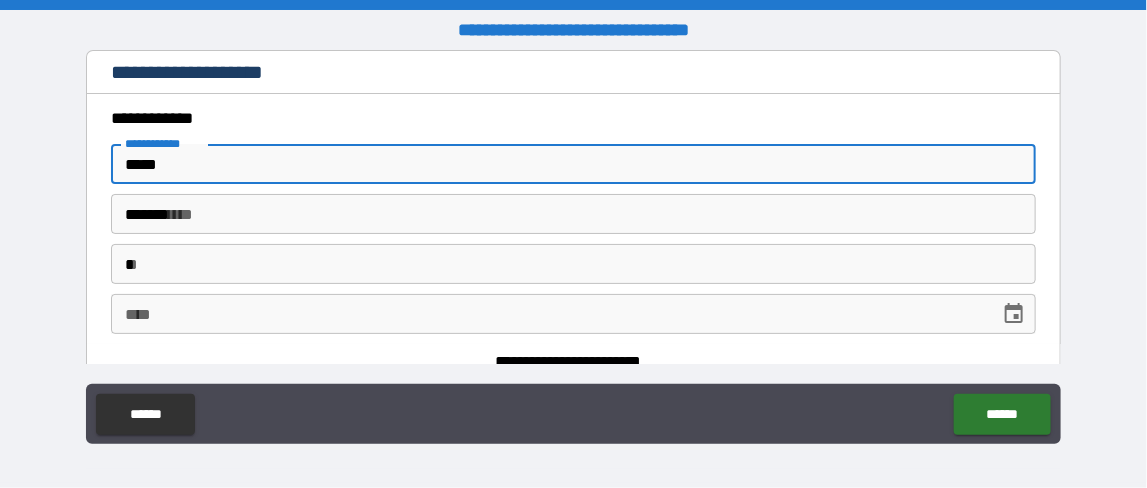type on "*" 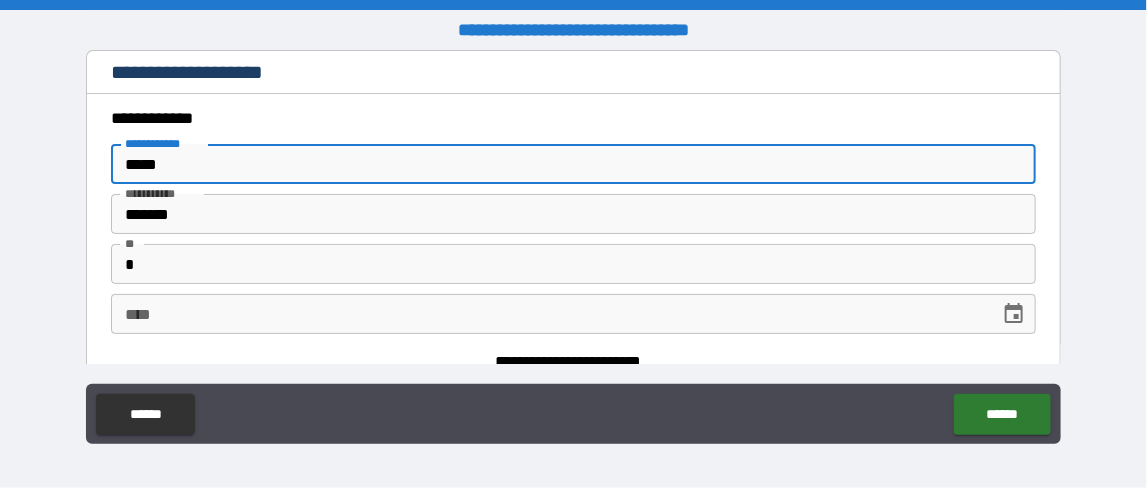 scroll, scrollTop: 100, scrollLeft: 0, axis: vertical 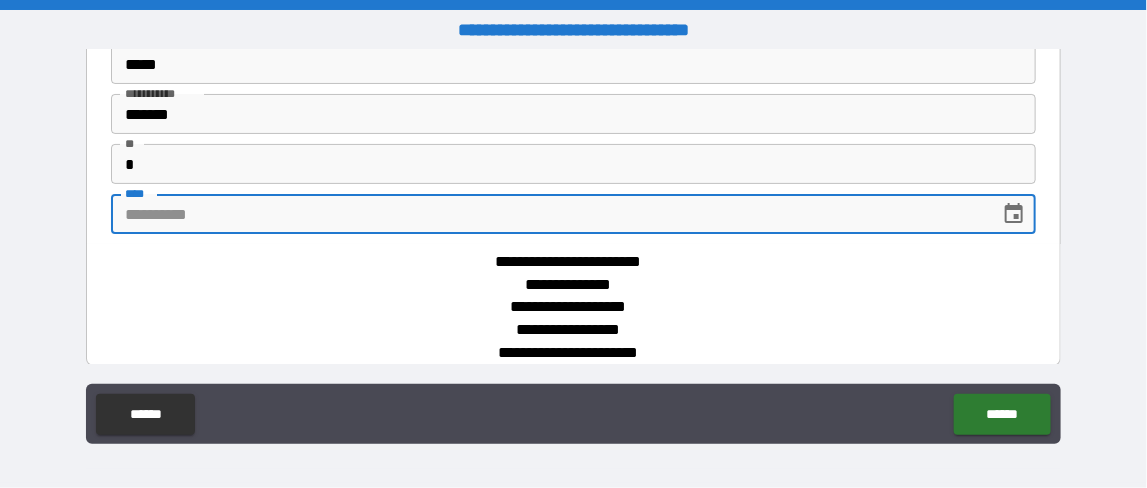 click on "****" at bounding box center [548, 214] 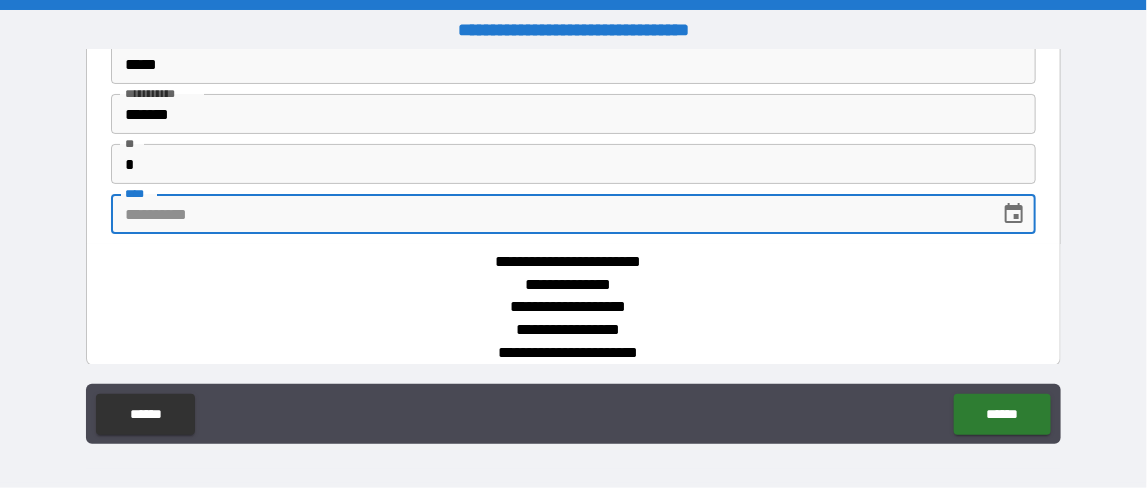 type on "*" 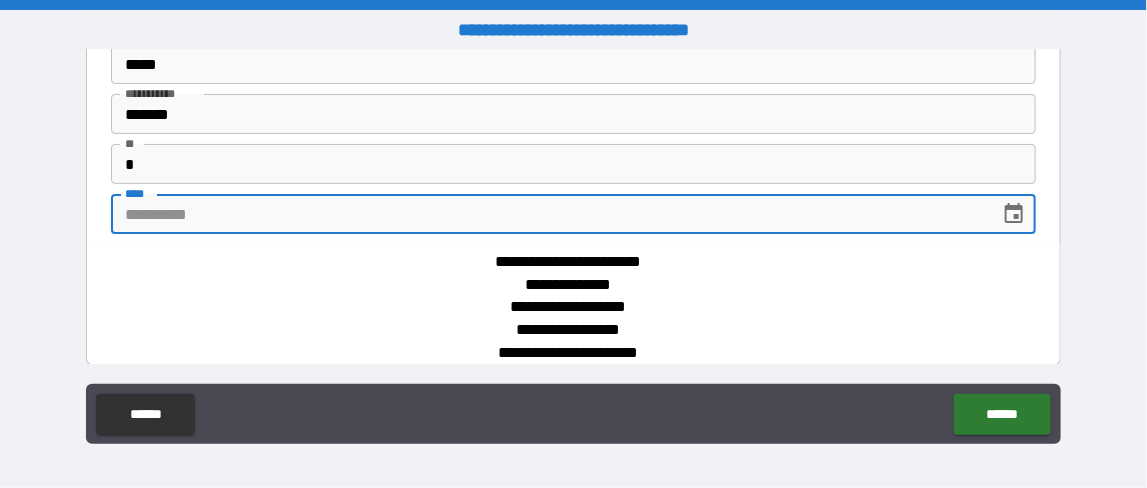 type on "*" 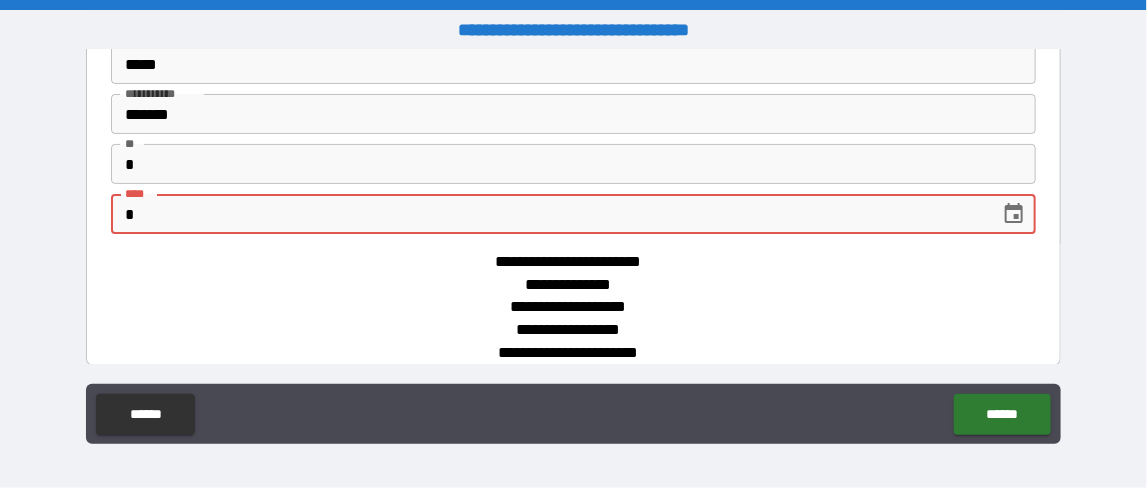 type on "***" 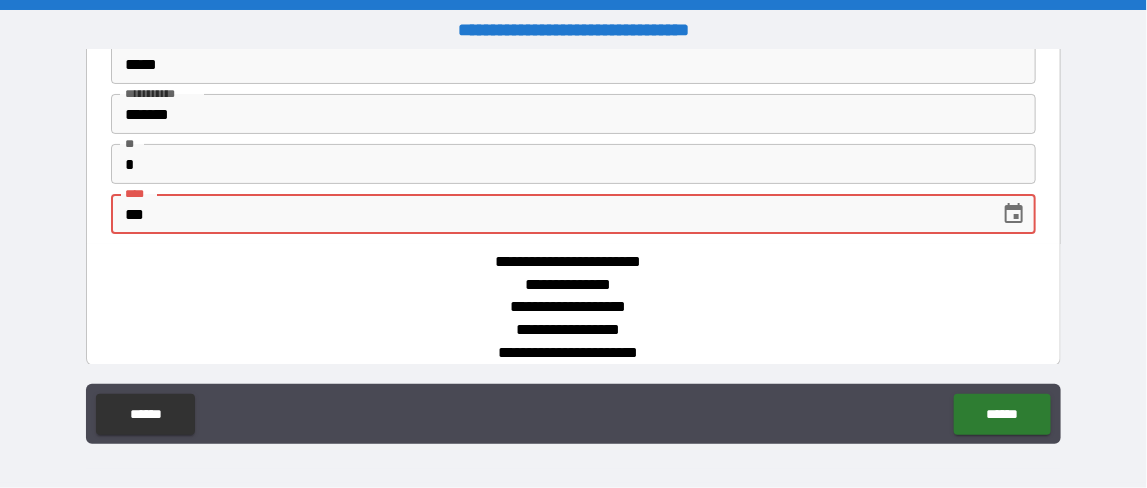 type on "*" 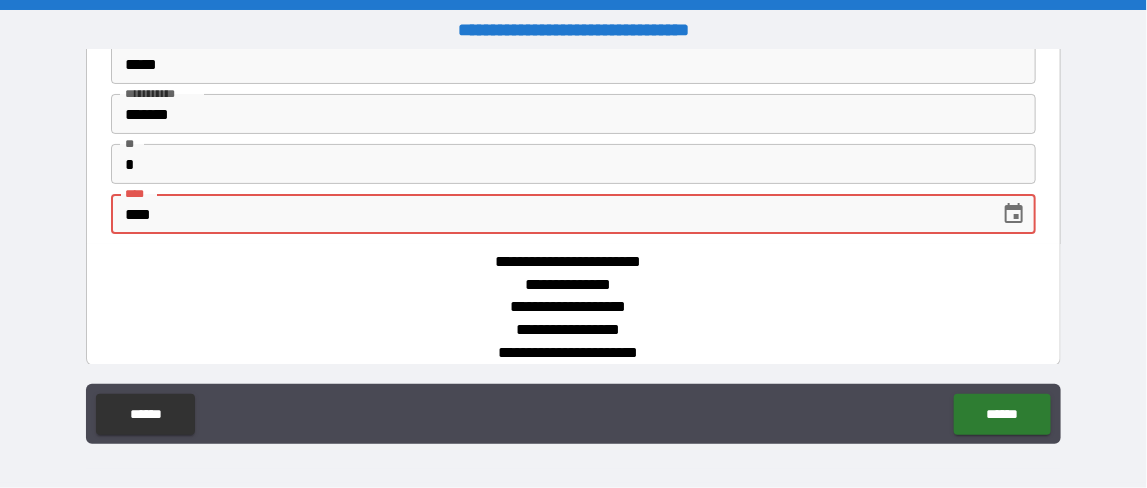 type on "*" 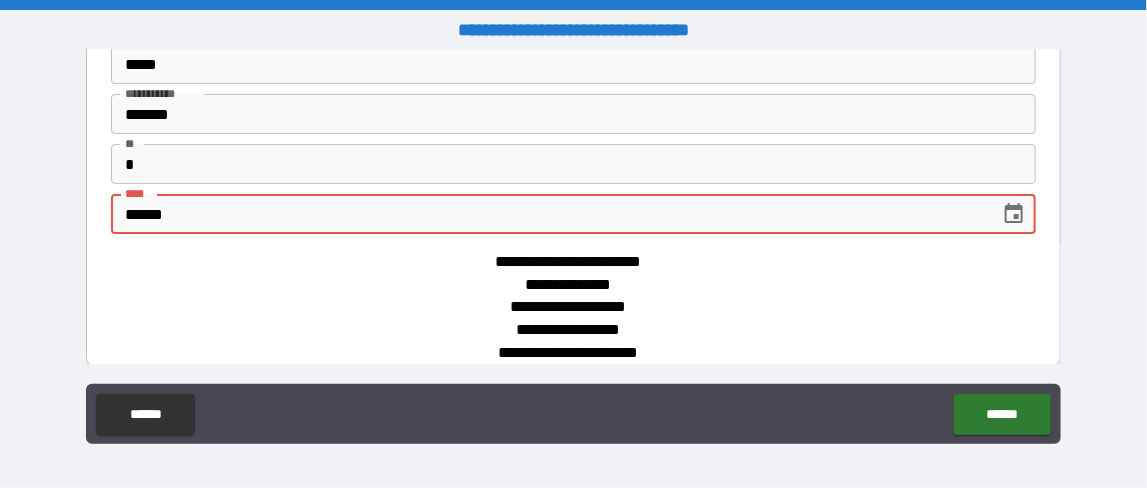 type on "*" 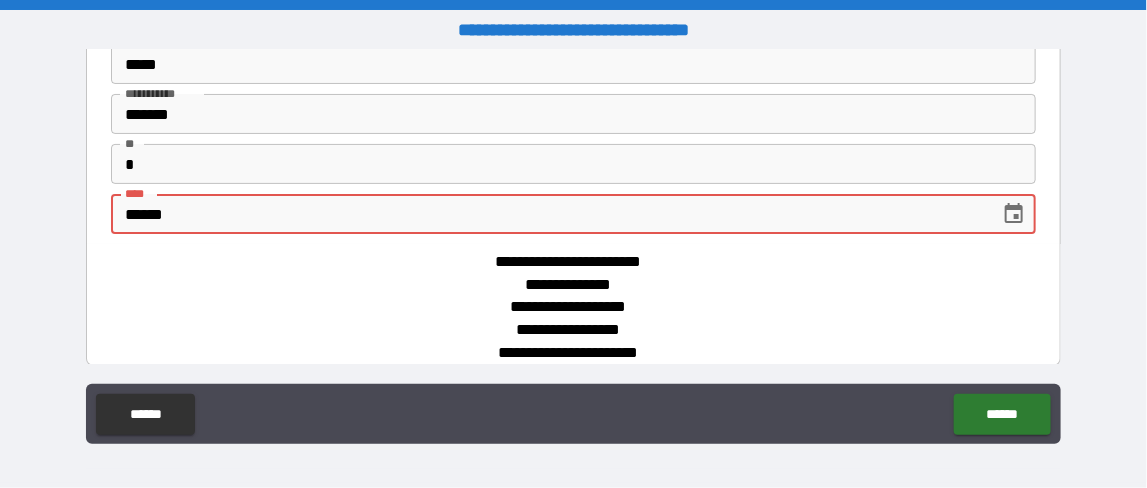 type on "*******" 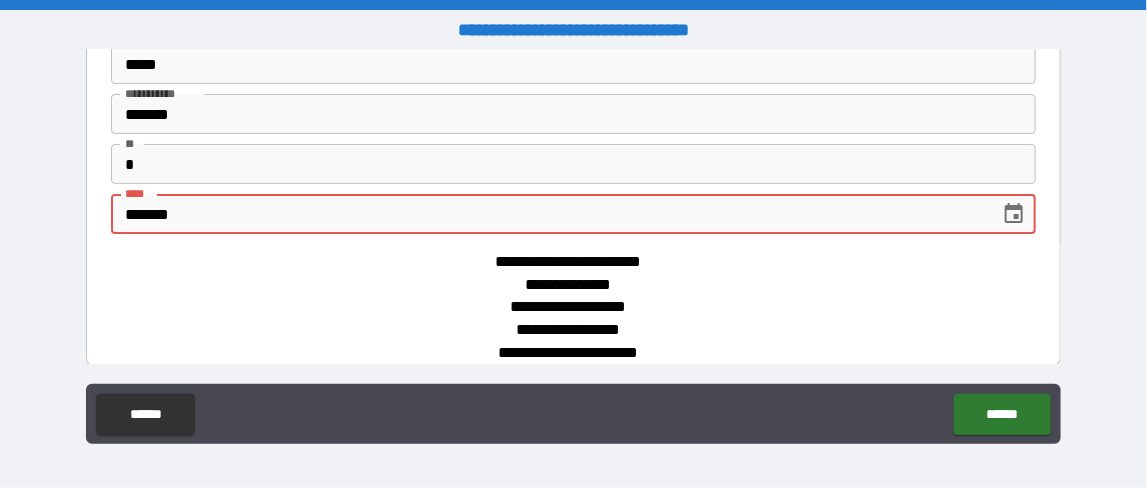 type on "********" 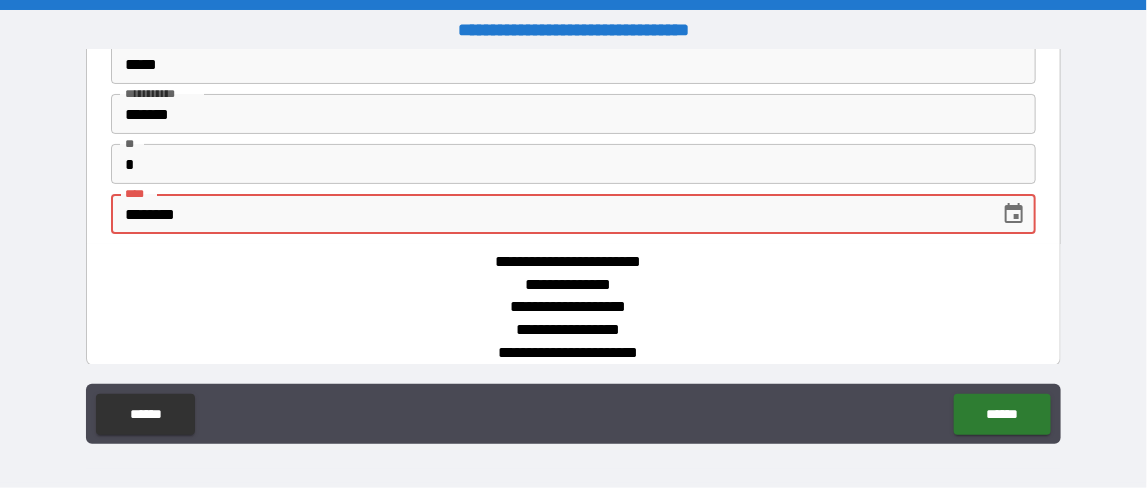 type on "*" 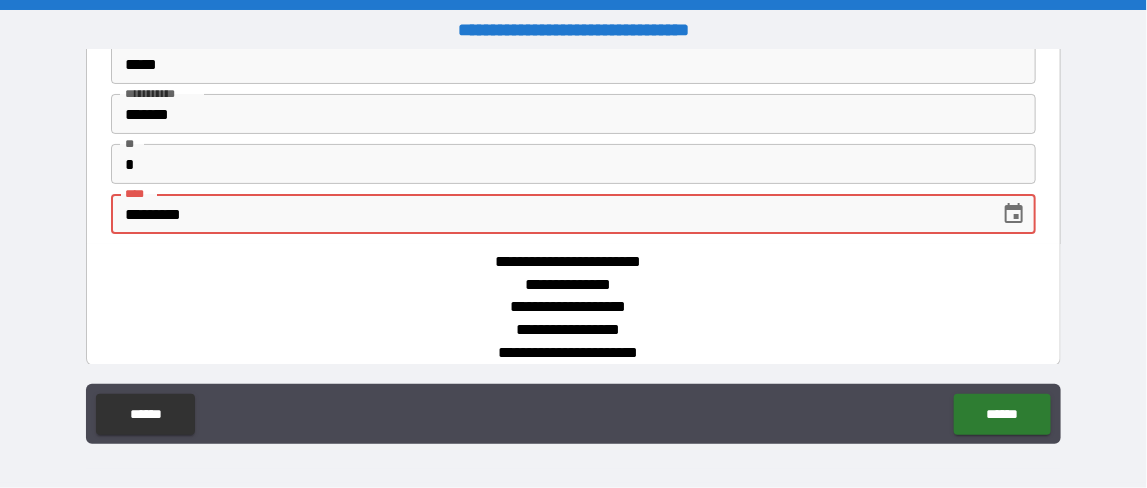 type on "*" 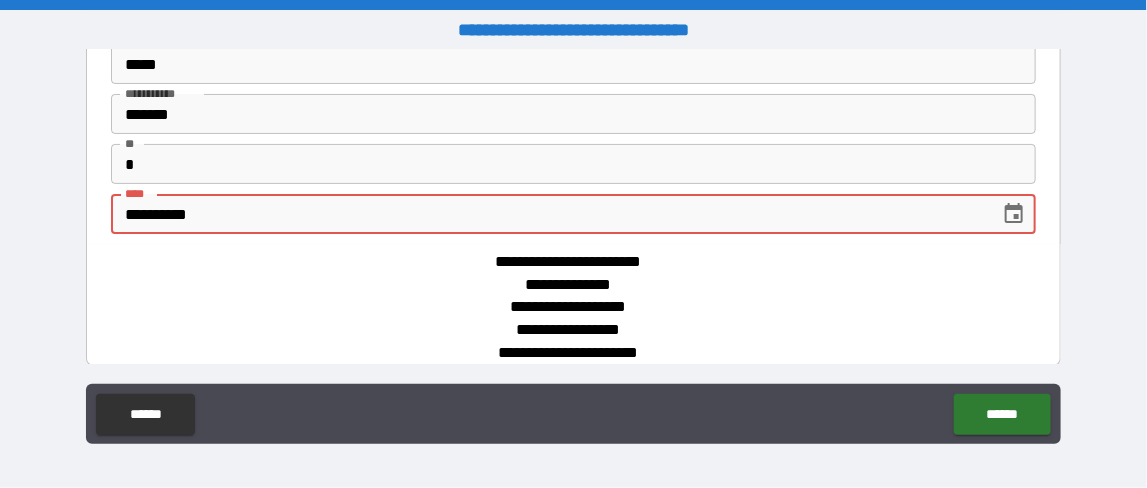 type on "*" 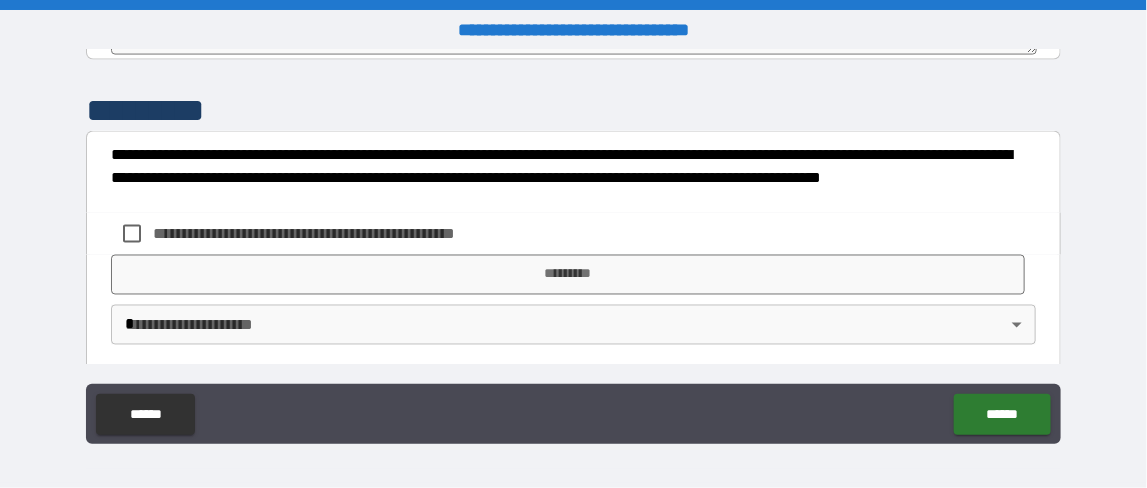 scroll, scrollTop: 3533, scrollLeft: 0, axis: vertical 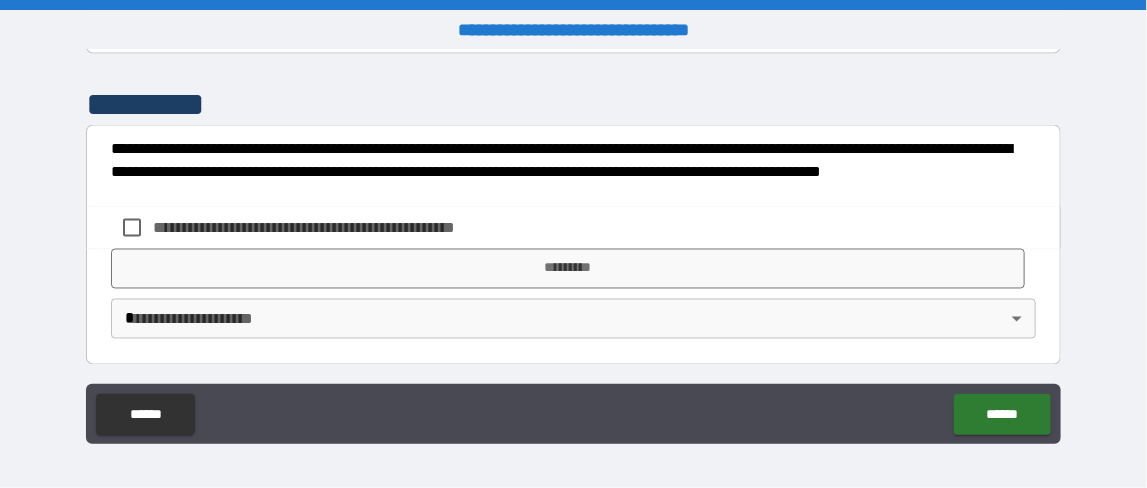 type on "**********" 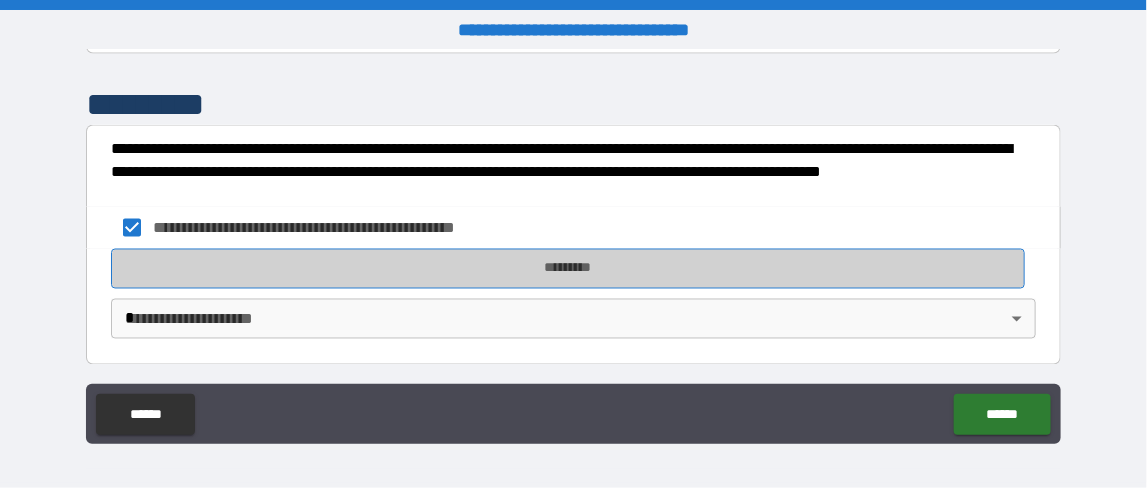 click on "*********" at bounding box center [568, 269] 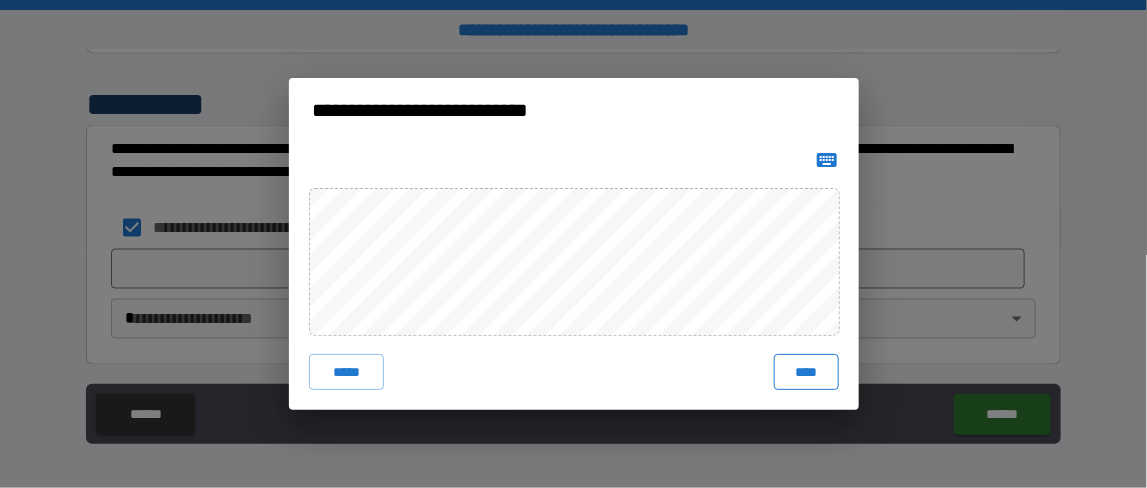 click on "****" at bounding box center [806, 372] 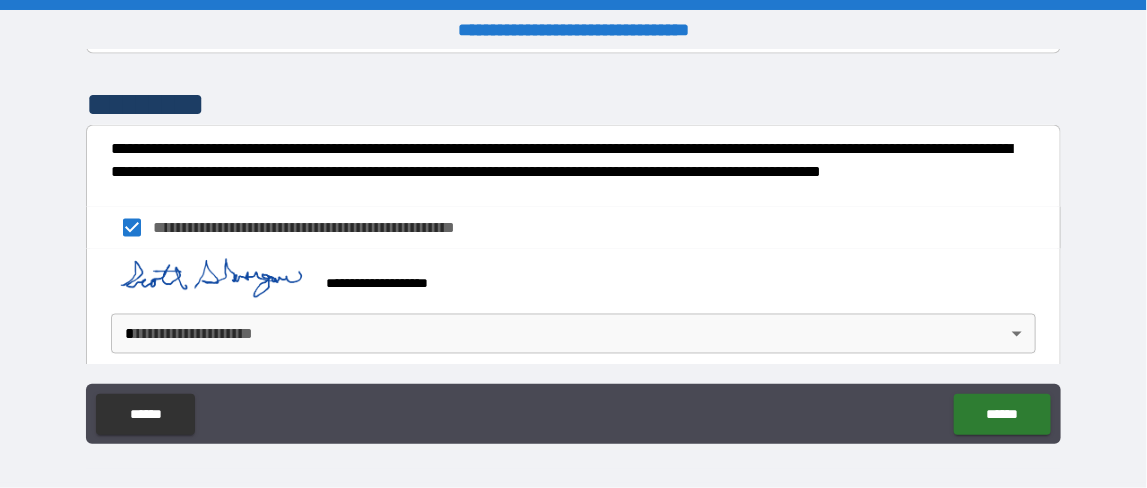 click on "[FIRST] [LAST] [CITY] [STATE] [POSTAL_CODE] [COUNTRY] [STREET_NAME] [STREET_NUMBER] [APARTMENT_NUMBER] [BUILDING_NUMBER] [FLOOR_NUMBER] [UNIT_NUMBER] [EMAIL] [PHONE] [CREDIT_CARD] [EXPIRY_DATE] [CVV] [PASSPORT_NUMBER] [DRIVER_LICENSE] [DATE_OF_BIRTH] [AGE] [SOCIAL_SECURITY_NUMBER]" at bounding box center [573, 244] 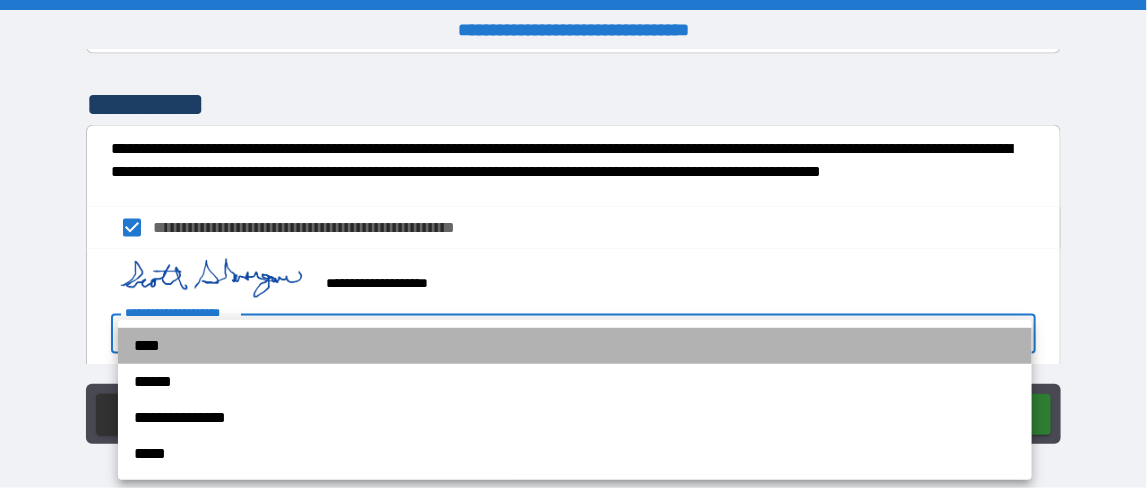 click on "****" at bounding box center (575, 346) 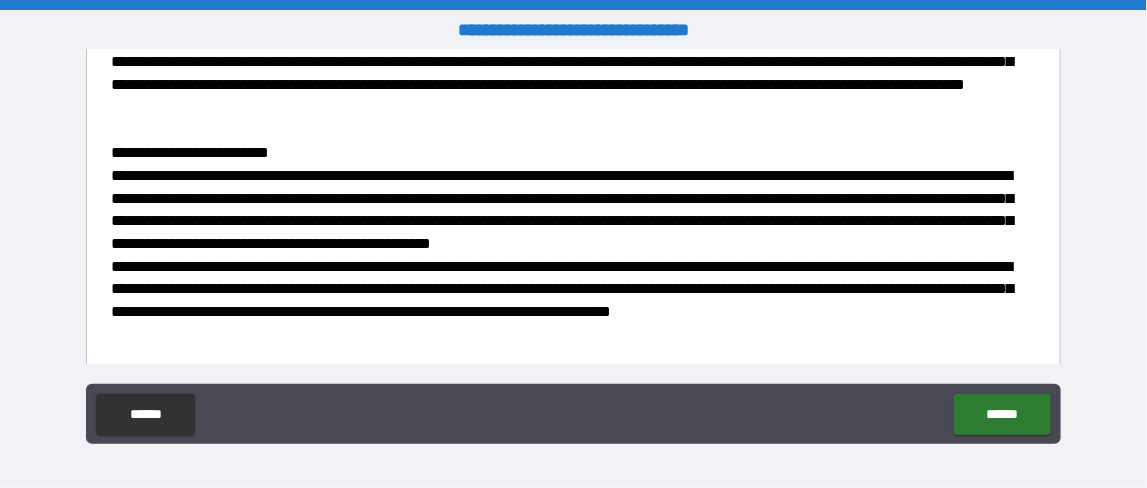 scroll, scrollTop: 1999, scrollLeft: 0, axis: vertical 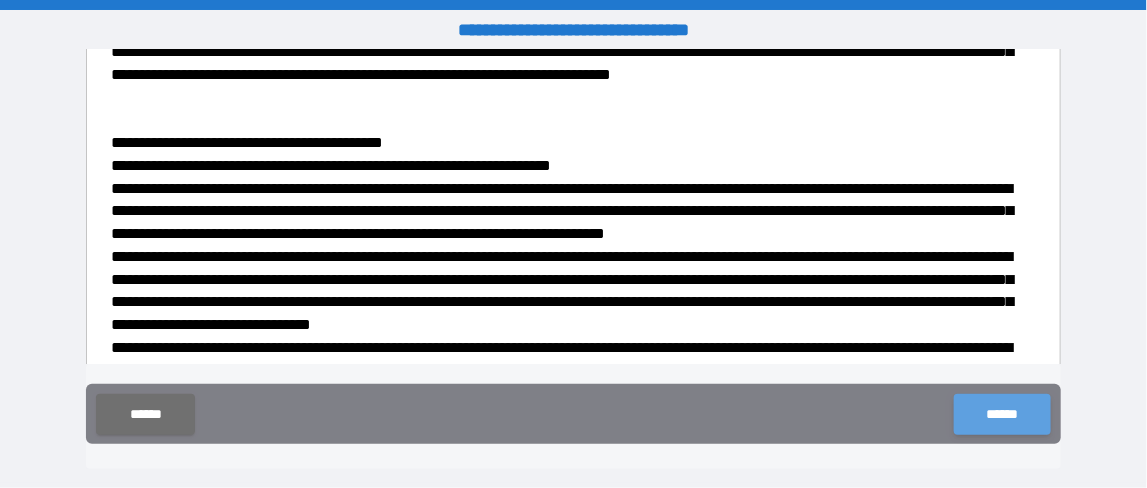 click on "******" at bounding box center (1002, 414) 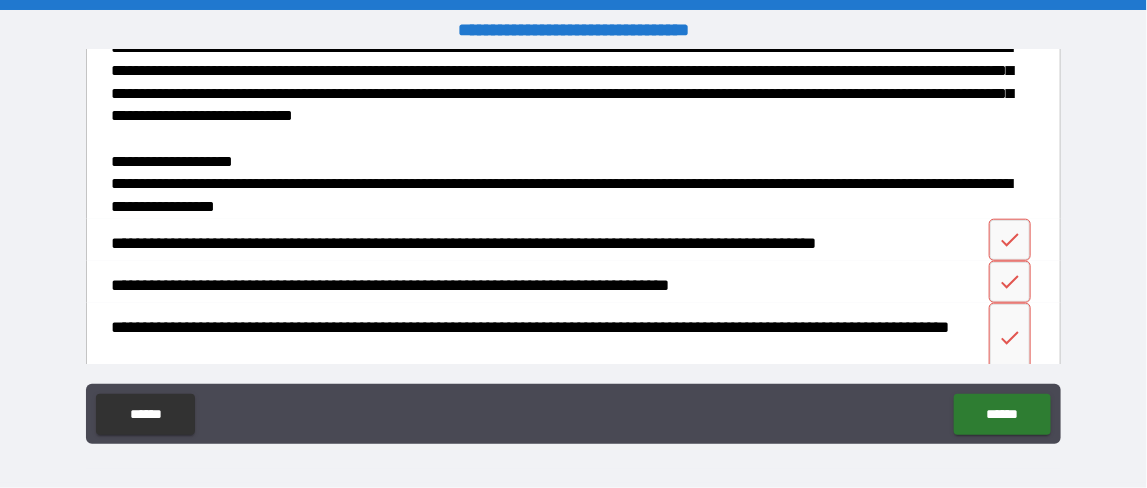 scroll, scrollTop: 3148, scrollLeft: 0, axis: vertical 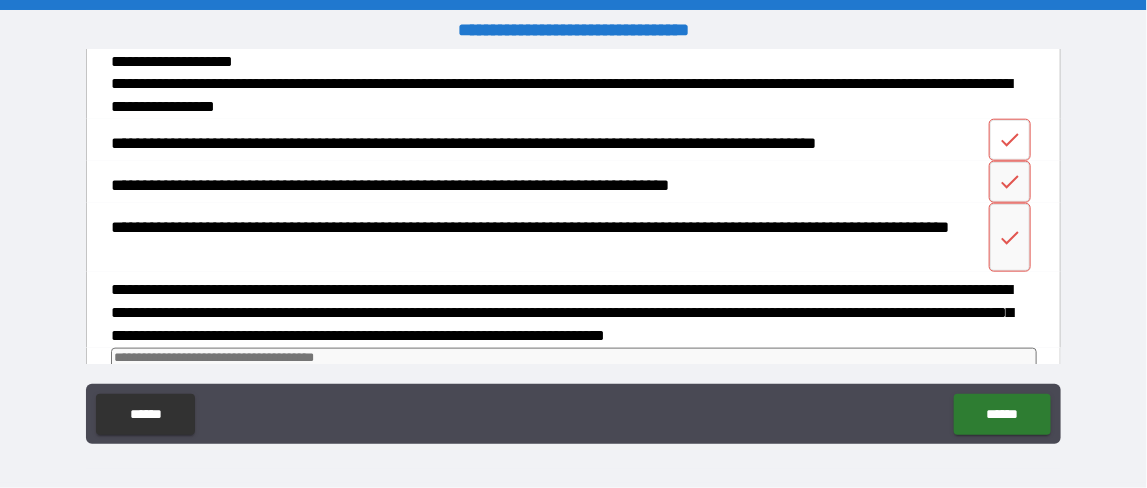 drag, startPoint x: 997, startPoint y: 128, endPoint x: 1010, endPoint y: 144, distance: 20.615528 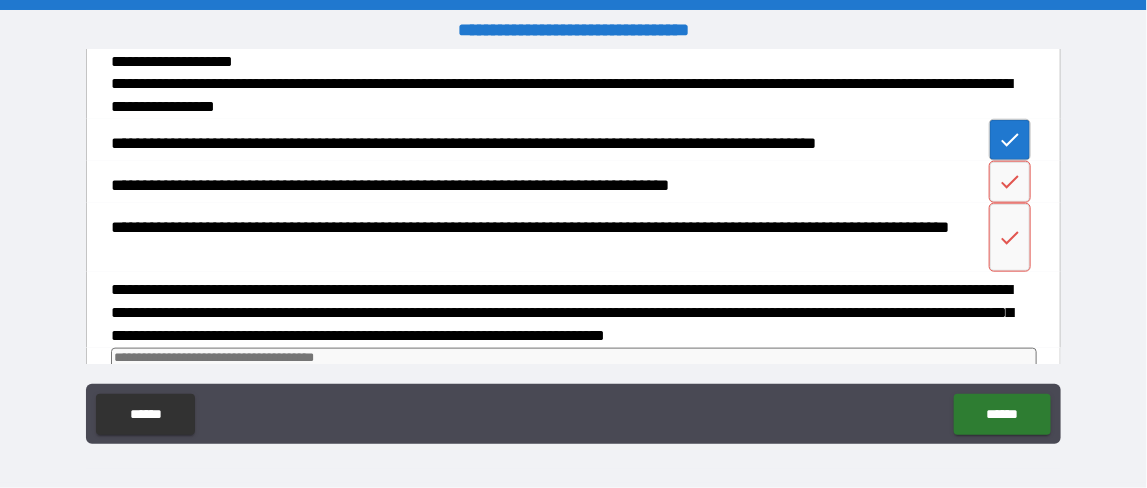 click 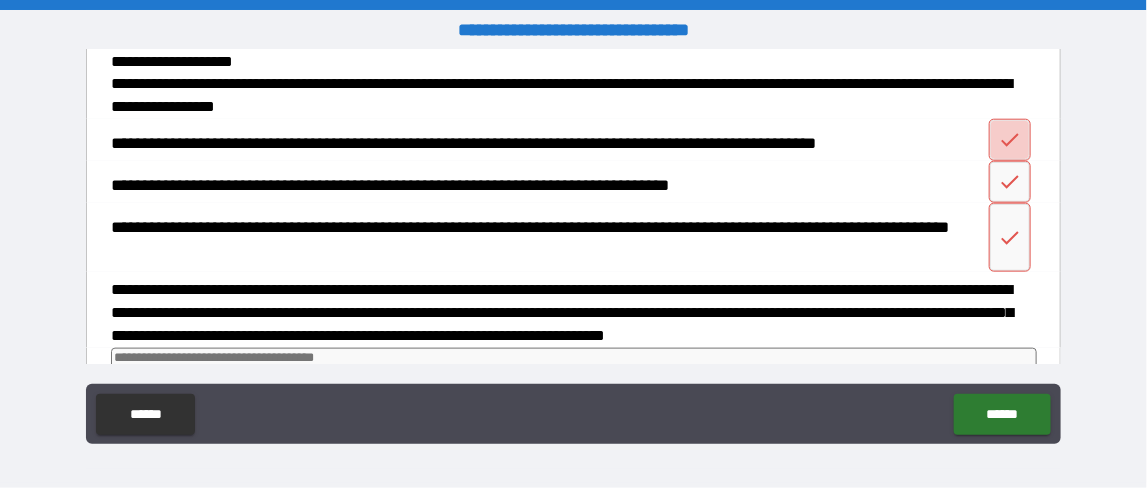 click 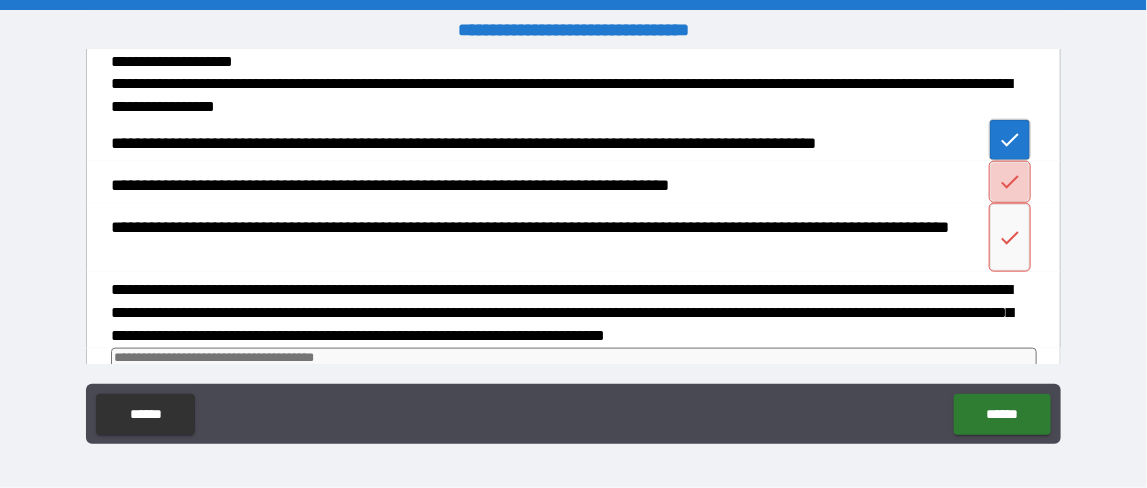 click 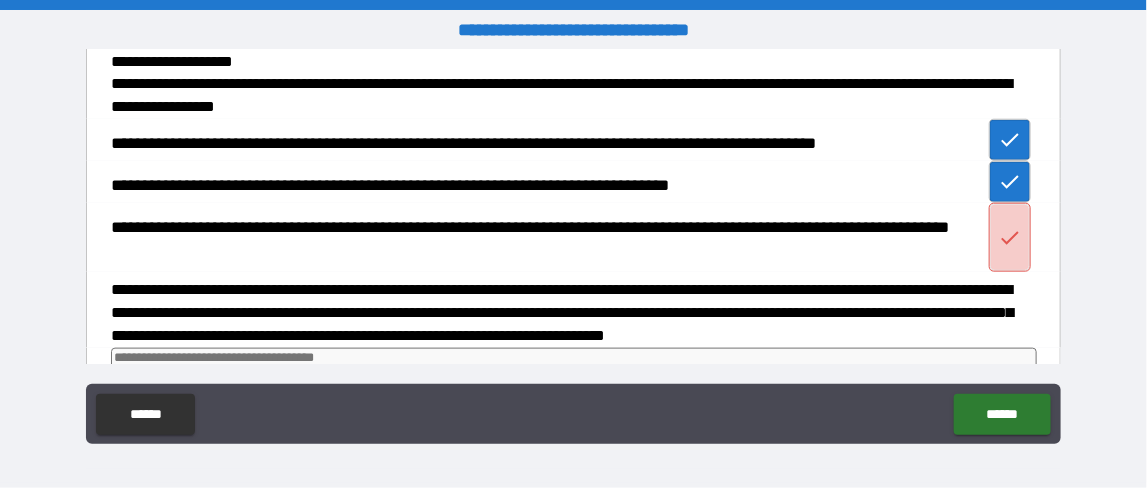 click 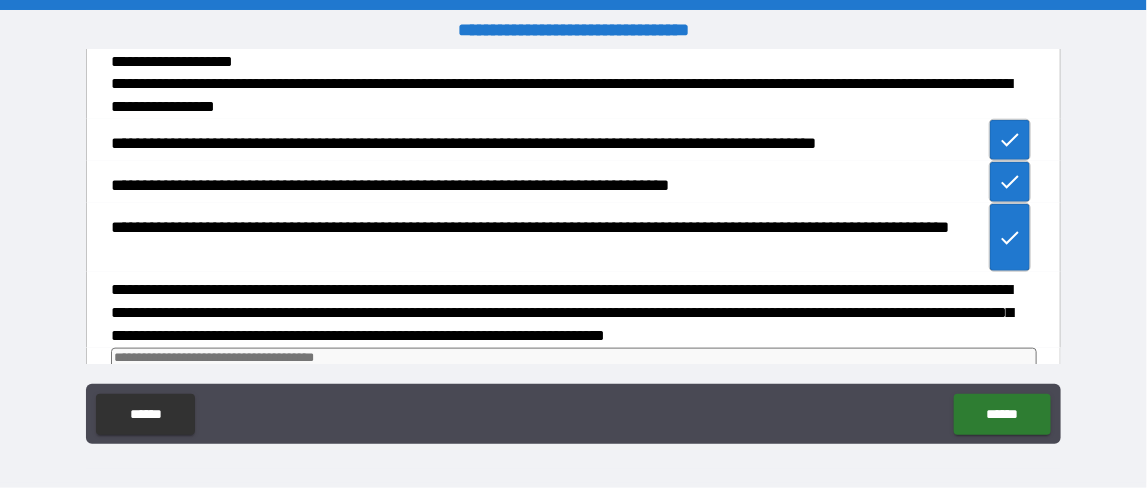 type on "*" 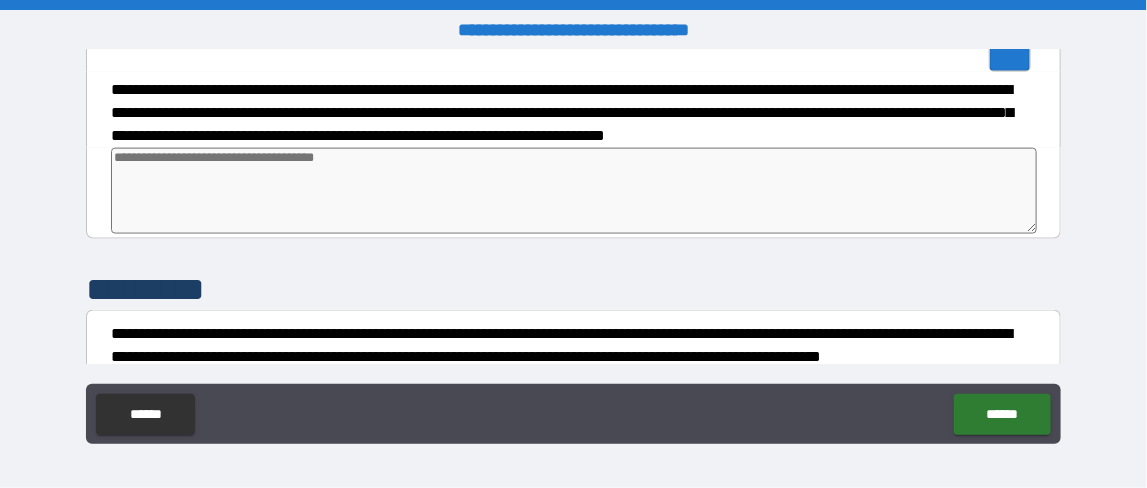 scroll, scrollTop: 3248, scrollLeft: 0, axis: vertical 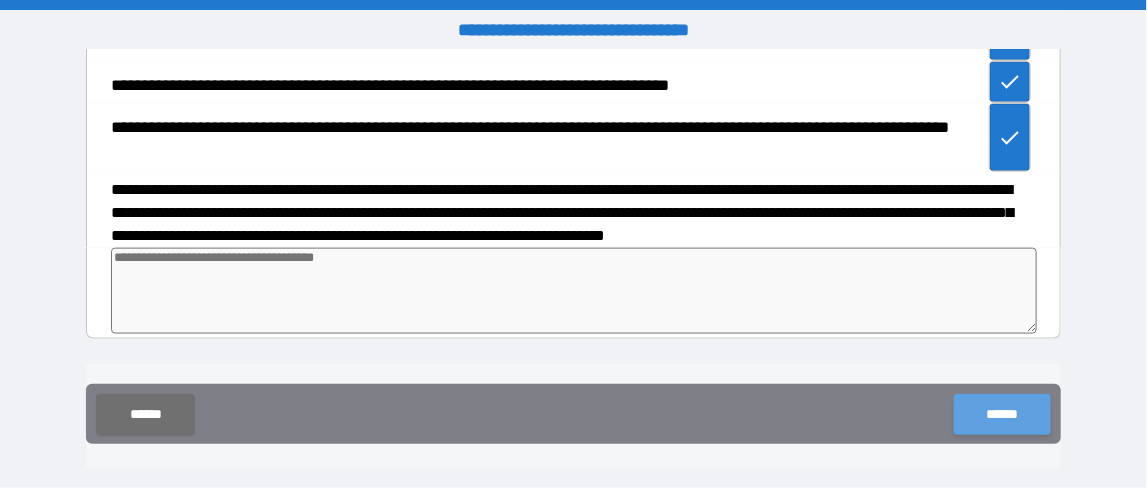 click on "******" at bounding box center (1002, 414) 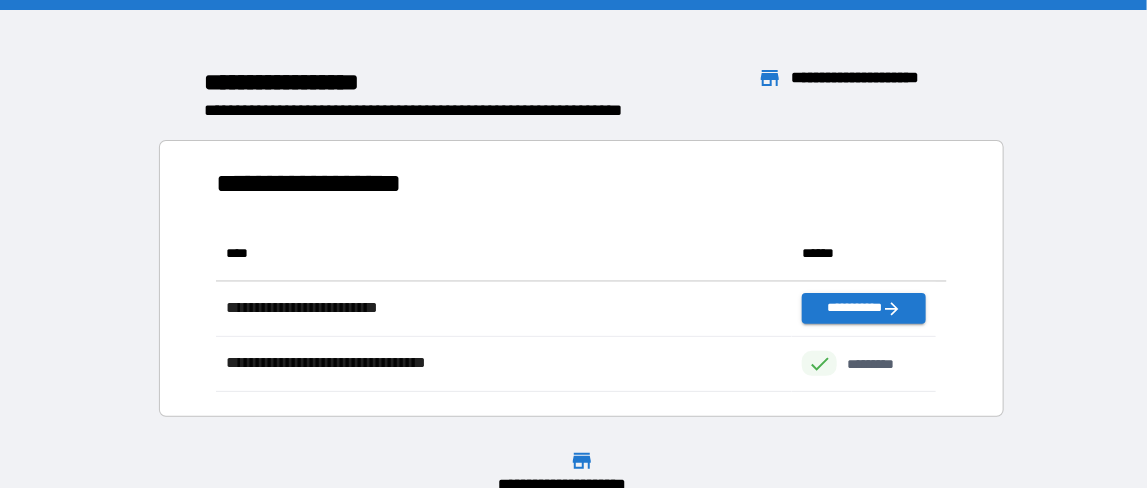 scroll, scrollTop: 16, scrollLeft: 16, axis: both 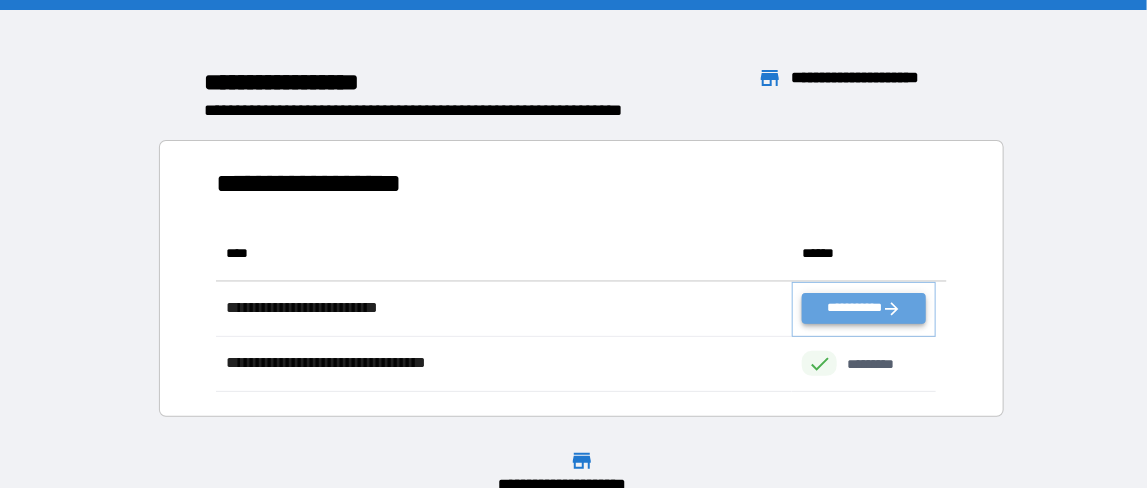 click on "**********" at bounding box center [864, 308] 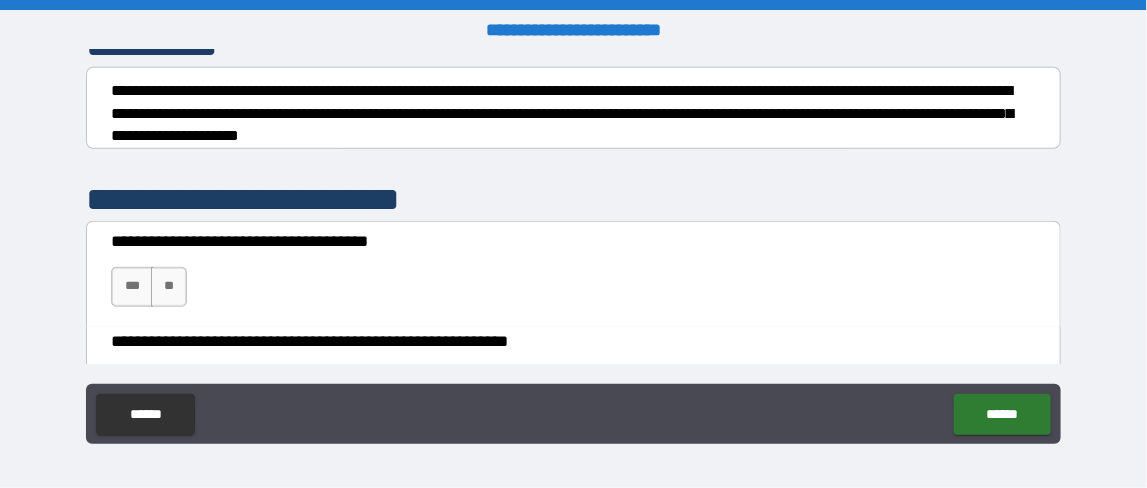 scroll, scrollTop: 399, scrollLeft: 0, axis: vertical 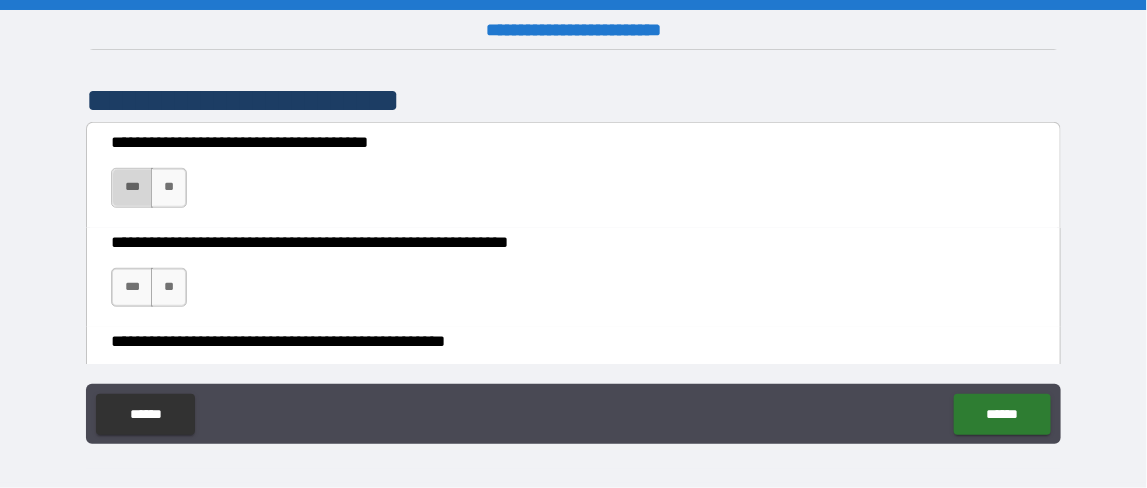 click on "***" at bounding box center [131, 188] 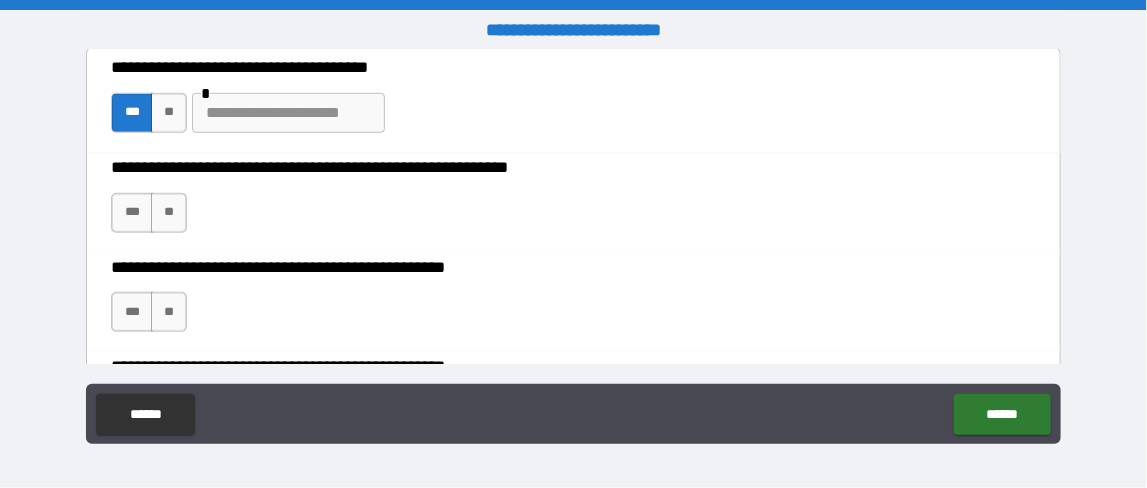 scroll, scrollTop: 500, scrollLeft: 0, axis: vertical 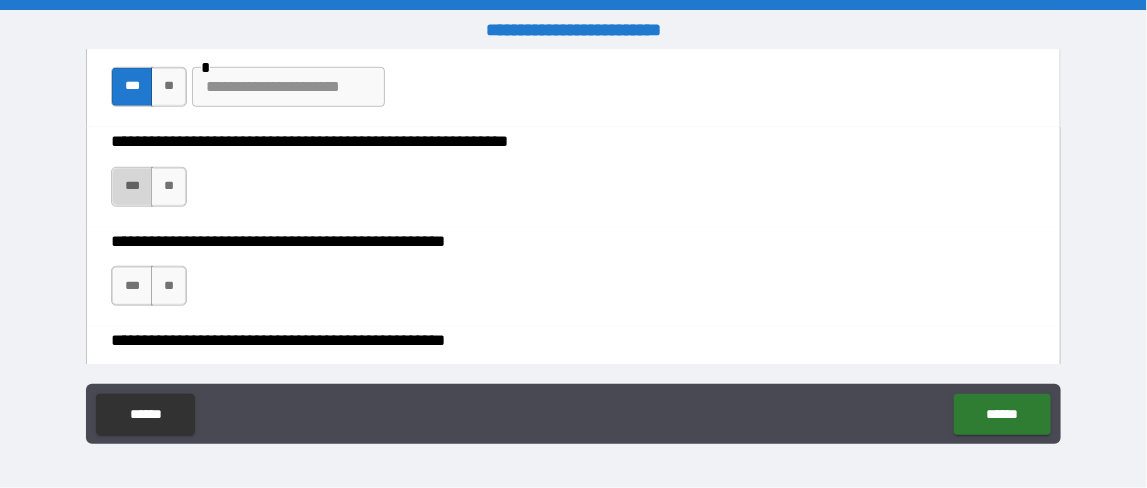 click on "***" at bounding box center (131, 187) 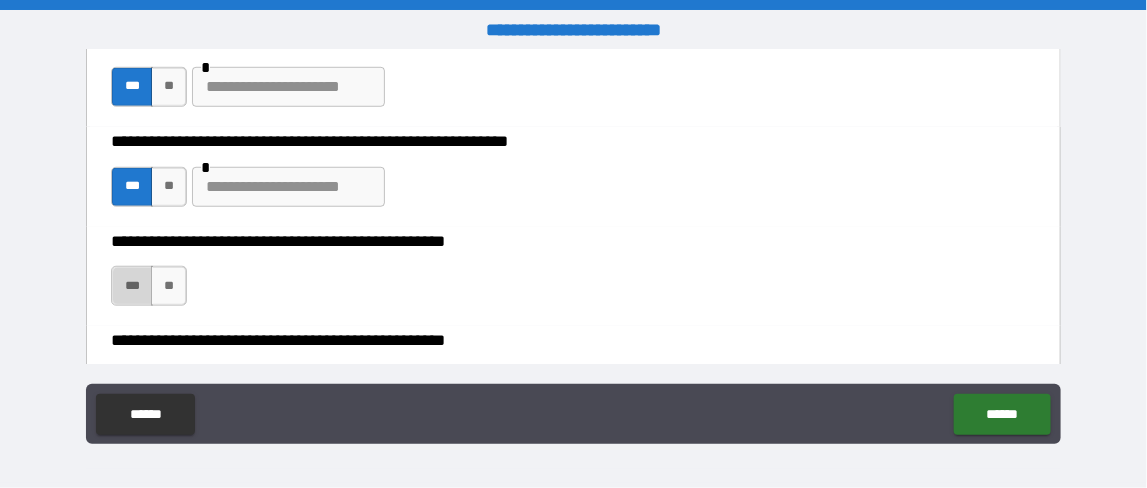 click on "***" at bounding box center [131, 286] 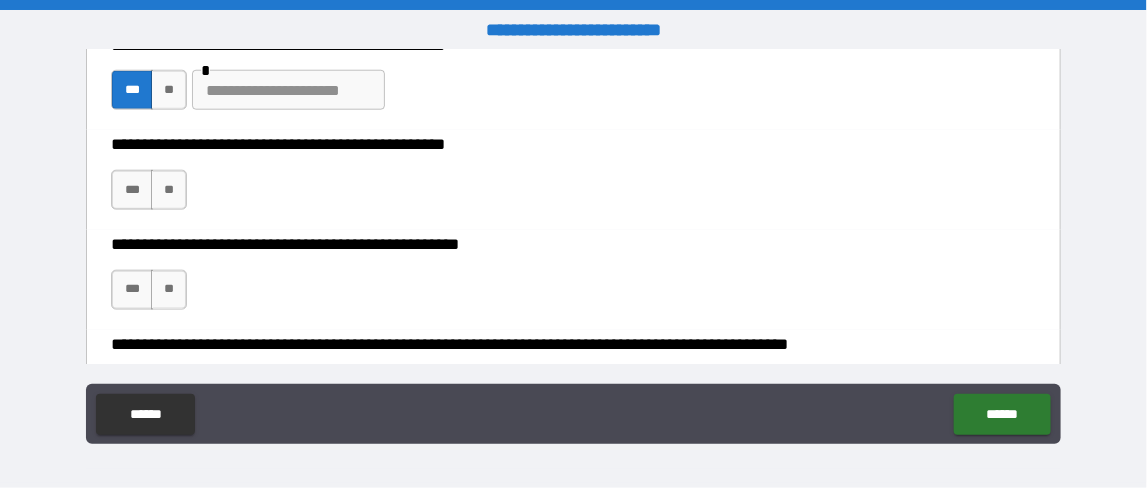 scroll, scrollTop: 700, scrollLeft: 0, axis: vertical 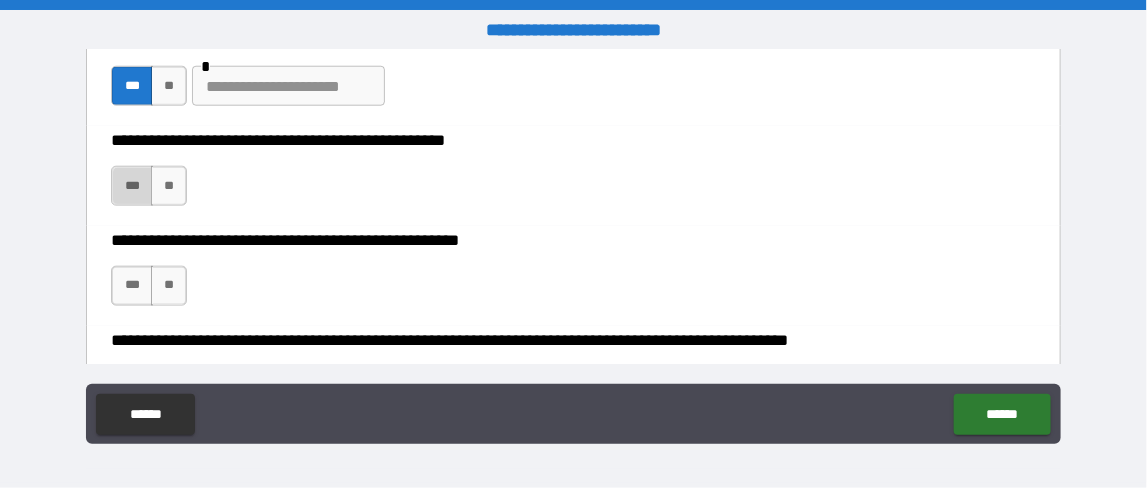 click on "***" at bounding box center (131, 186) 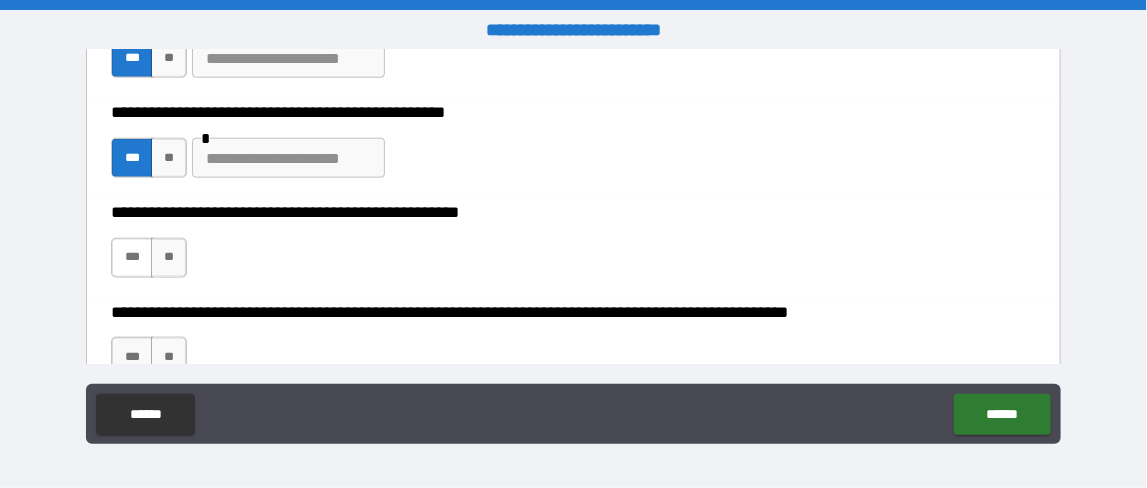 scroll, scrollTop: 700, scrollLeft: 0, axis: vertical 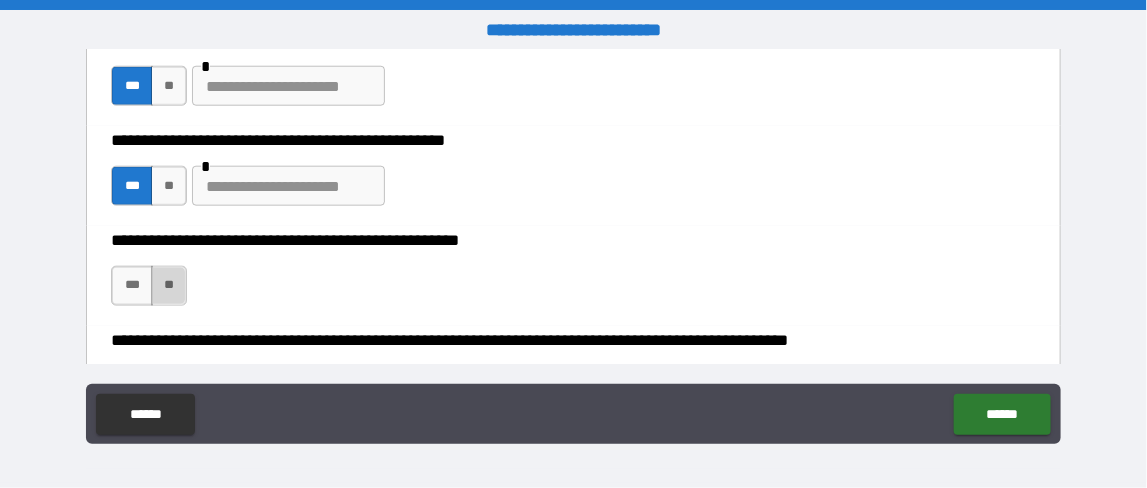 click on "**" at bounding box center (169, 286) 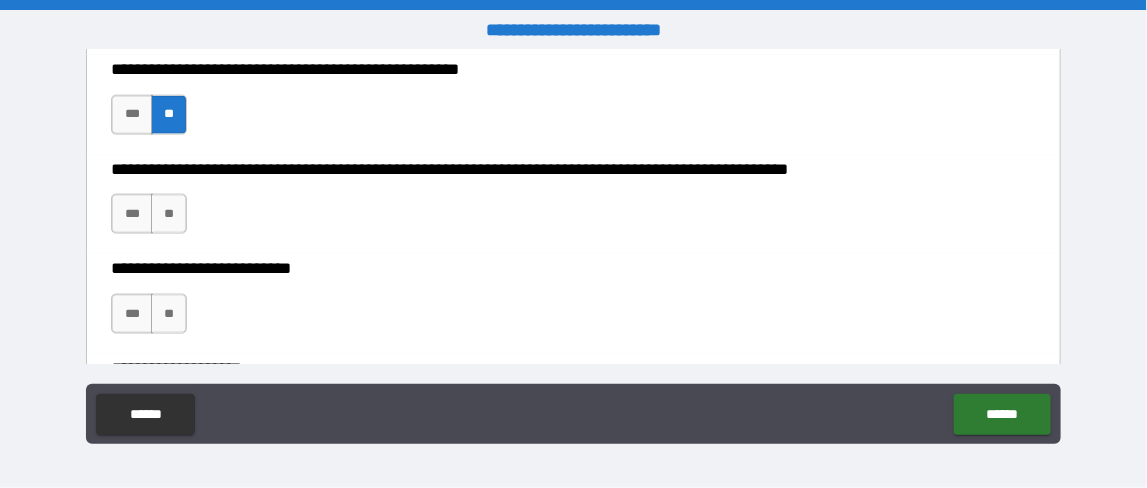 scroll, scrollTop: 900, scrollLeft: 0, axis: vertical 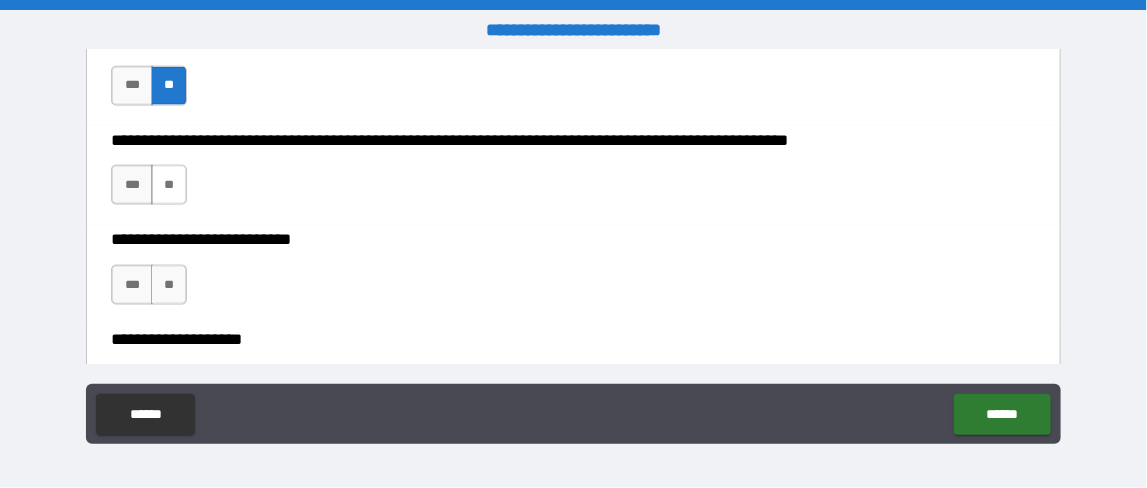 click on "**" at bounding box center (169, 185) 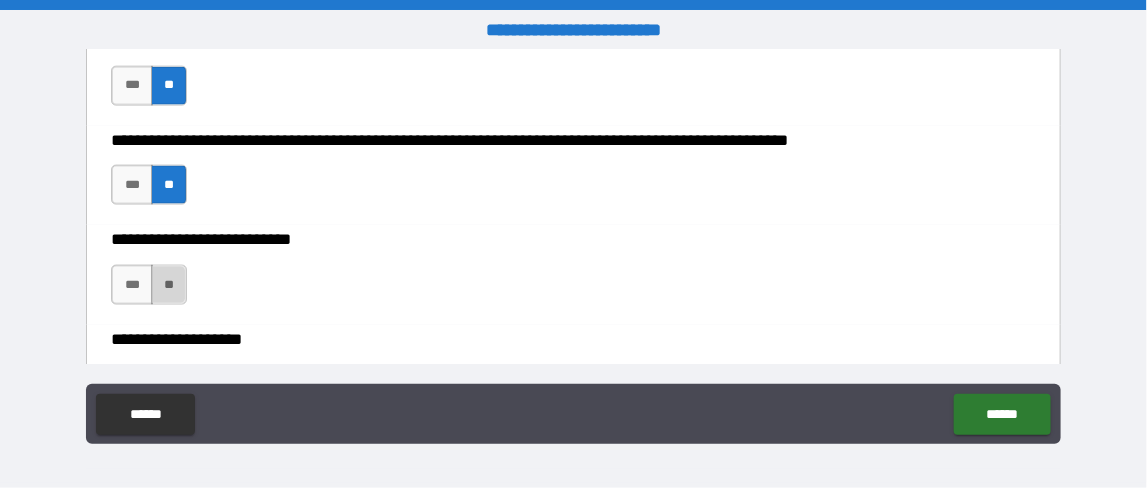 click on "**" at bounding box center (169, 285) 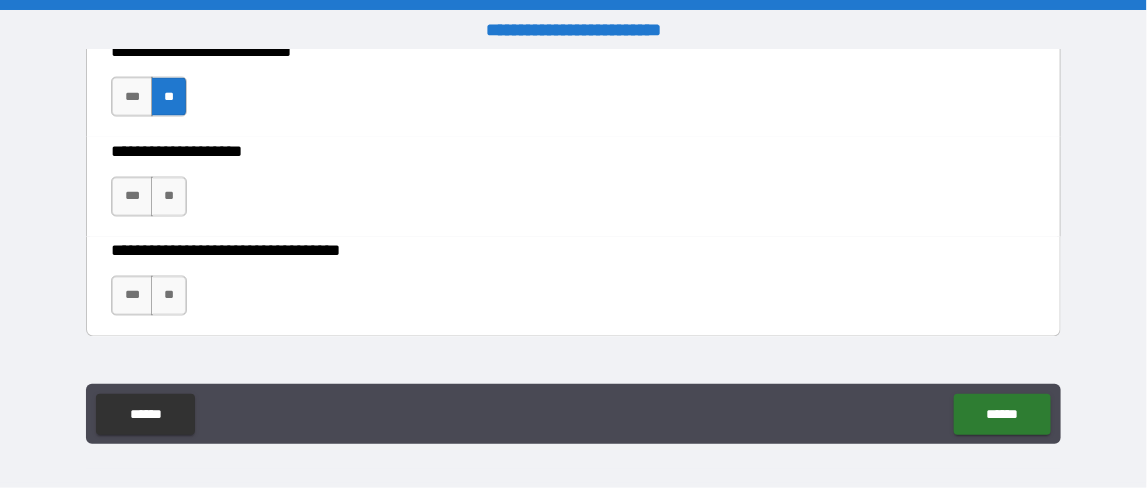 scroll, scrollTop: 1100, scrollLeft: 0, axis: vertical 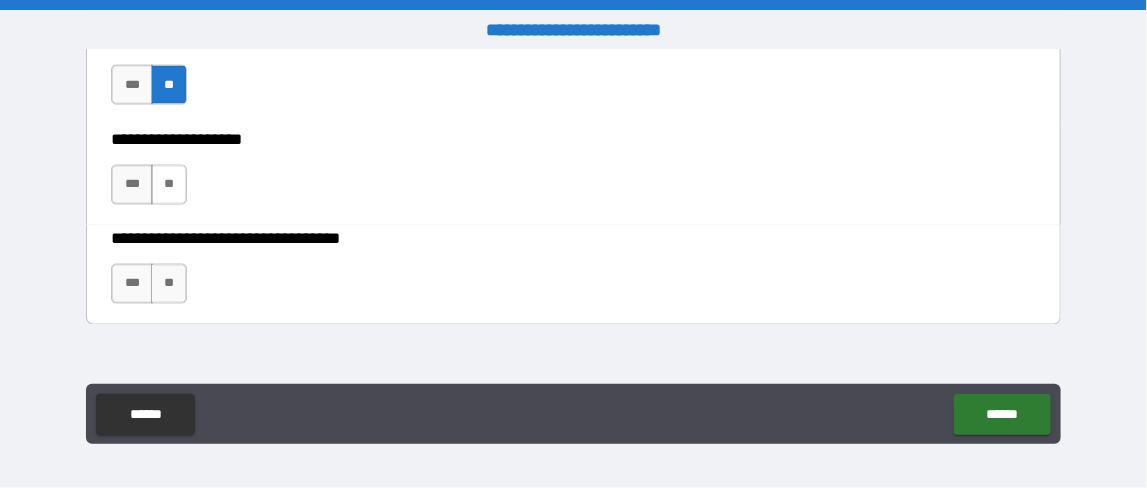 click on "**" at bounding box center [169, 185] 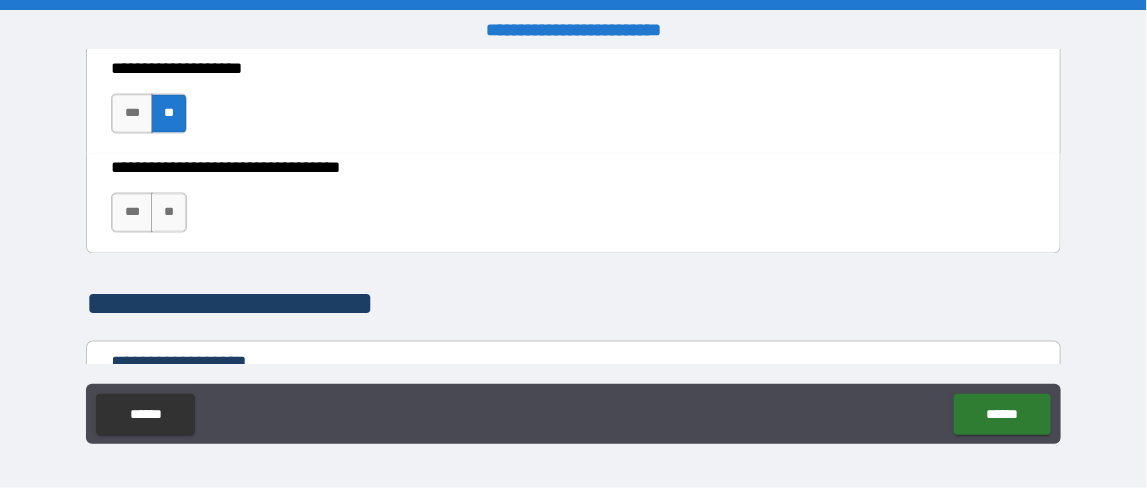 scroll, scrollTop: 1200, scrollLeft: 0, axis: vertical 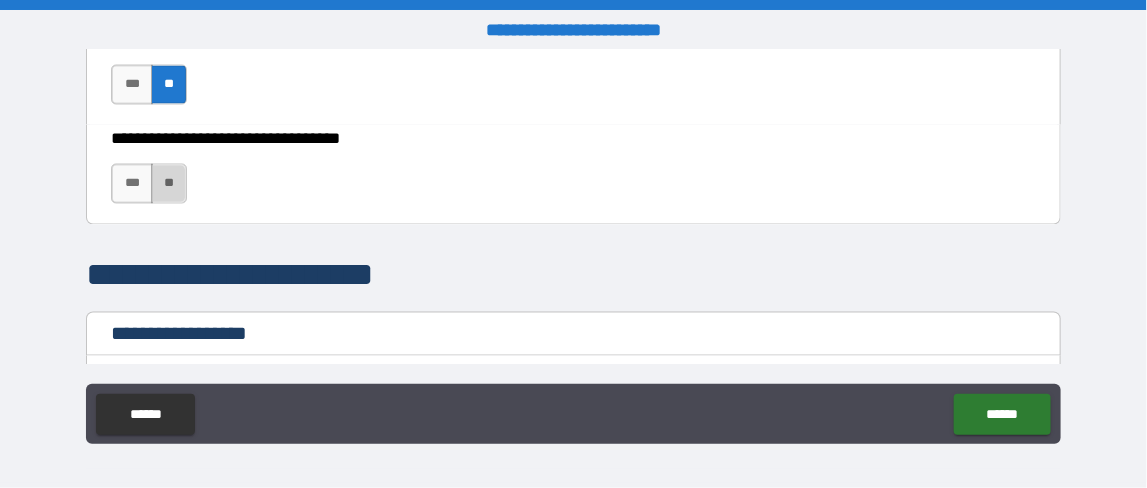 click on "**" at bounding box center (169, 184) 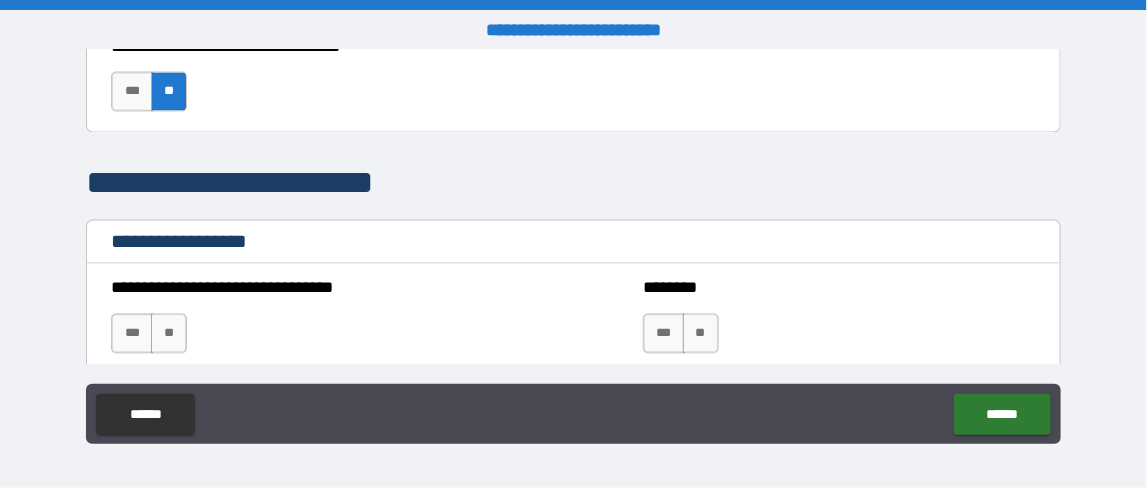 scroll, scrollTop: 1400, scrollLeft: 0, axis: vertical 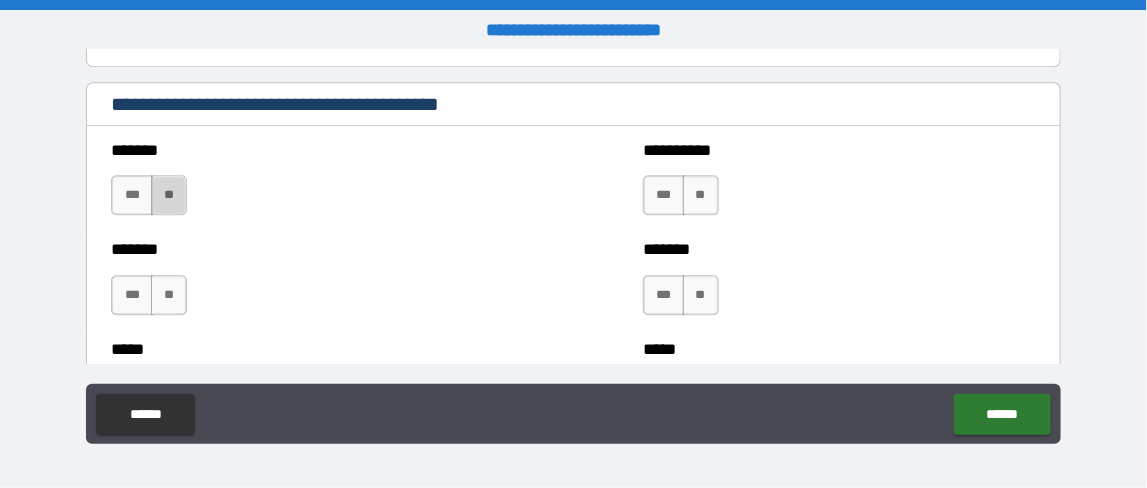 click on "**" at bounding box center (169, 195) 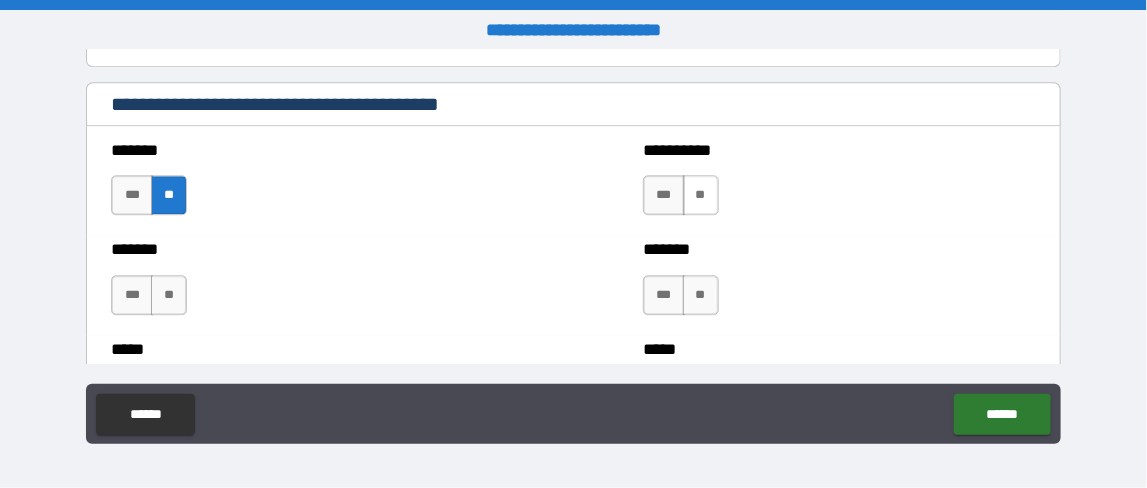 click on "**" at bounding box center [701, 195] 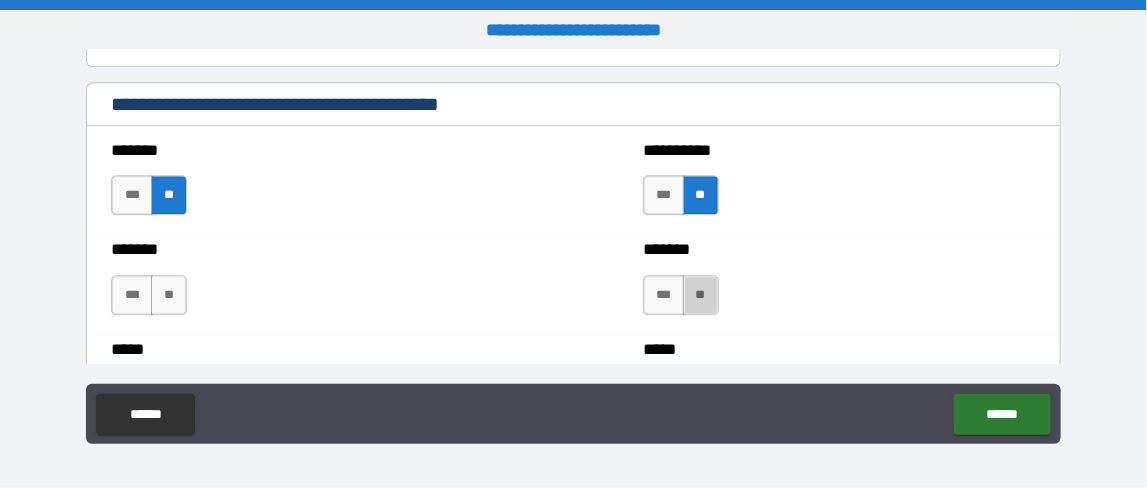 drag, startPoint x: 685, startPoint y: 296, endPoint x: 543, endPoint y: 290, distance: 142.12671 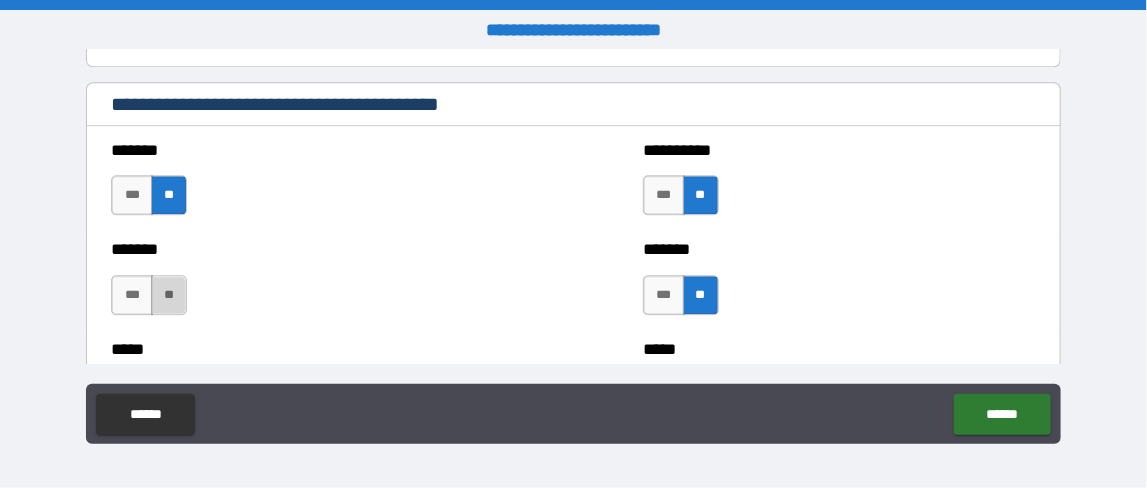 click on "**" at bounding box center (169, 295) 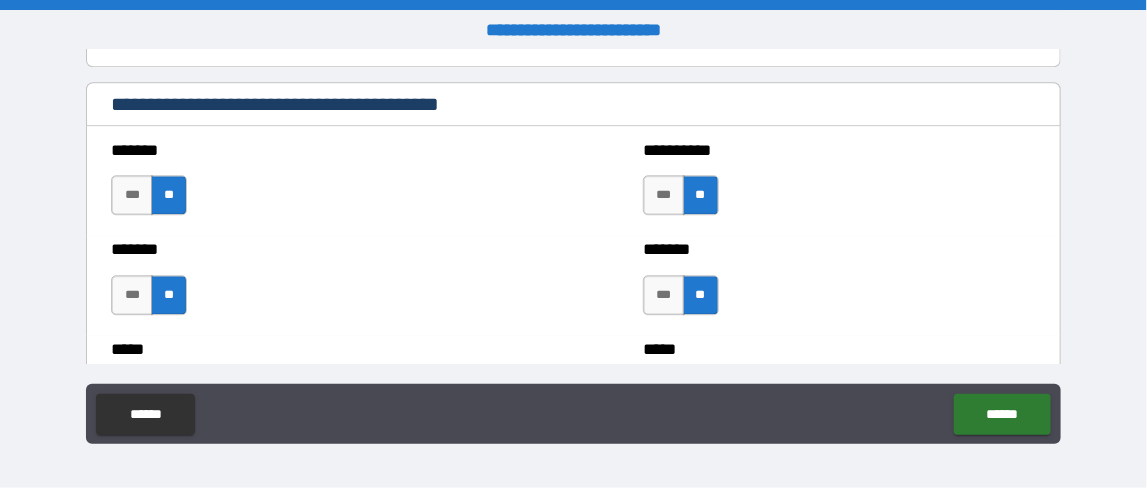 scroll, scrollTop: 1799, scrollLeft: 0, axis: vertical 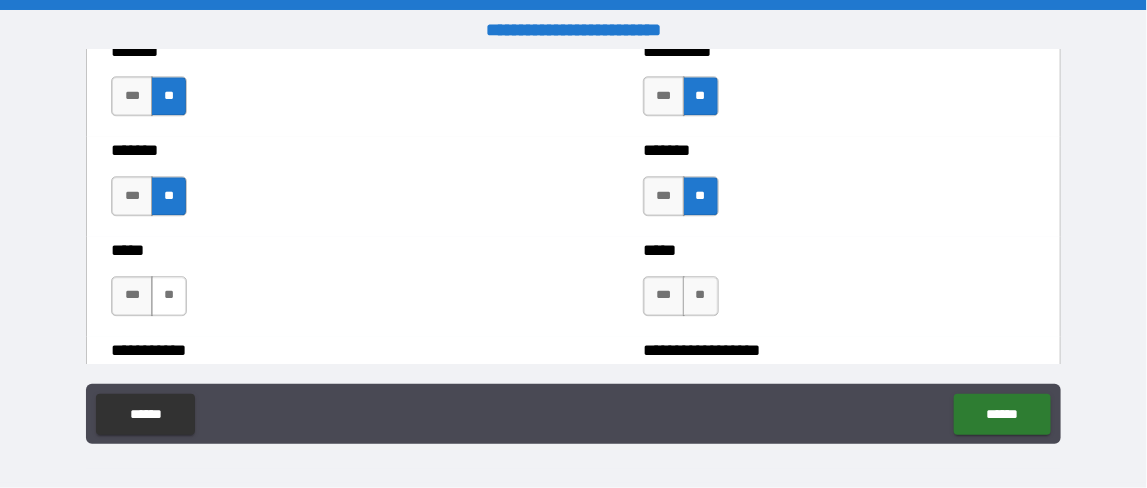 click on "**" at bounding box center (169, 296) 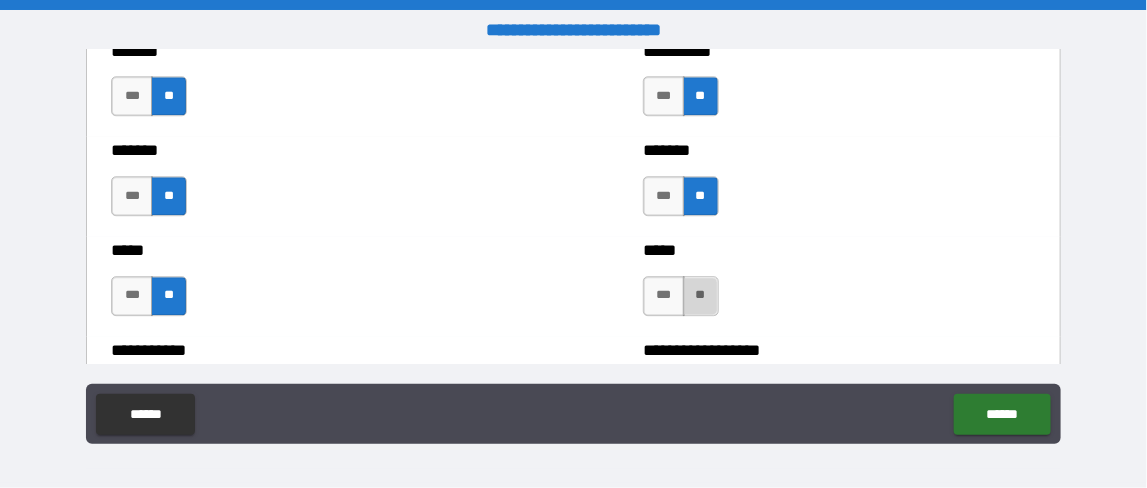 click on "**" at bounding box center (701, 296) 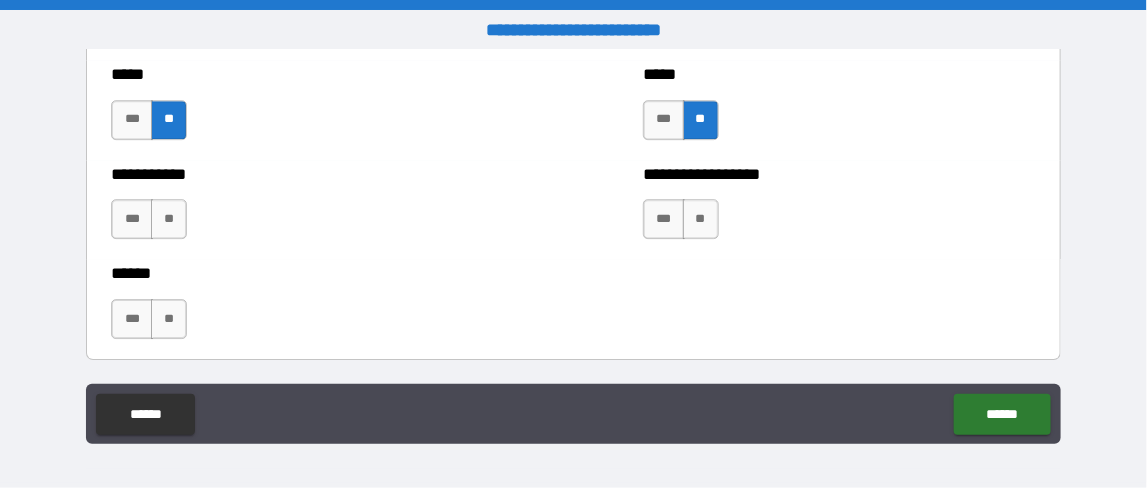 scroll, scrollTop: 2100, scrollLeft: 0, axis: vertical 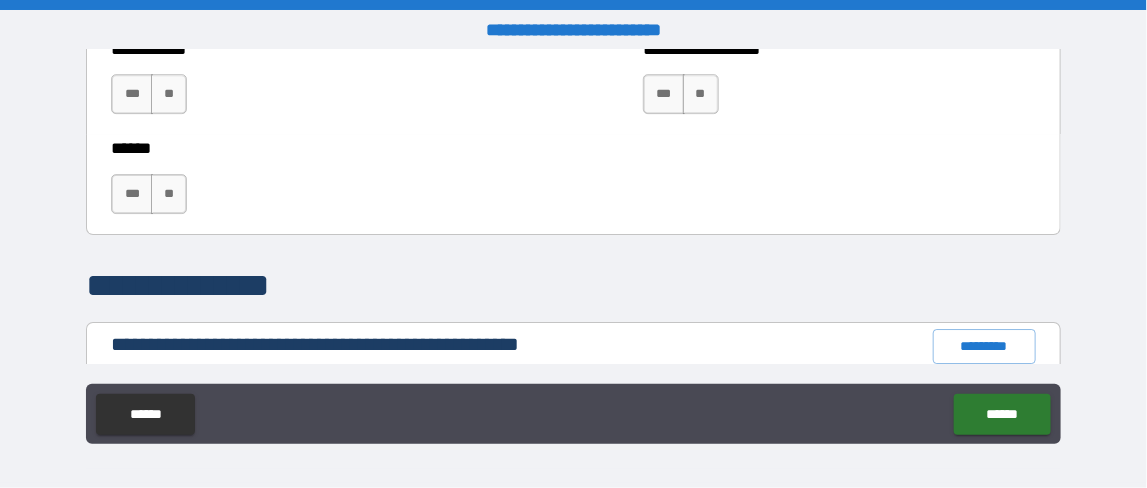 drag, startPoint x: 171, startPoint y: 95, endPoint x: 242, endPoint y: 118, distance: 74.63243 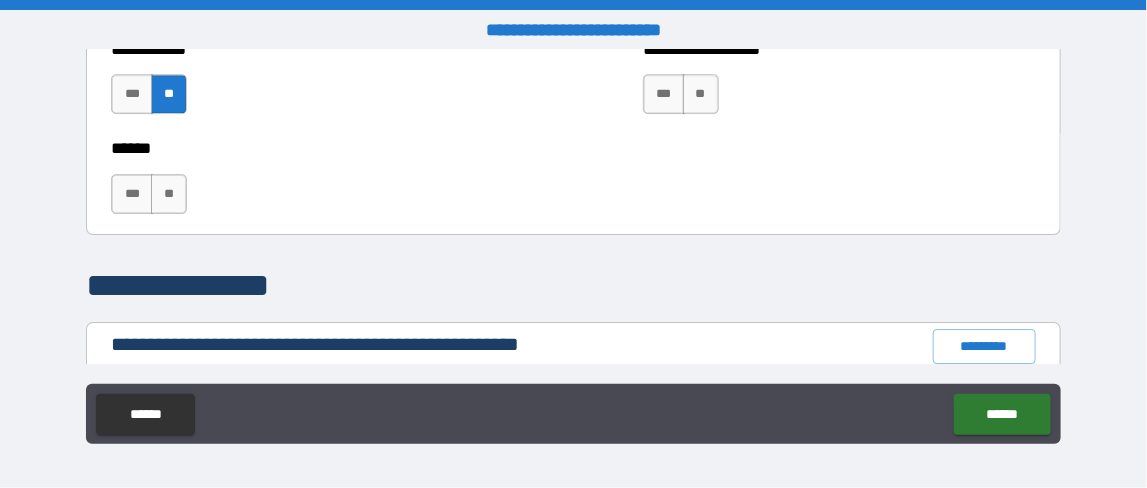 scroll, scrollTop: 1999, scrollLeft: 0, axis: vertical 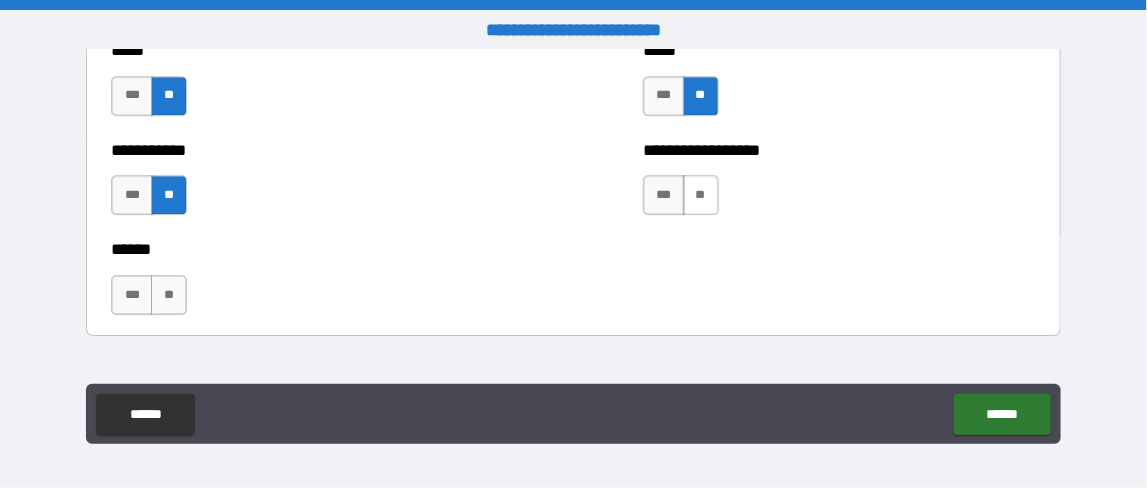 click on "**" at bounding box center [701, 195] 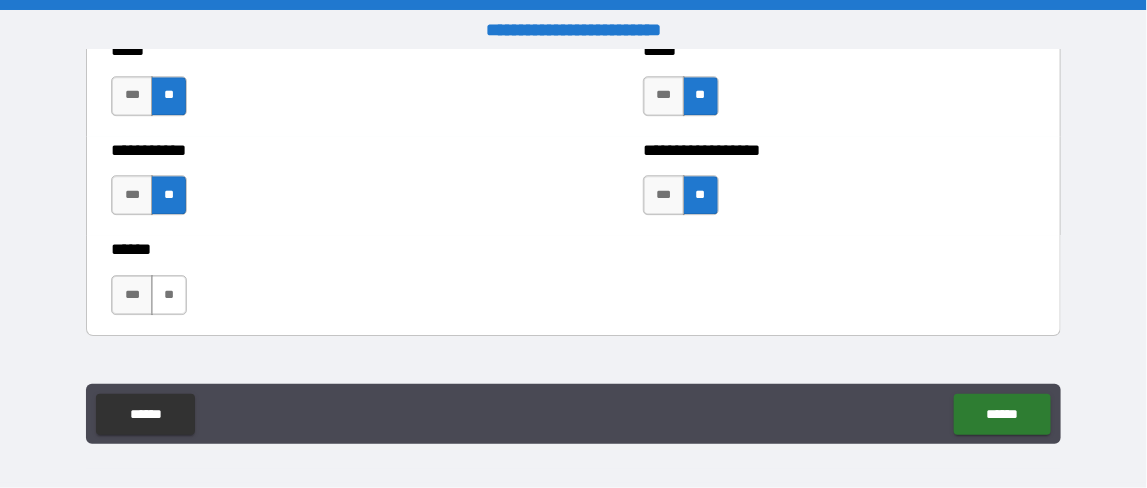 click on "**" at bounding box center (169, 295) 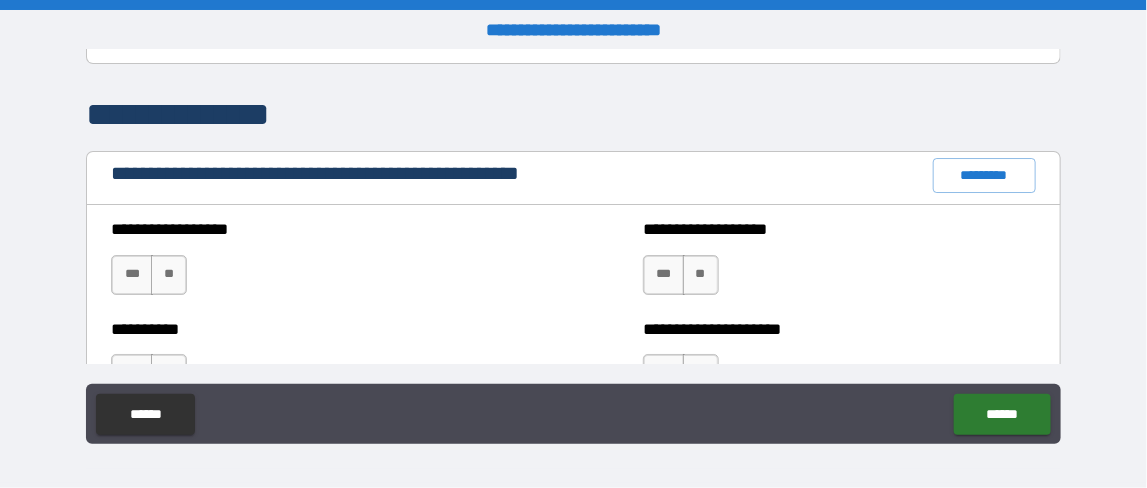 scroll, scrollTop: 2300, scrollLeft: 0, axis: vertical 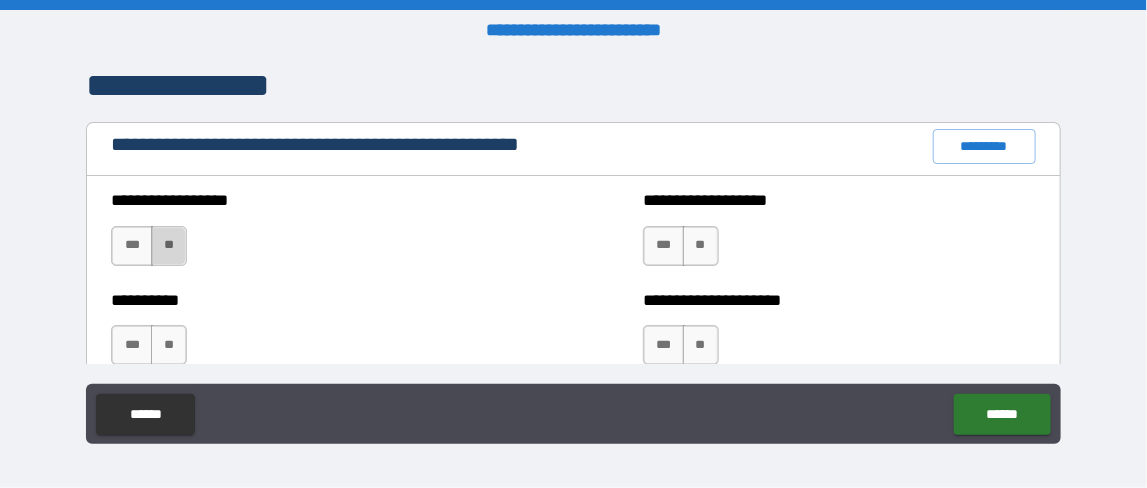 click on "**" at bounding box center [169, 246] 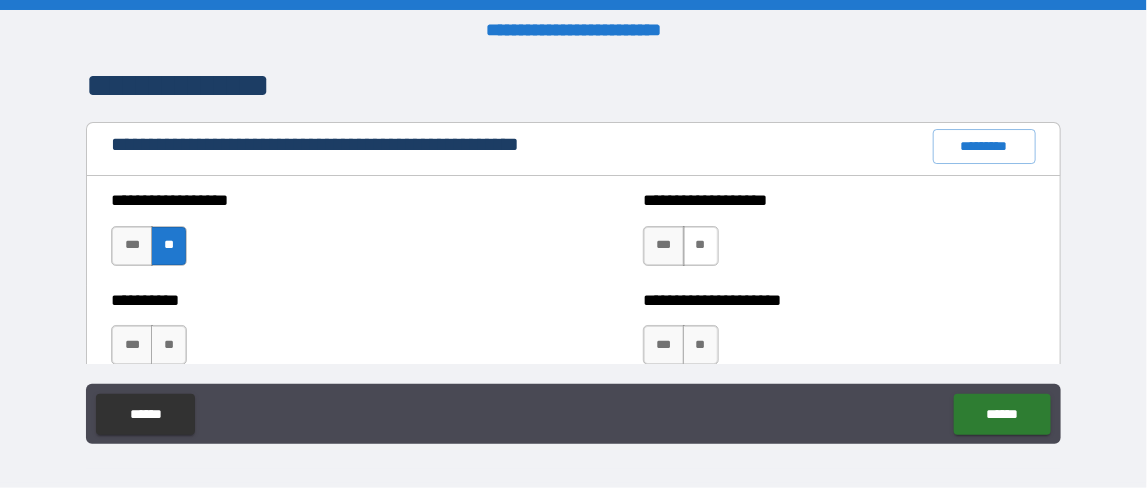 click on "**" at bounding box center (701, 246) 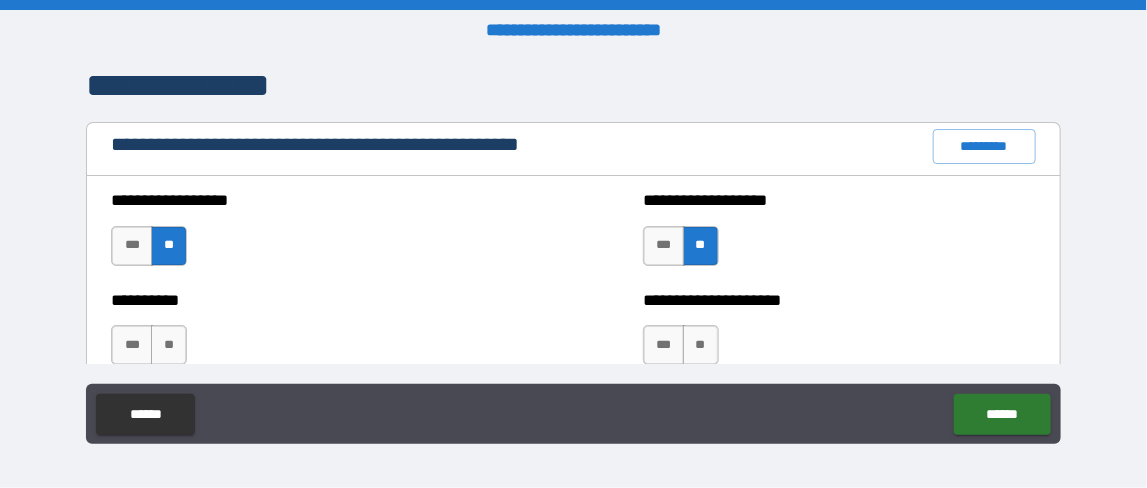 scroll, scrollTop: 2400, scrollLeft: 0, axis: vertical 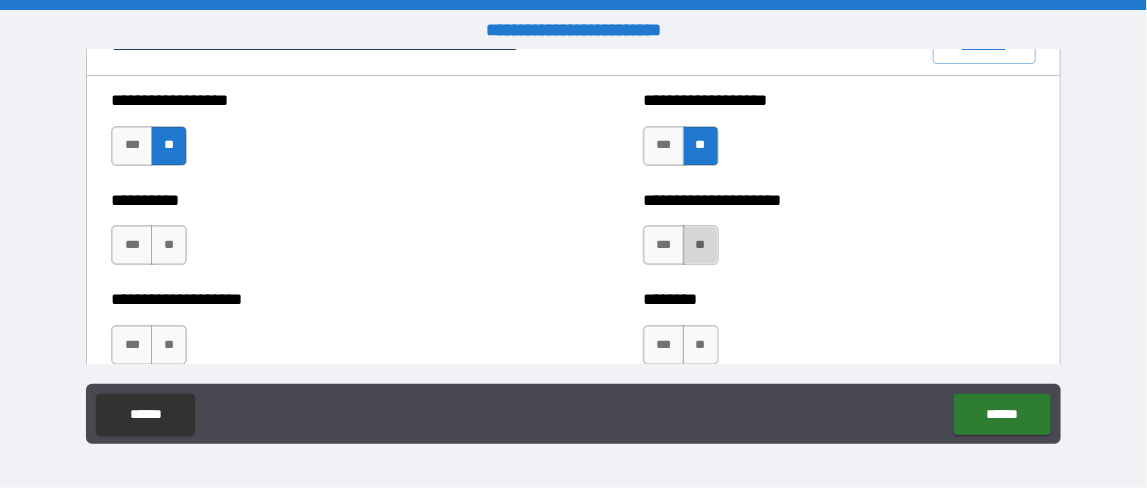 click on "**" at bounding box center (701, 245) 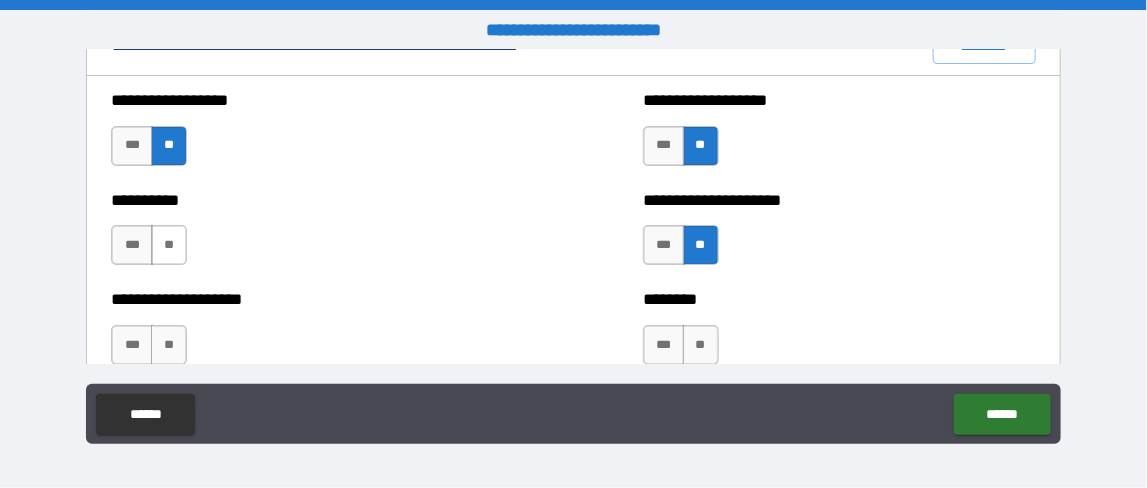 click on "**" at bounding box center (169, 245) 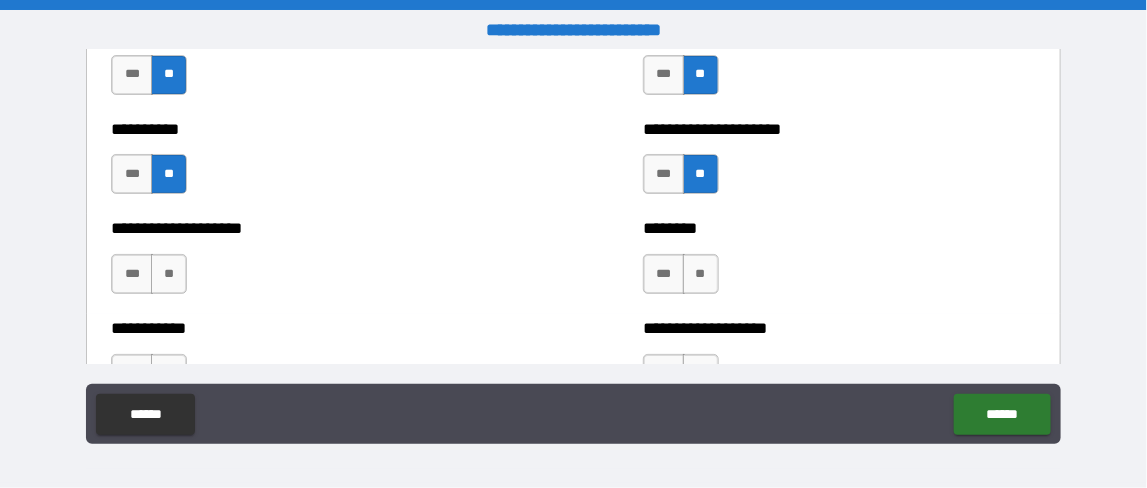 scroll, scrollTop: 2500, scrollLeft: 0, axis: vertical 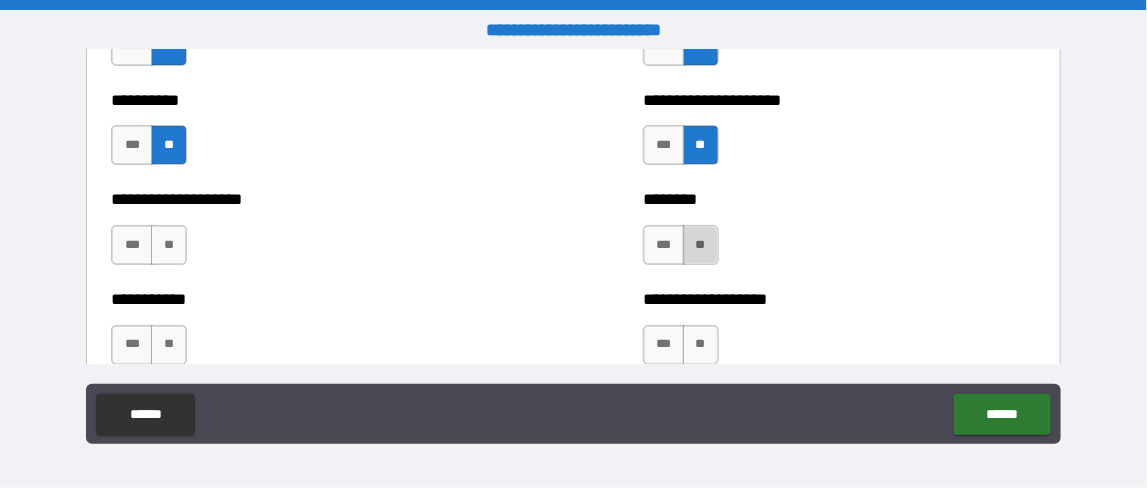 click on "**" at bounding box center [701, 245] 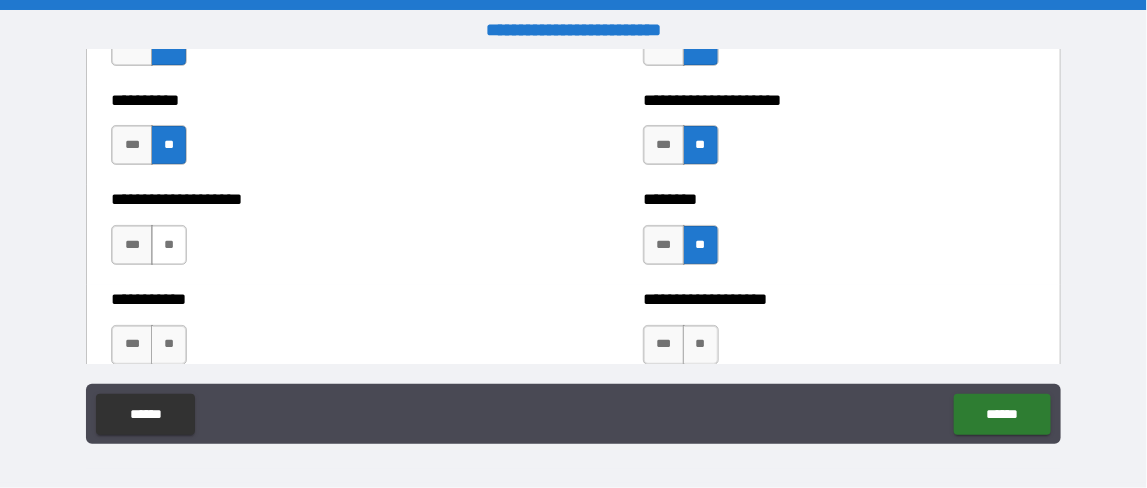 click on "**" at bounding box center [169, 245] 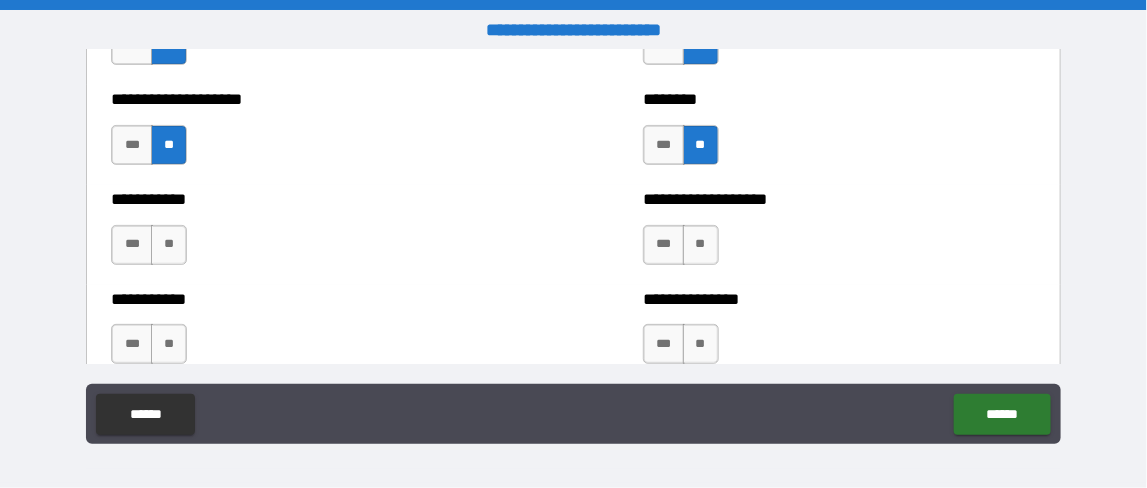 scroll, scrollTop: 2700, scrollLeft: 0, axis: vertical 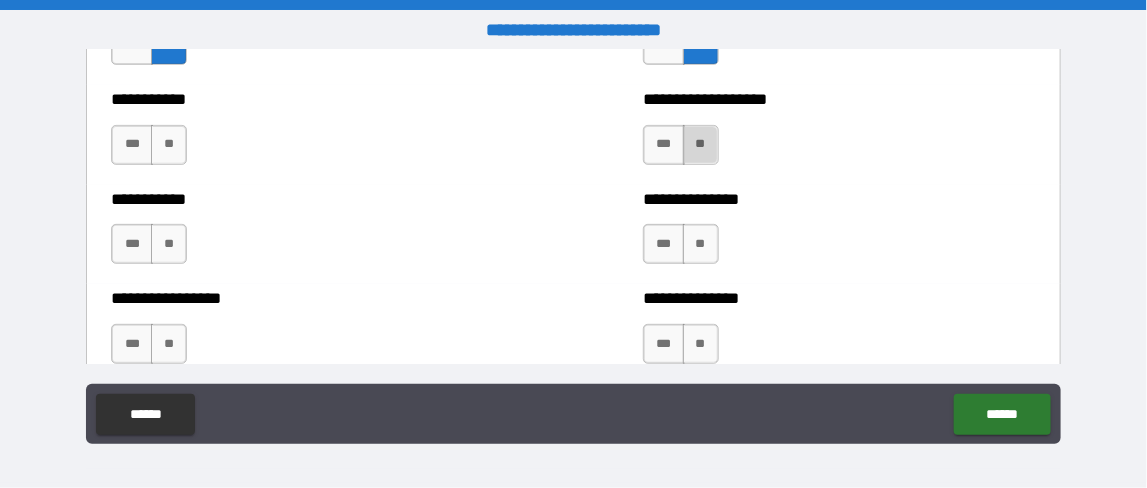 click on "**" at bounding box center (701, 145) 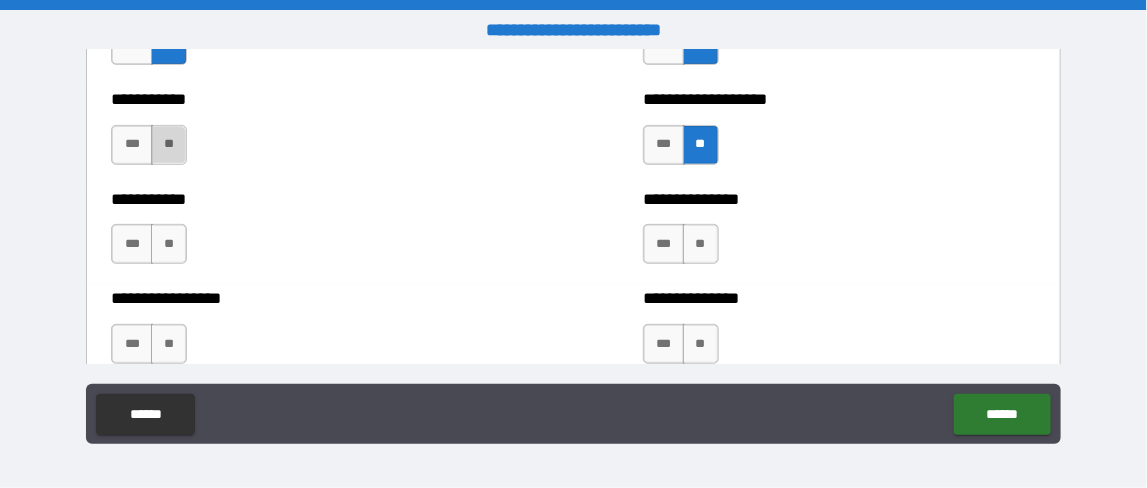 click on "**" at bounding box center [169, 145] 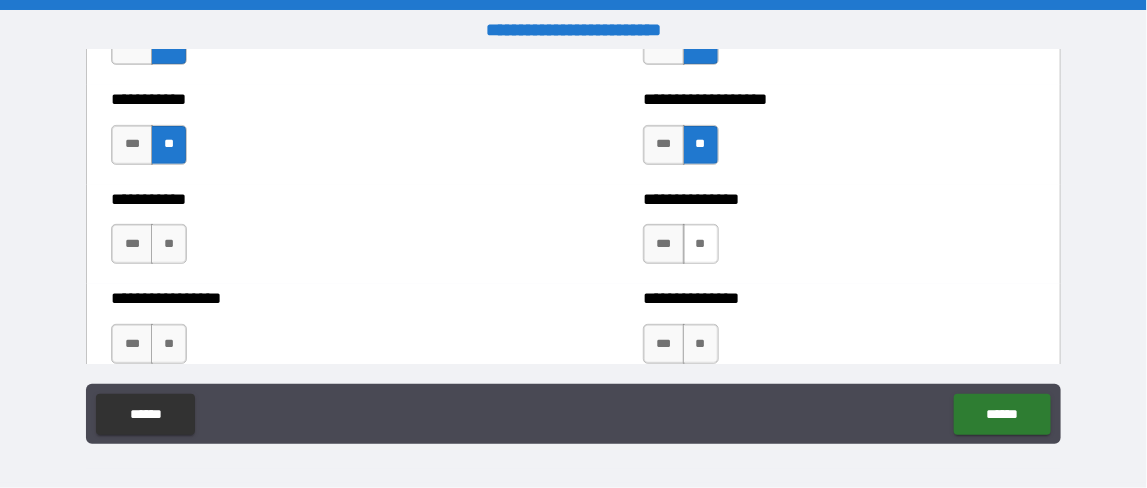 click on "**" at bounding box center (701, 244) 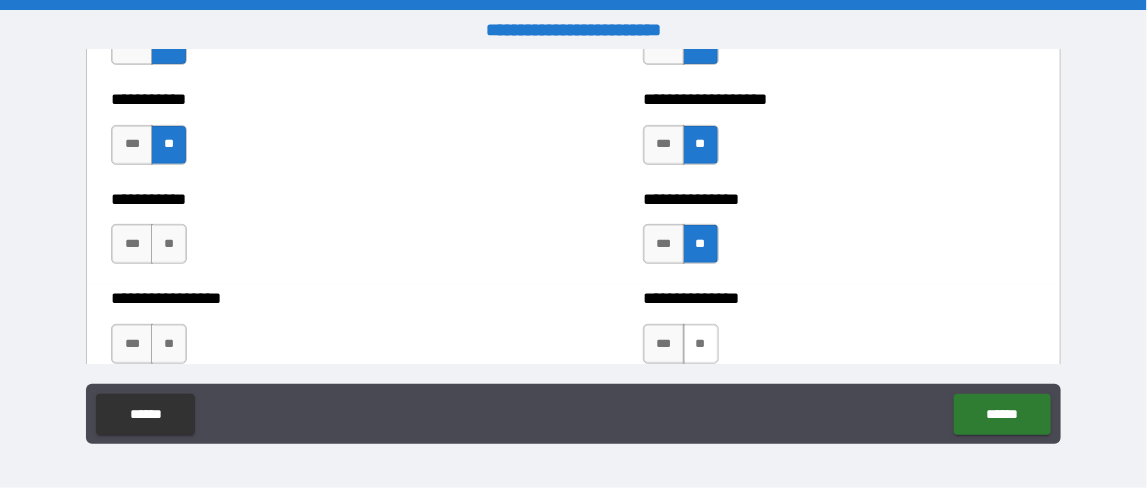 click on "**" at bounding box center [701, 344] 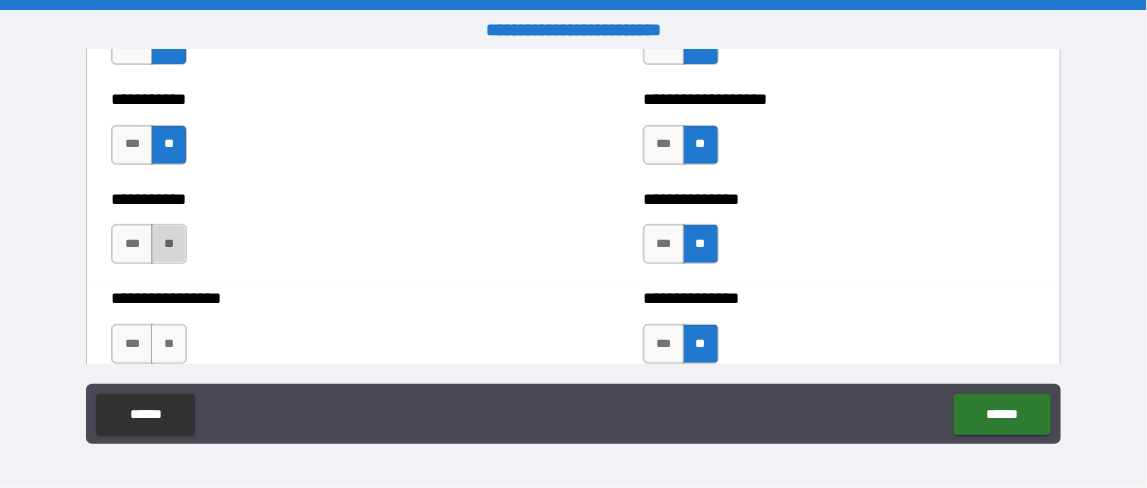 click on "**" at bounding box center (169, 244) 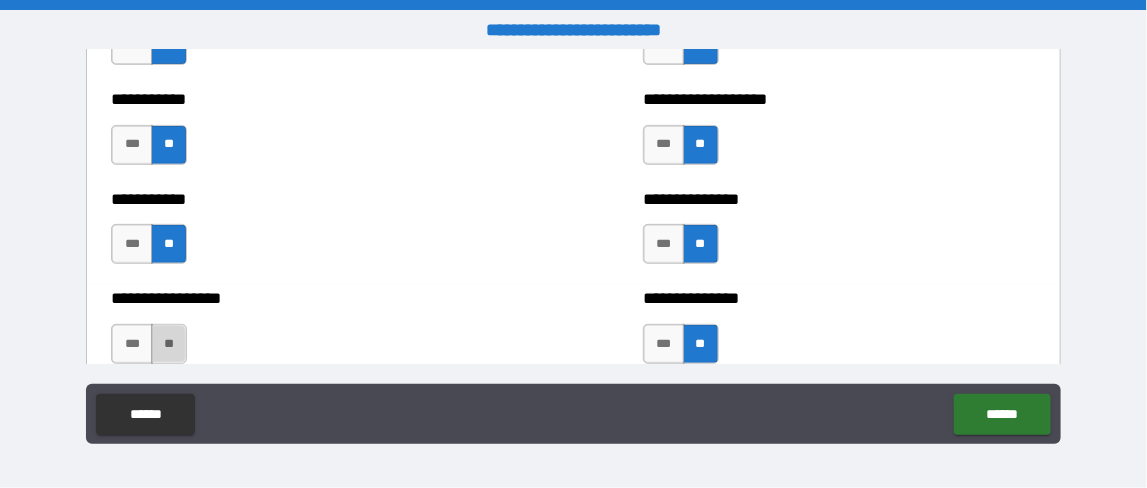 click on "**" at bounding box center (169, 344) 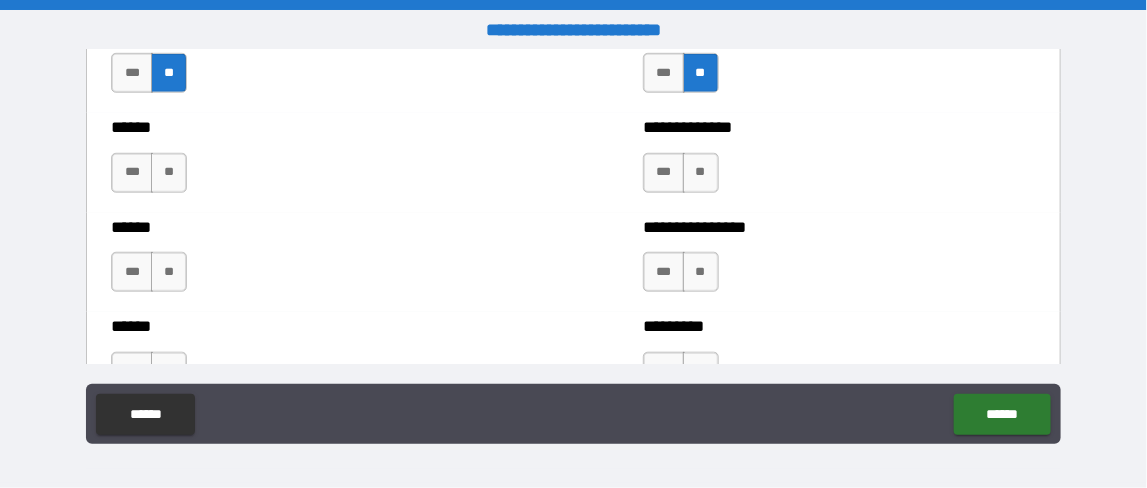 scroll, scrollTop: 2999, scrollLeft: 0, axis: vertical 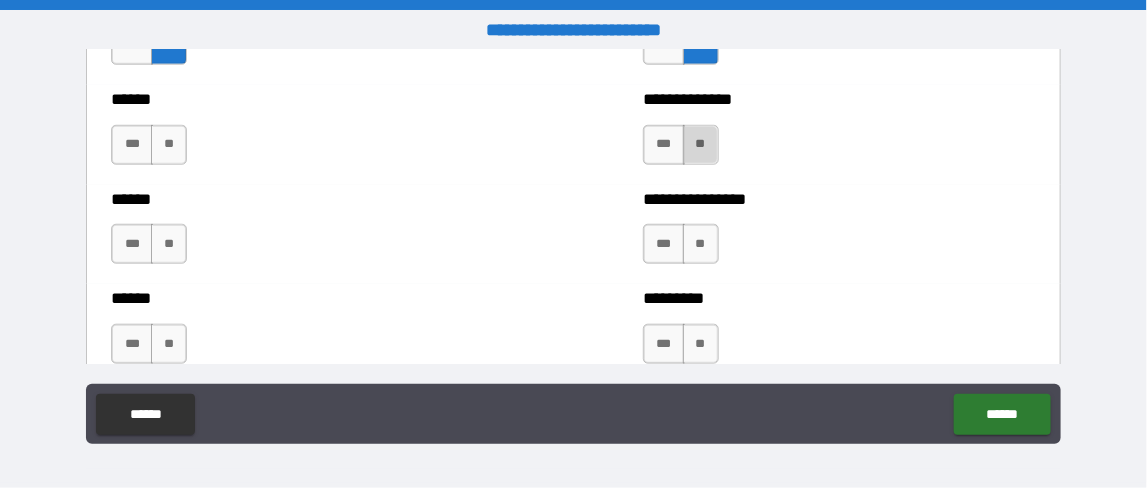 click on "**" at bounding box center [701, 145] 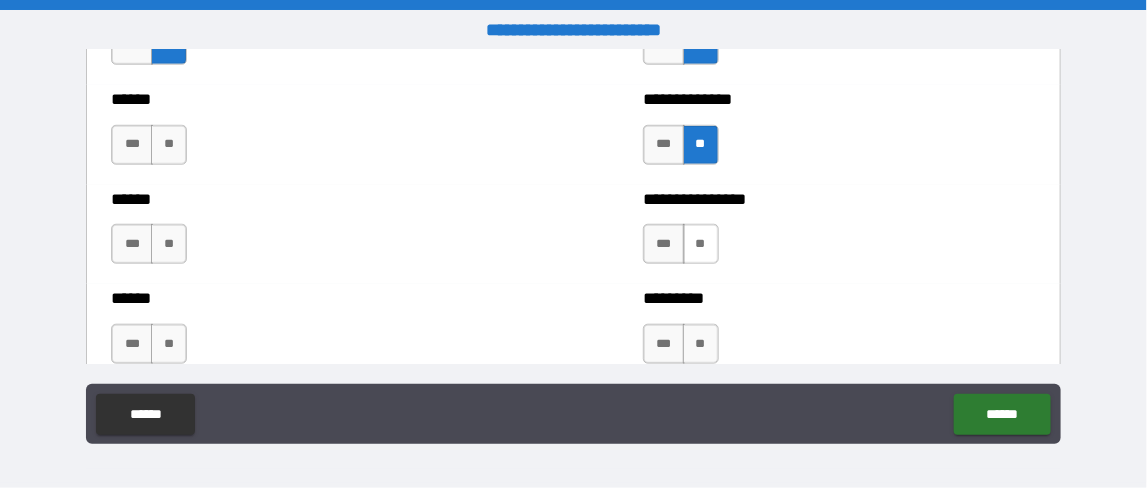 click on "**" at bounding box center (701, 244) 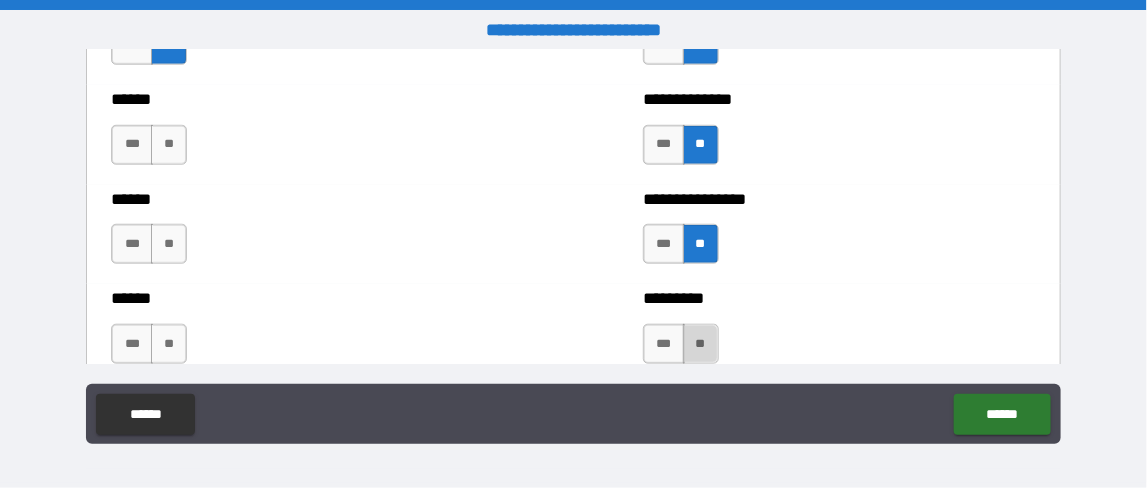 click on "**" at bounding box center (701, 344) 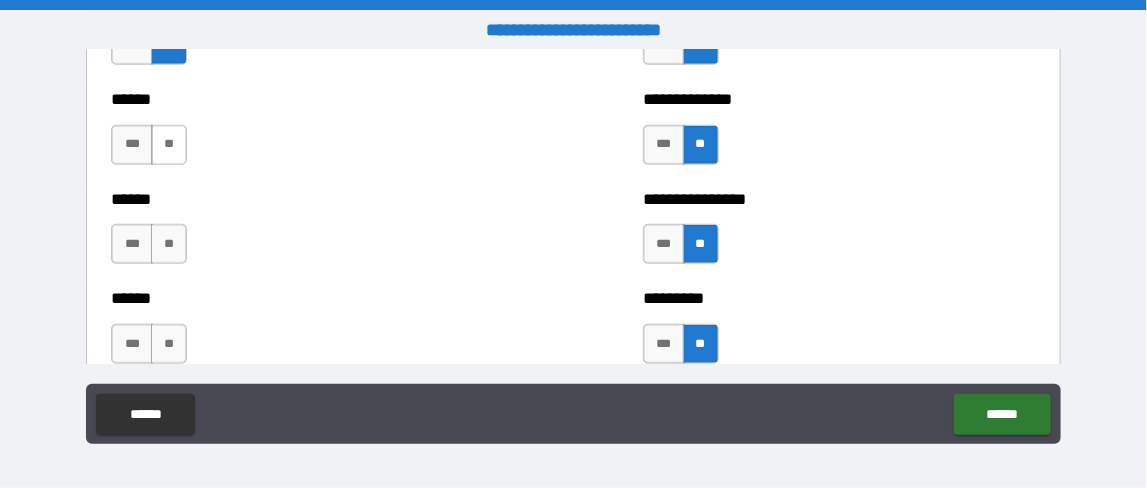 click on "**" at bounding box center (169, 145) 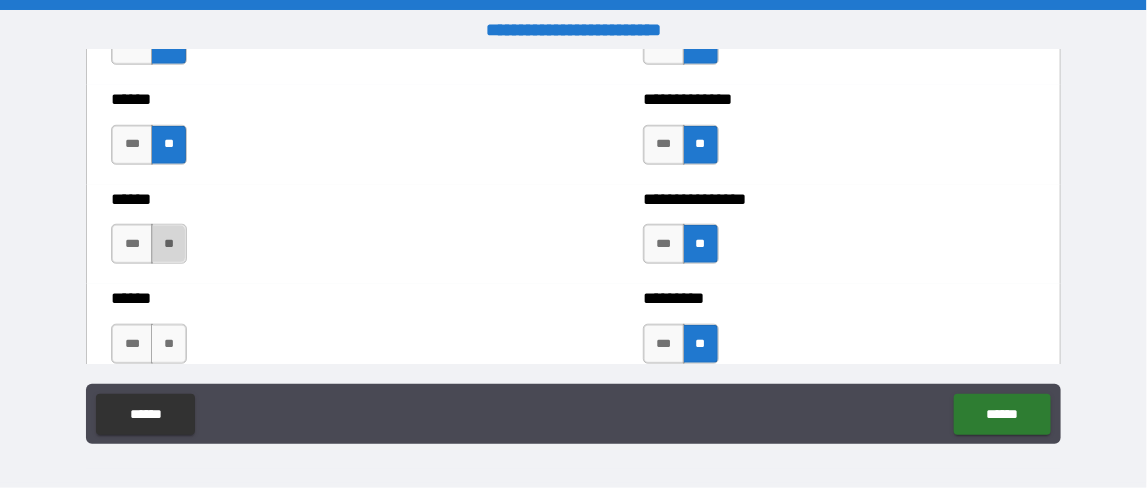 click on "**" at bounding box center (169, 244) 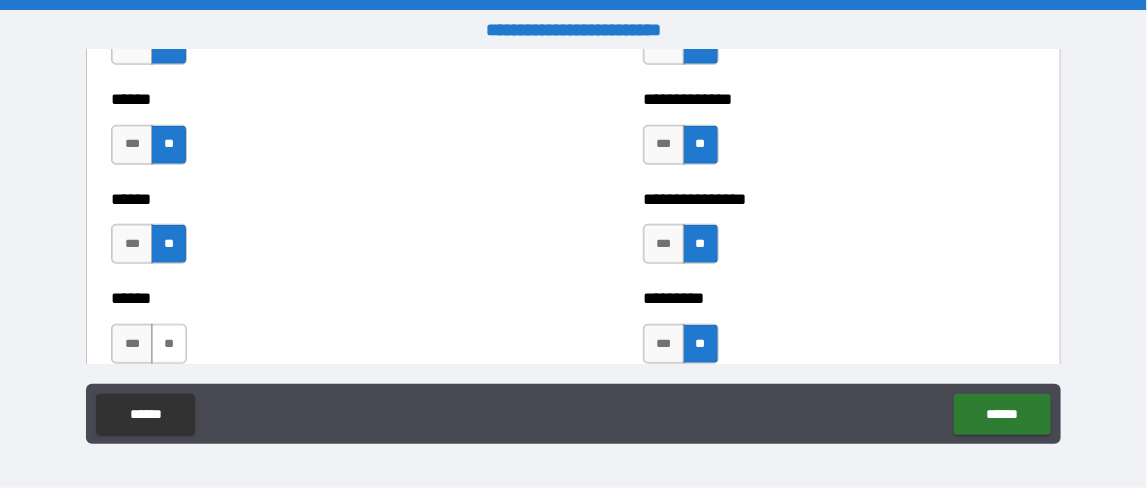 click on "**" at bounding box center (169, 344) 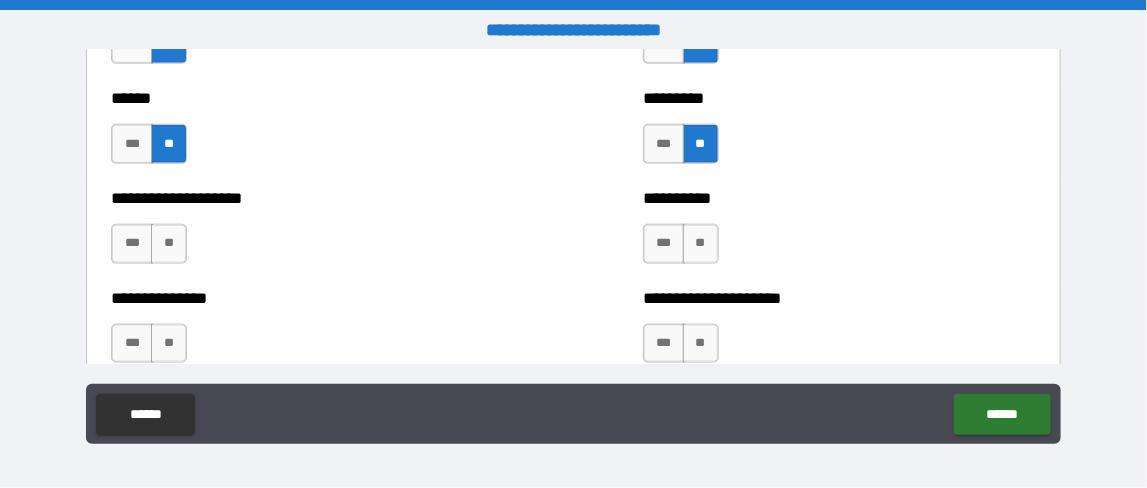 scroll, scrollTop: 3300, scrollLeft: 0, axis: vertical 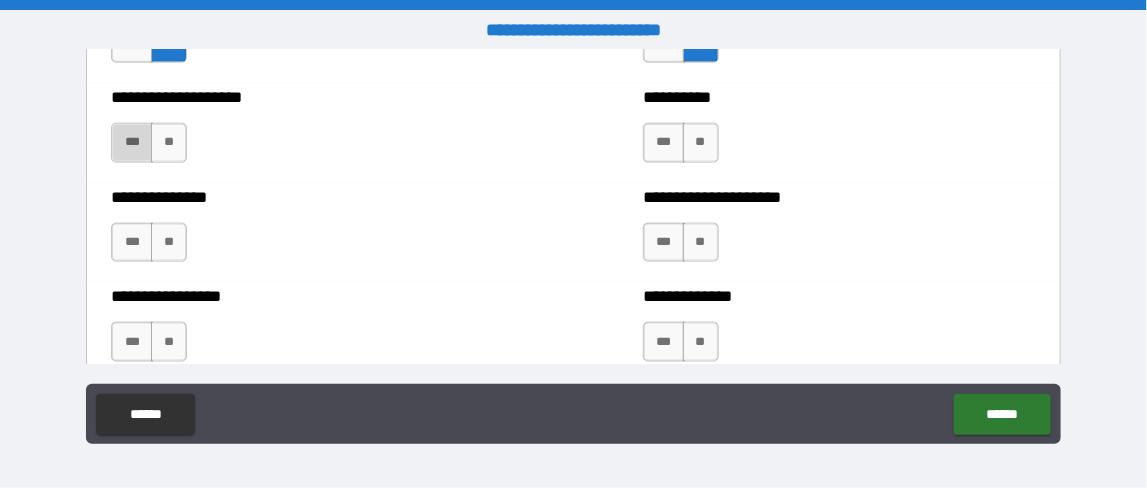 click on "***" at bounding box center [131, 143] 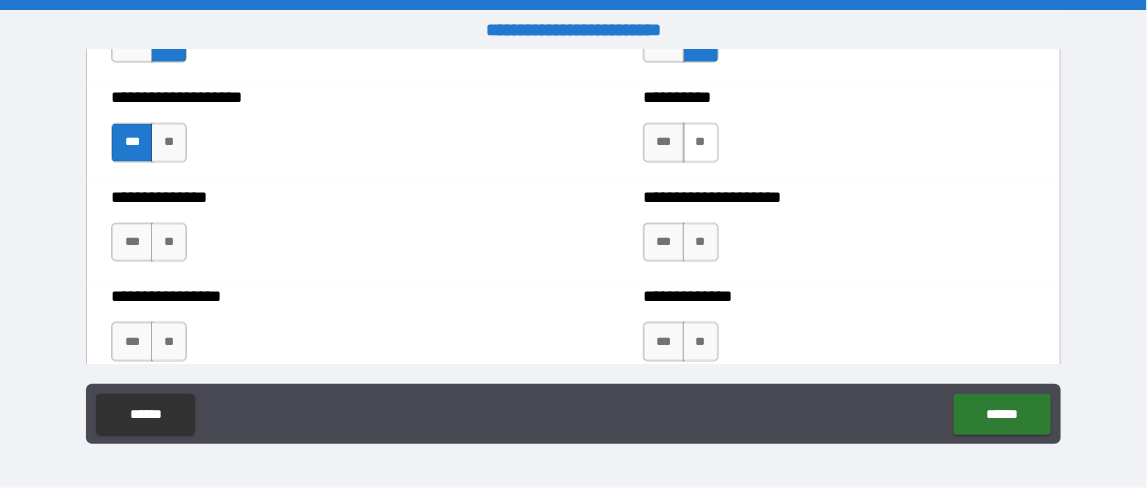 click on "**" at bounding box center [701, 143] 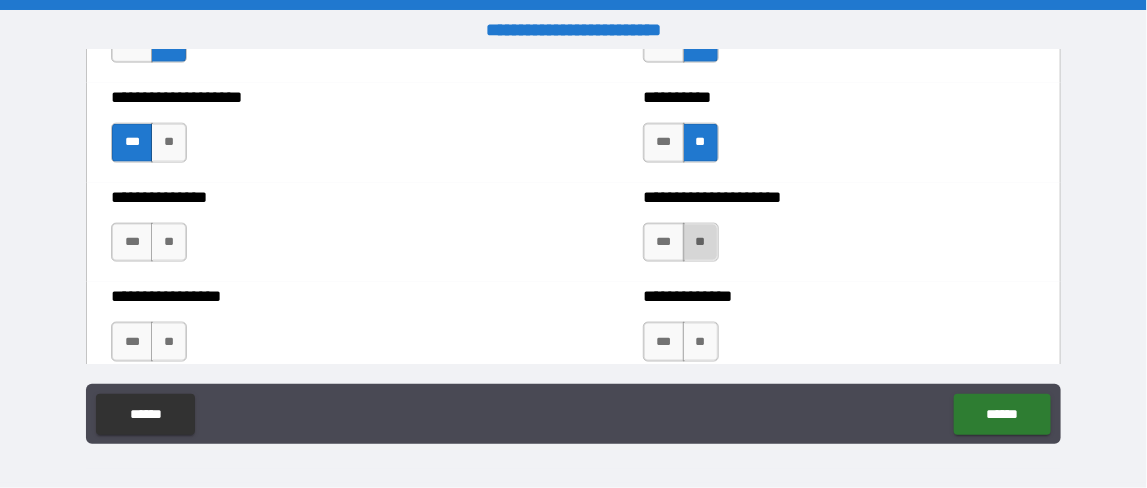 click on "**" at bounding box center [701, 243] 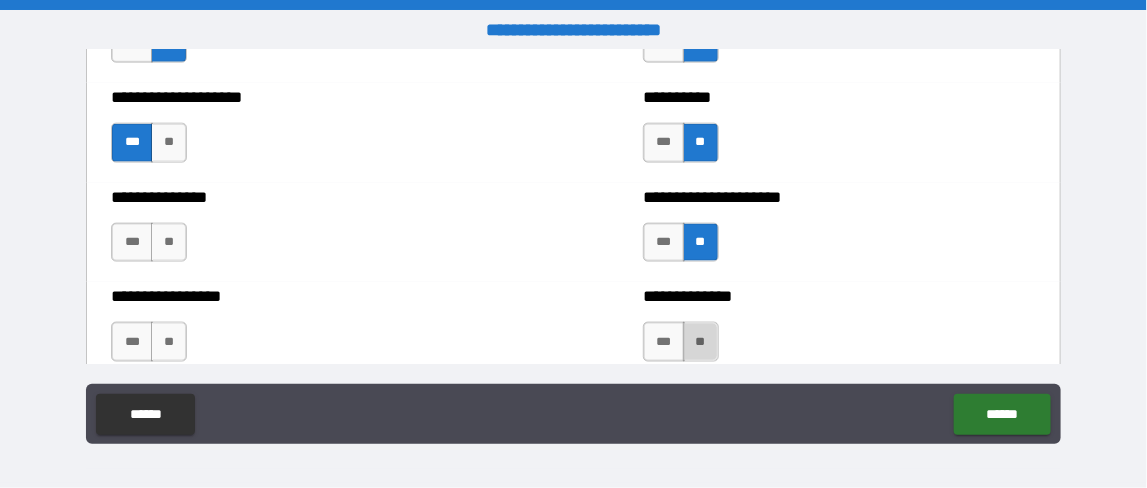 click on "**" at bounding box center [701, 342] 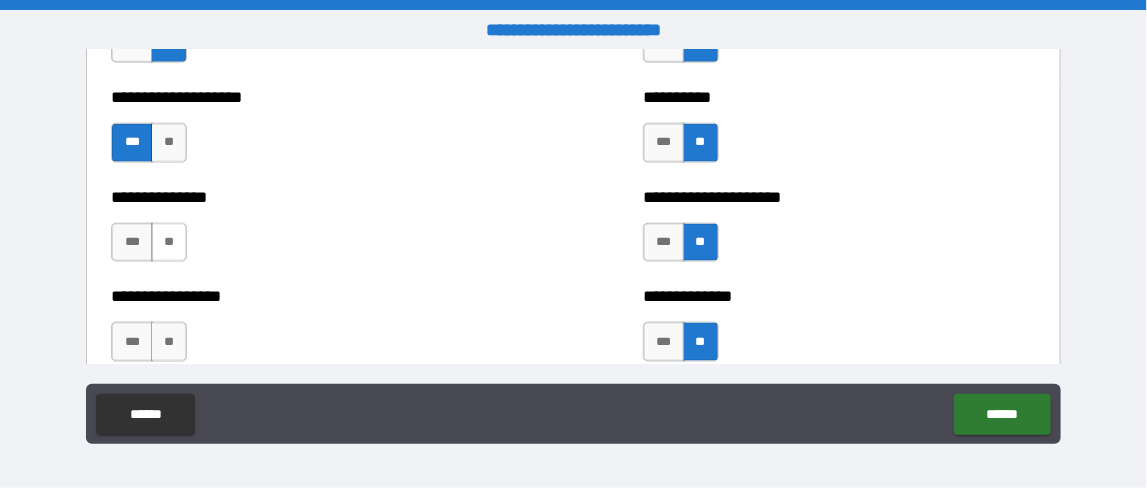 click on "**" at bounding box center [169, 243] 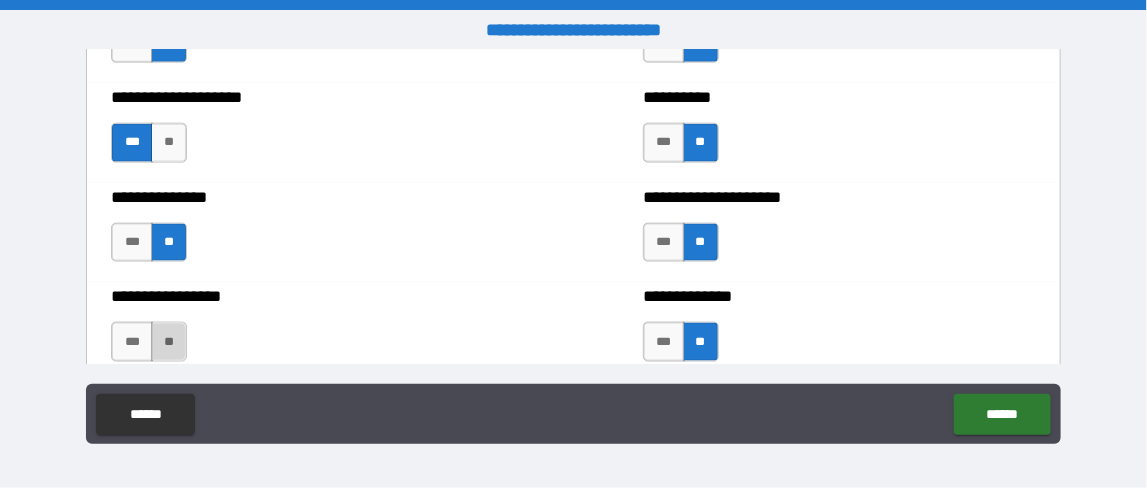 click on "**" at bounding box center [169, 342] 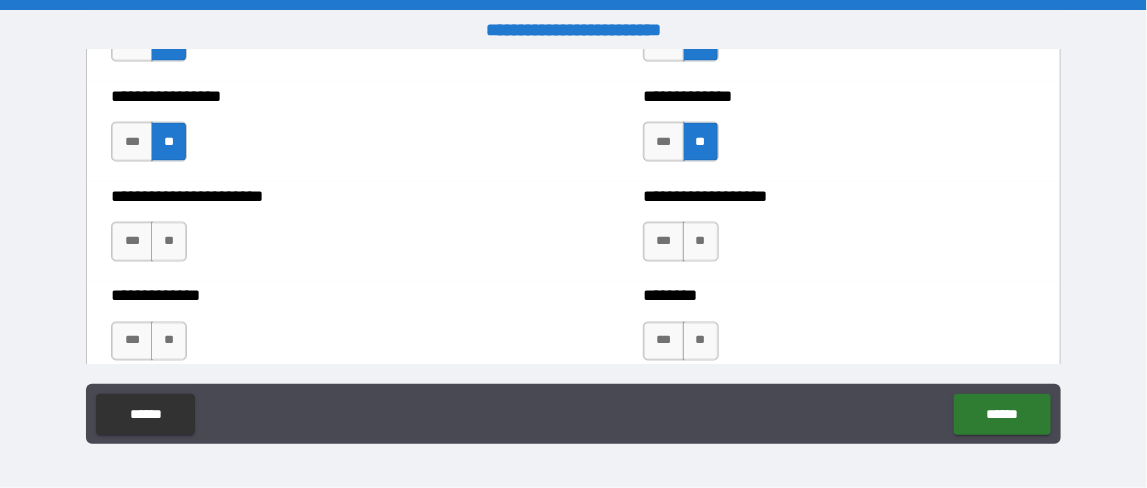 scroll, scrollTop: 3599, scrollLeft: 0, axis: vertical 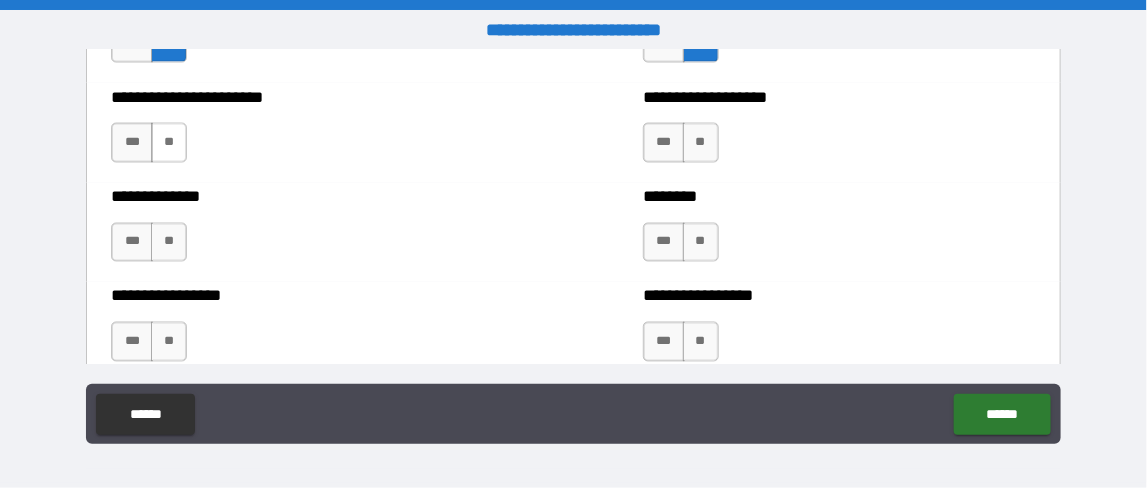 click on "**" at bounding box center (169, 143) 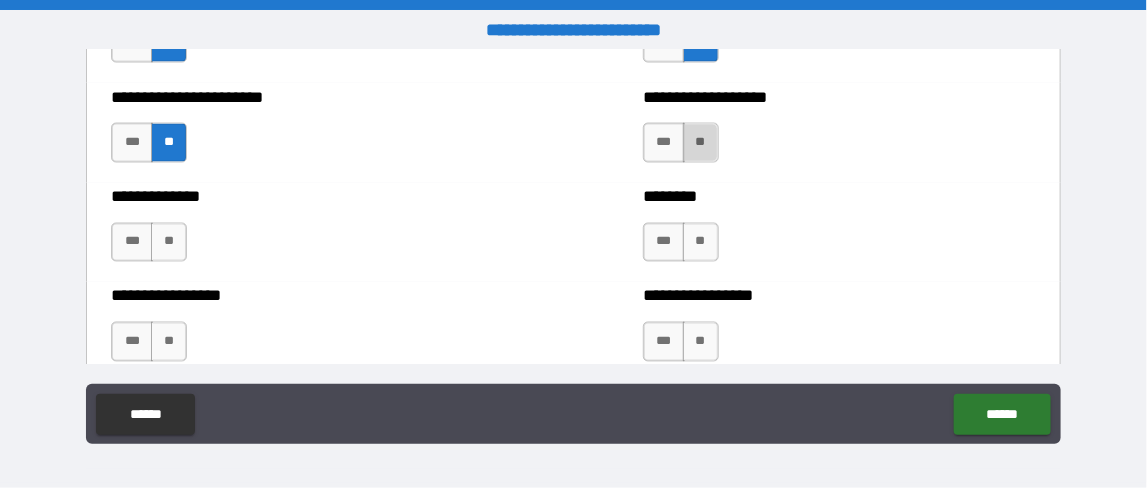 click on "**" at bounding box center (701, 143) 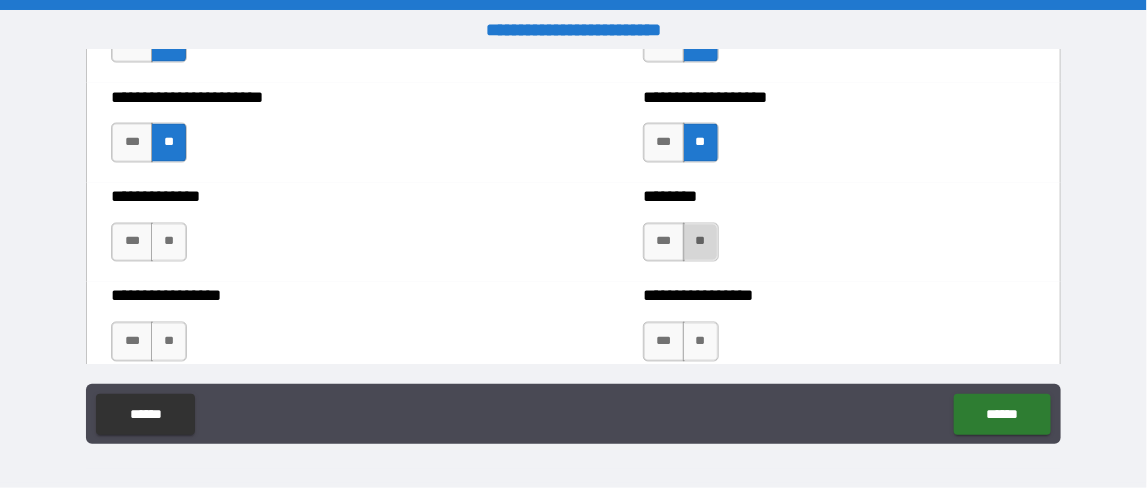 drag, startPoint x: 690, startPoint y: 230, endPoint x: 692, endPoint y: 243, distance: 13.152946 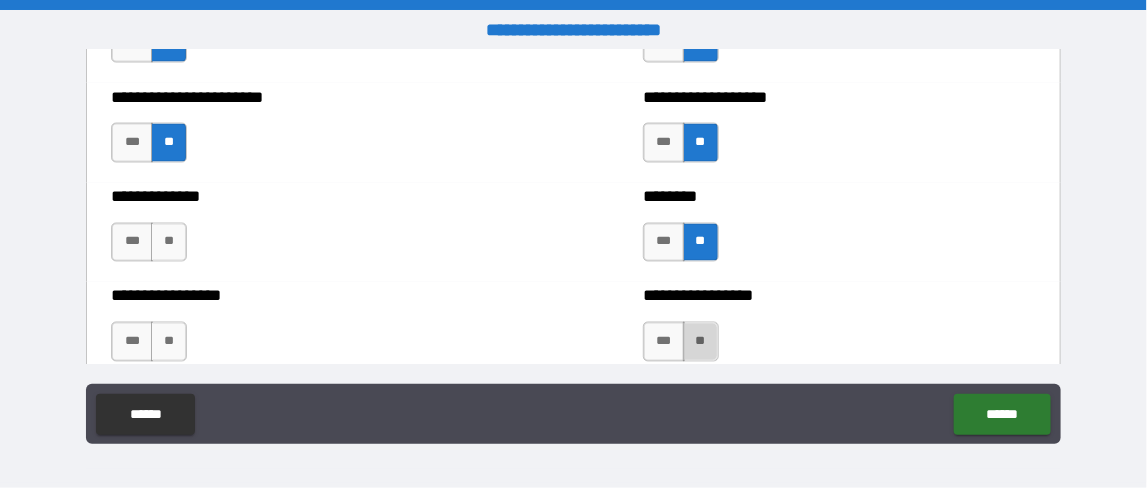 click on "**" at bounding box center [701, 342] 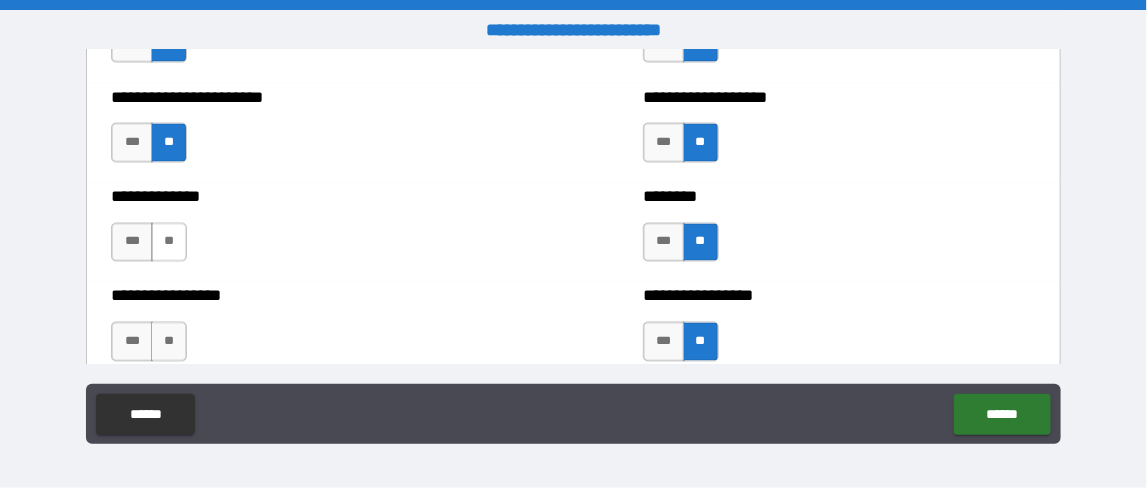 click on "**" at bounding box center [169, 243] 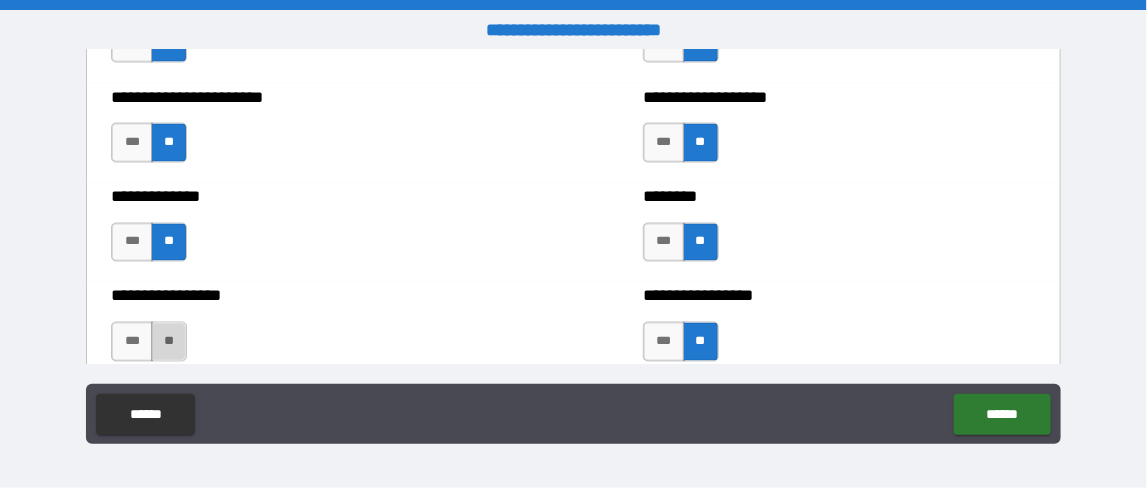 click on "**" at bounding box center (169, 342) 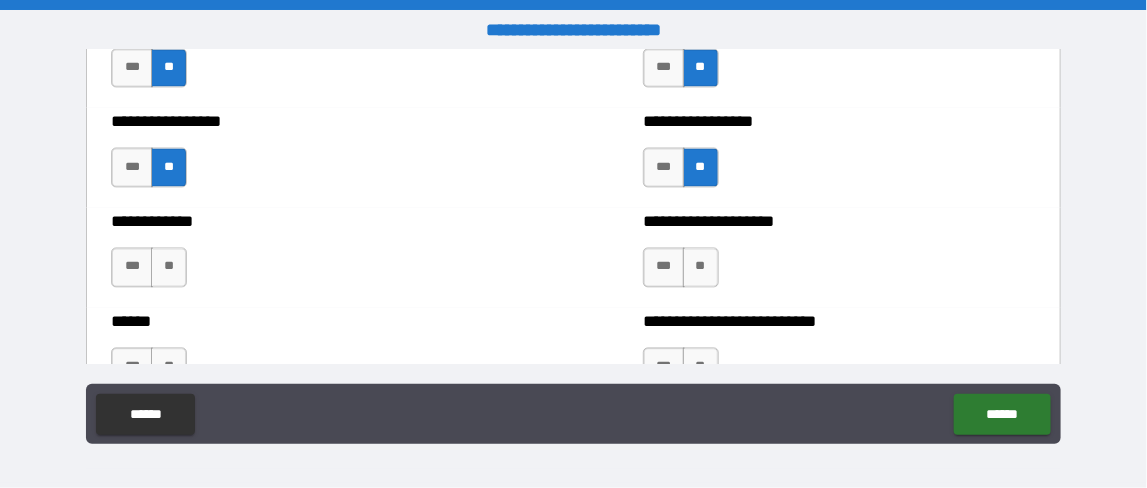 scroll, scrollTop: 3799, scrollLeft: 0, axis: vertical 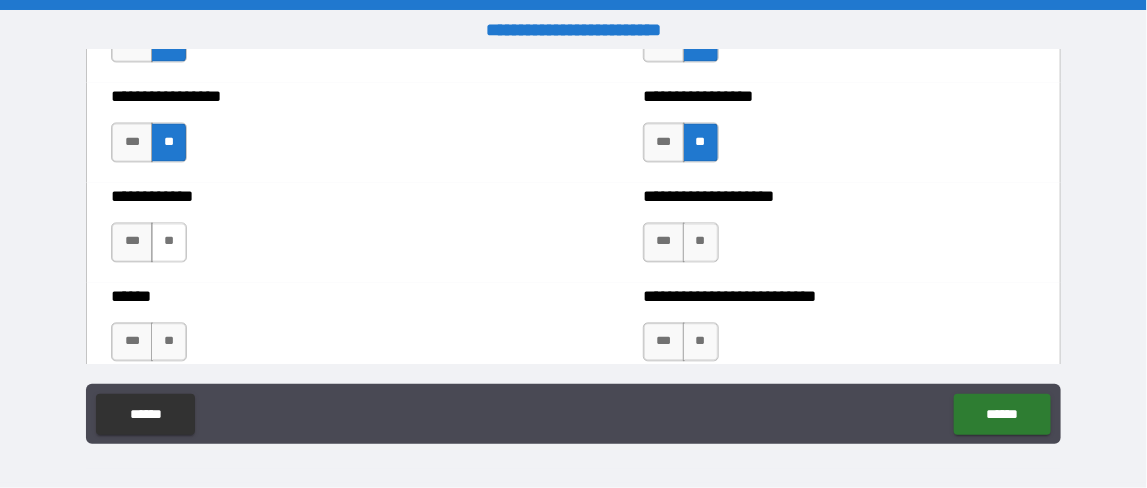 drag, startPoint x: 171, startPoint y: 249, endPoint x: 182, endPoint y: 251, distance: 11.18034 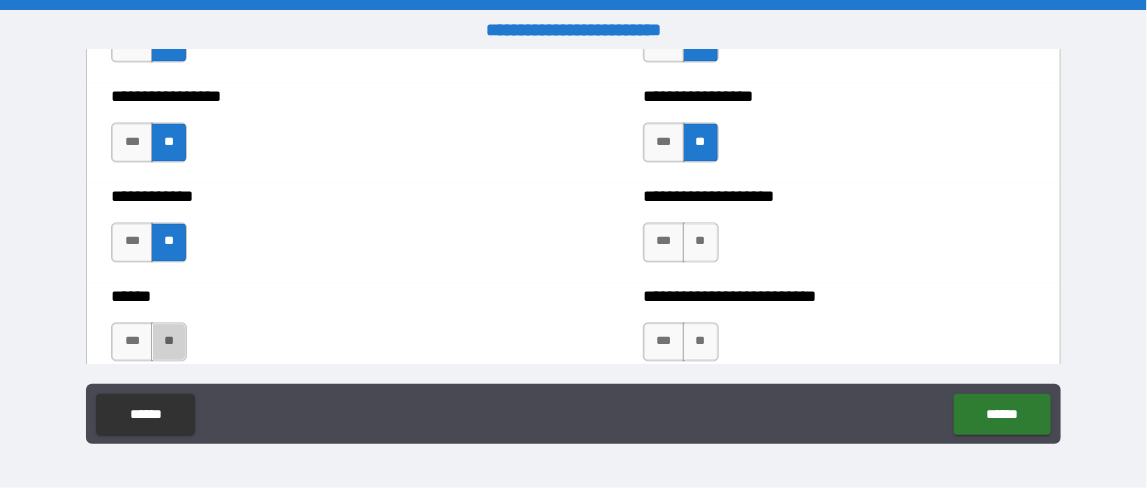 drag, startPoint x: 167, startPoint y: 341, endPoint x: 271, endPoint y: 308, distance: 109.11004 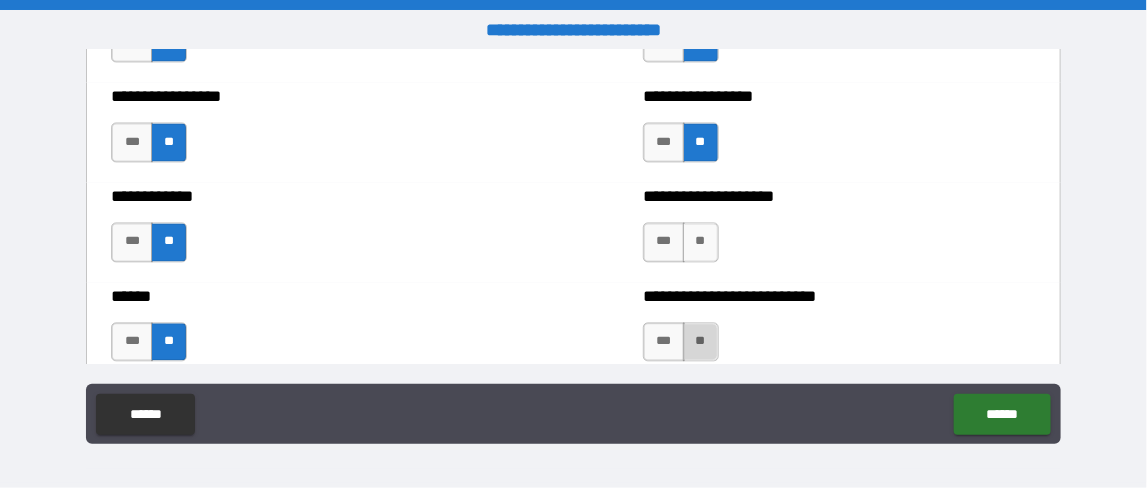 click on "**" at bounding box center [701, 342] 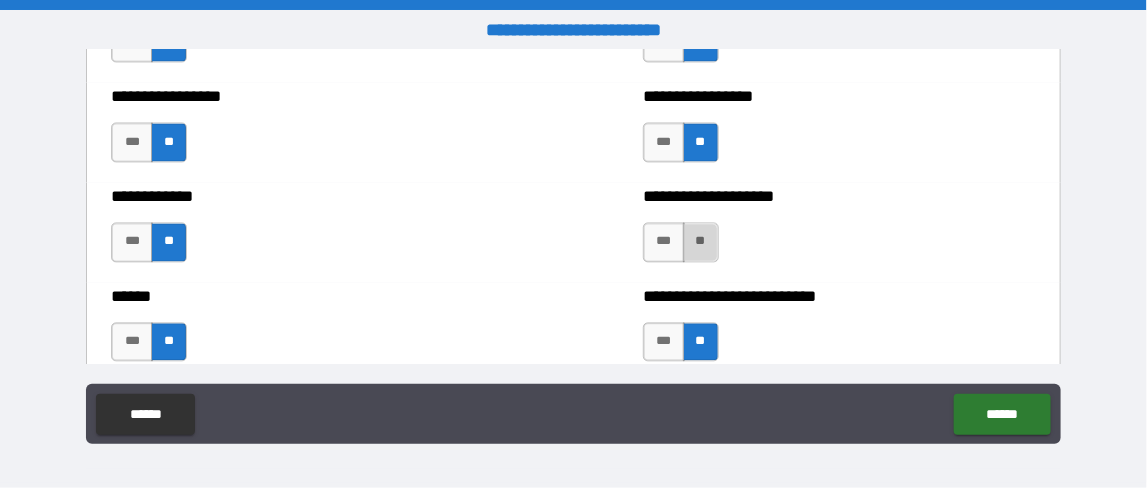 click on "**" at bounding box center [701, 242] 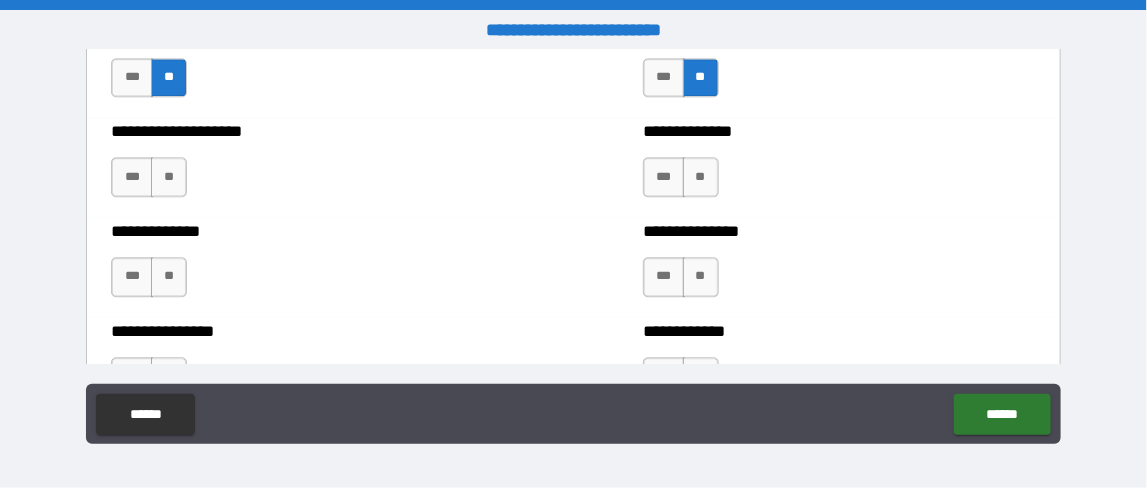scroll, scrollTop: 4100, scrollLeft: 0, axis: vertical 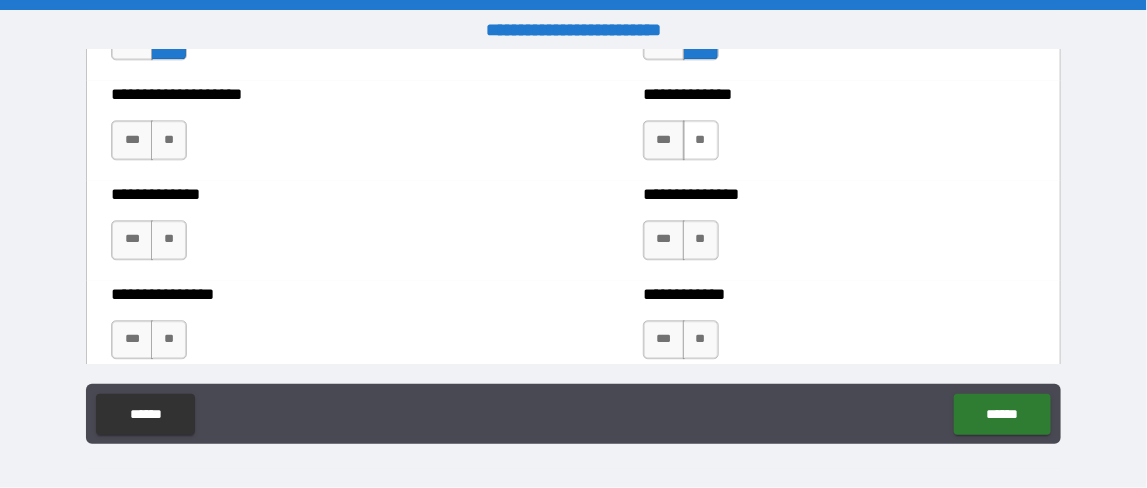 click on "**" at bounding box center [701, 140] 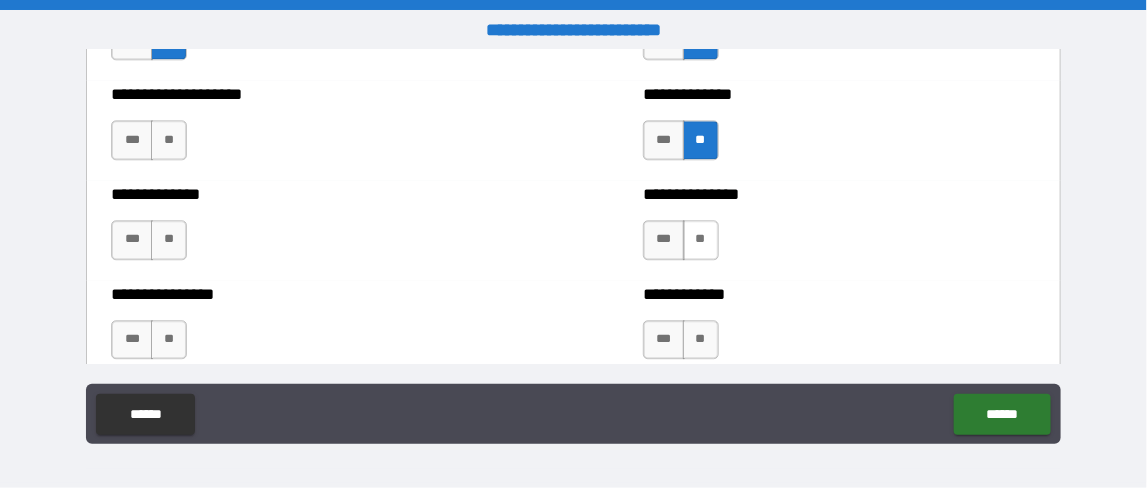 click on "**" at bounding box center [701, 240] 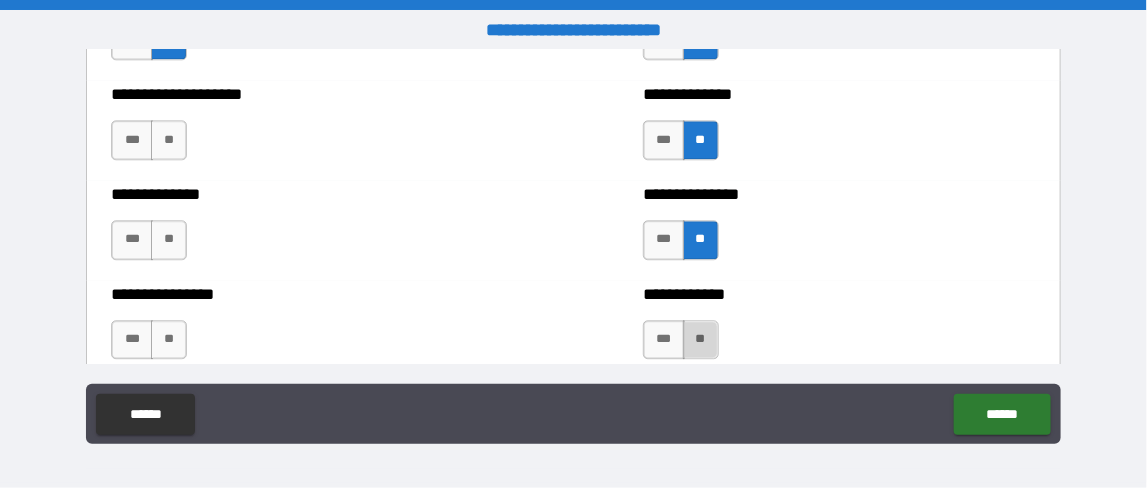 click on "**" at bounding box center [701, 340] 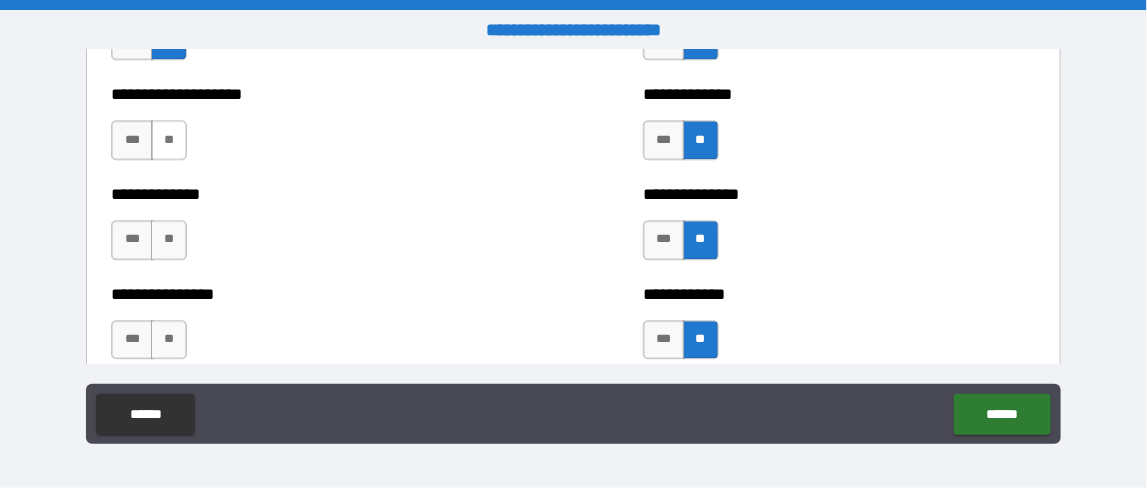 click on "**" at bounding box center [169, 140] 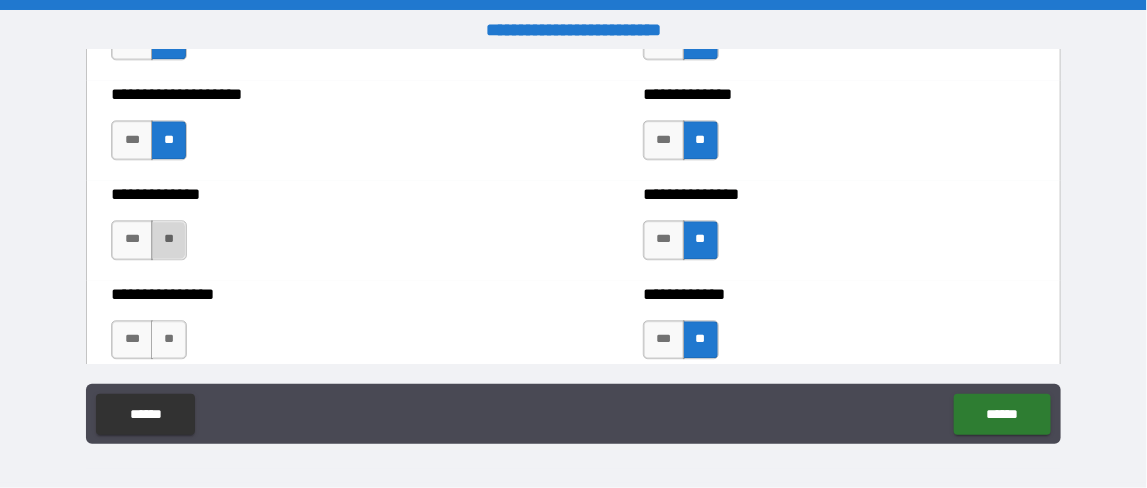 click on "**" at bounding box center (169, 240) 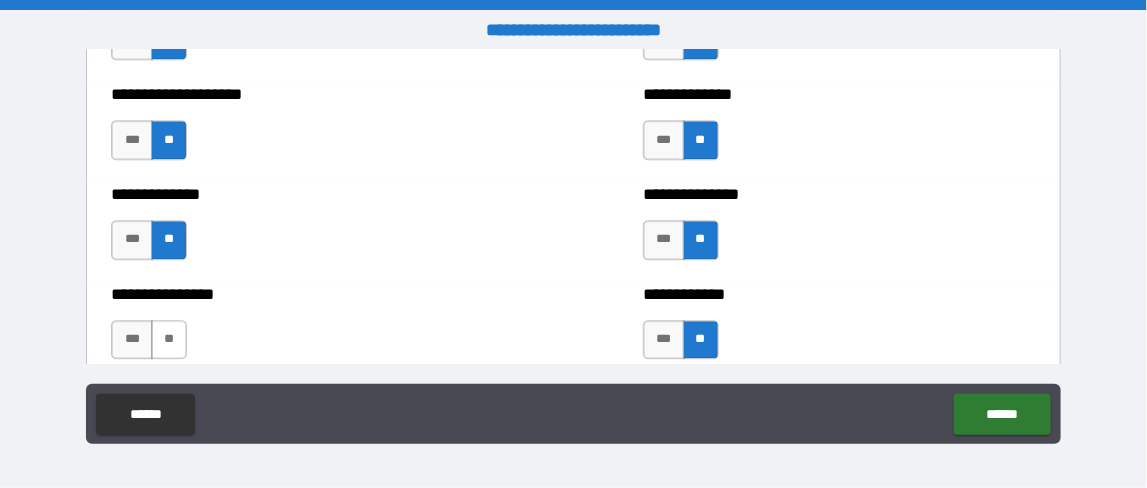 click on "**" at bounding box center [169, 340] 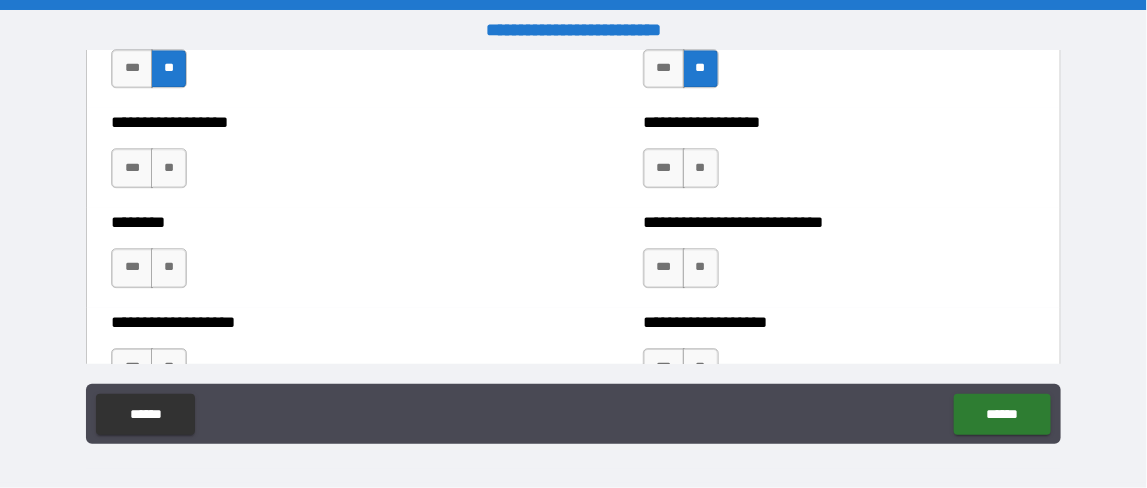 scroll, scrollTop: 4400, scrollLeft: 0, axis: vertical 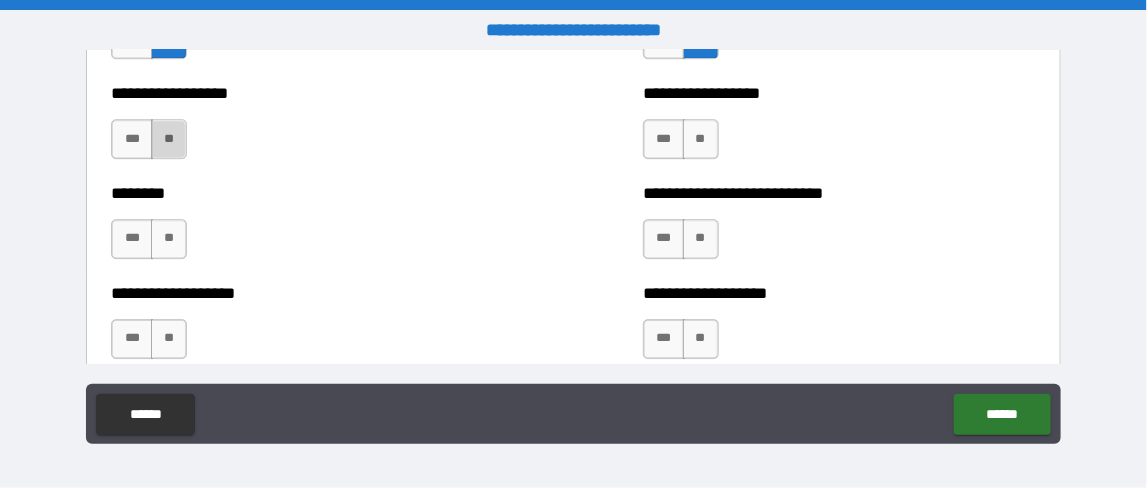 click on "**" at bounding box center (169, 139) 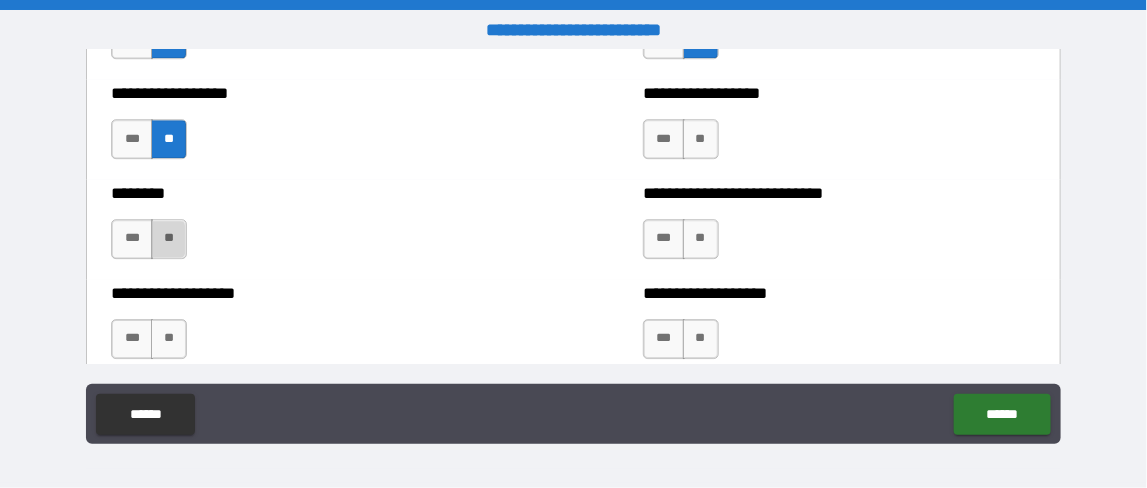 click on "**" at bounding box center (169, 239) 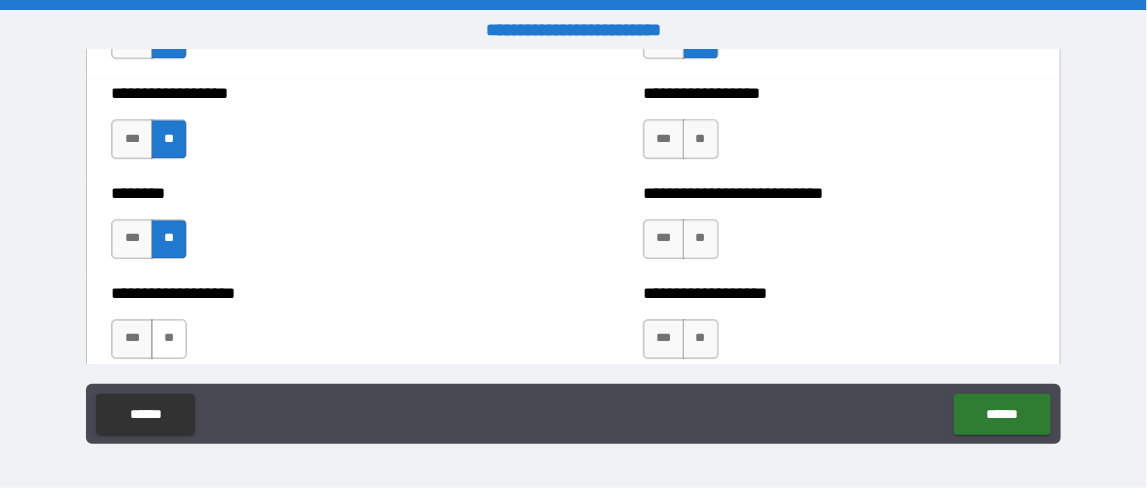 click on "**" at bounding box center (169, 339) 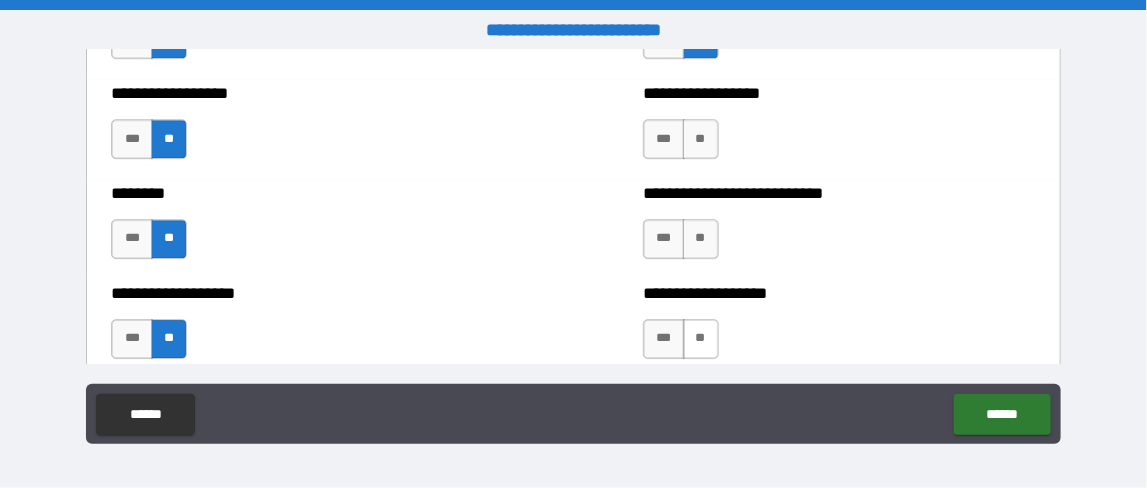 click on "**" at bounding box center (701, 339) 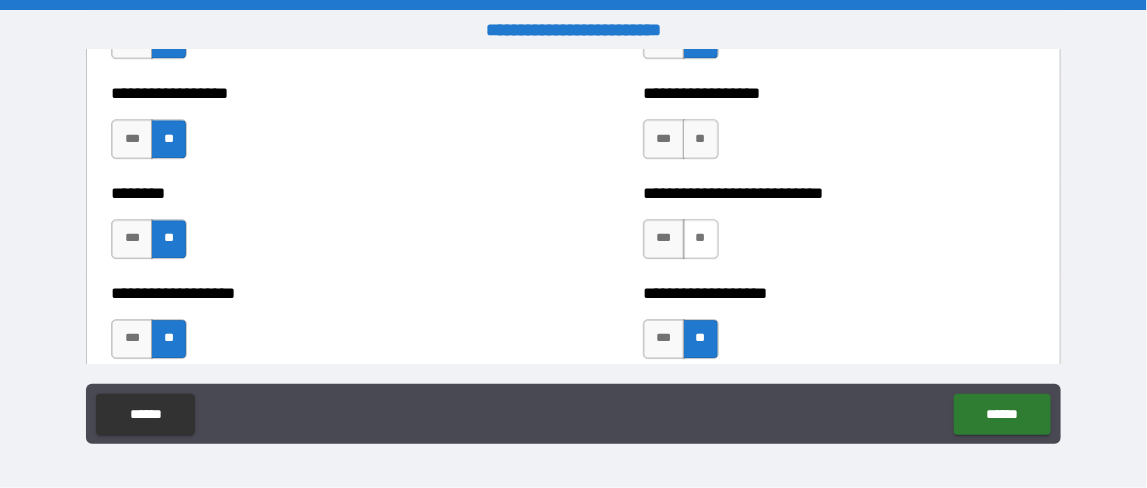 click on "**" at bounding box center (701, 239) 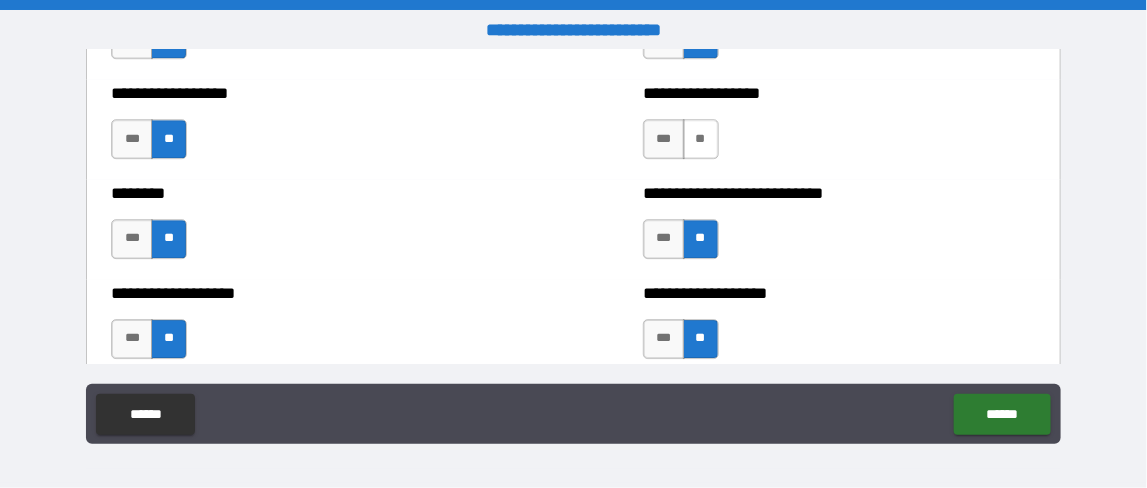 click on "**" at bounding box center [701, 139] 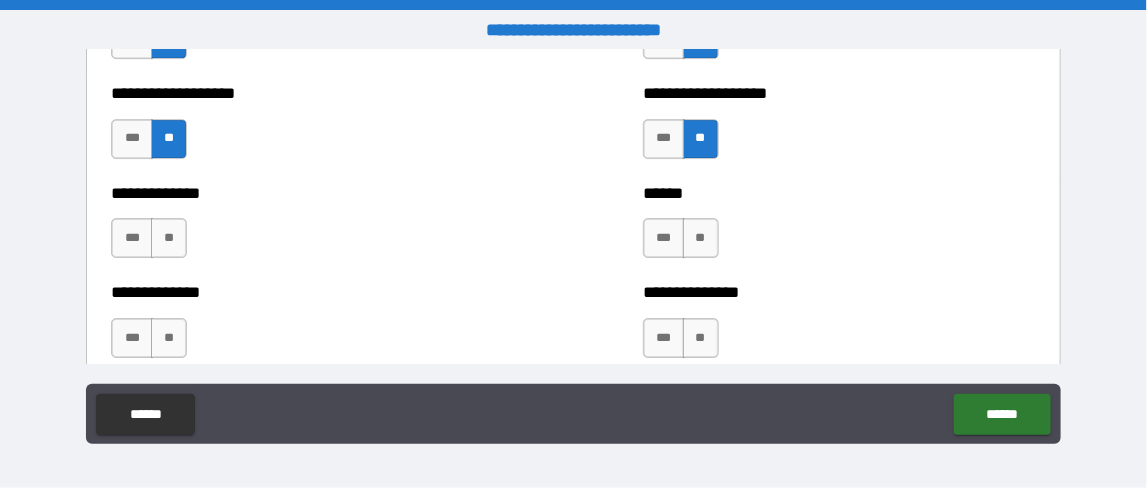 scroll, scrollTop: 4700, scrollLeft: 0, axis: vertical 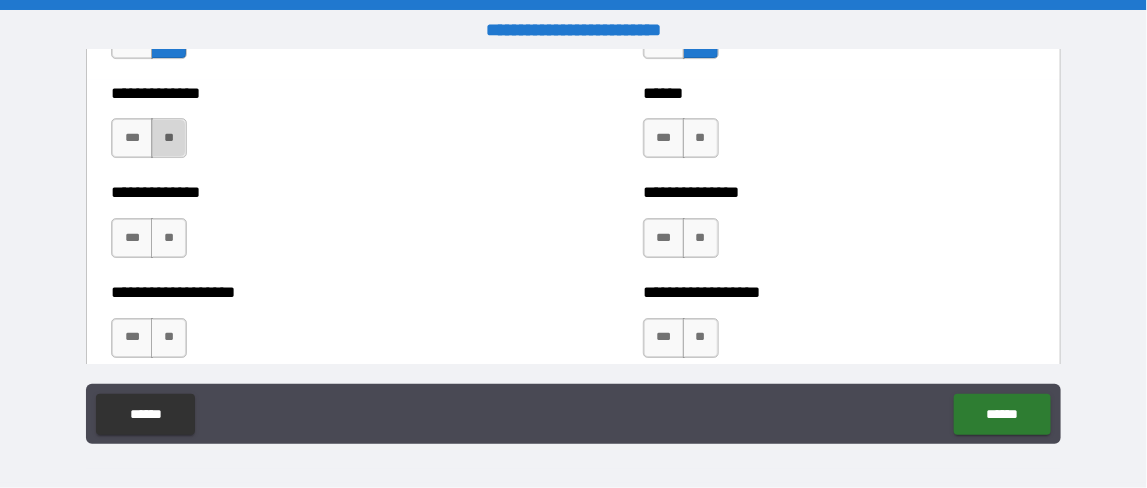 click on "**" at bounding box center (169, 138) 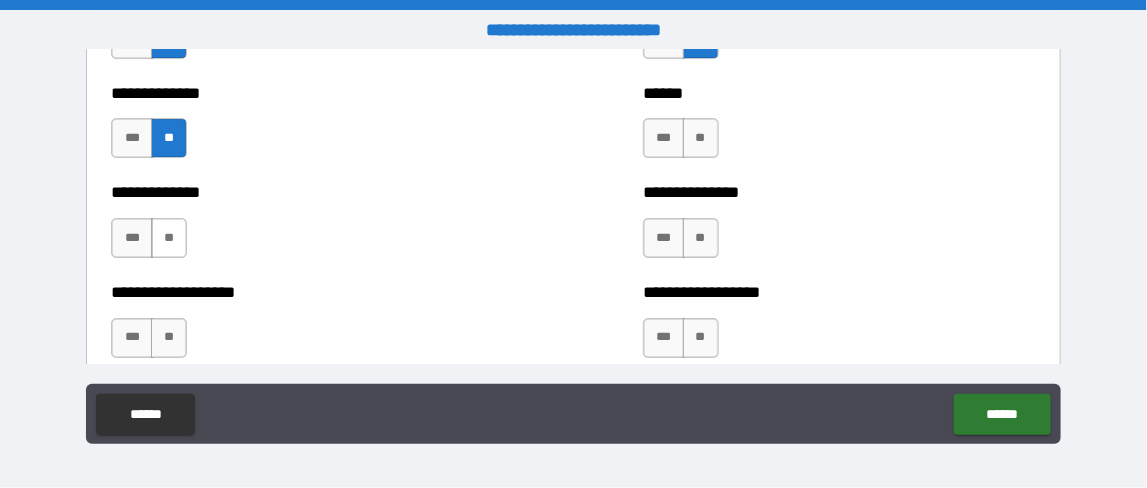 click on "**" at bounding box center [169, 238] 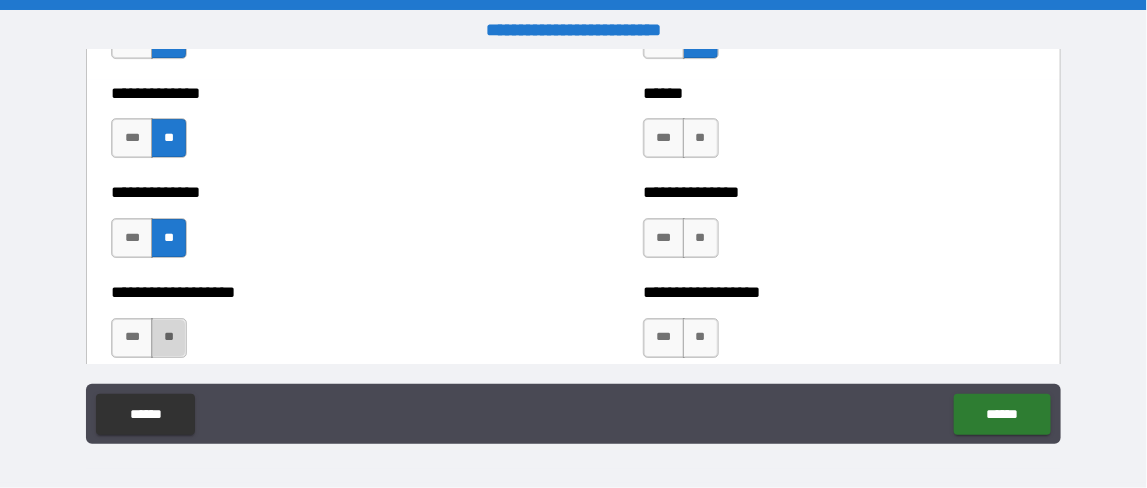 click on "**" at bounding box center [169, 338] 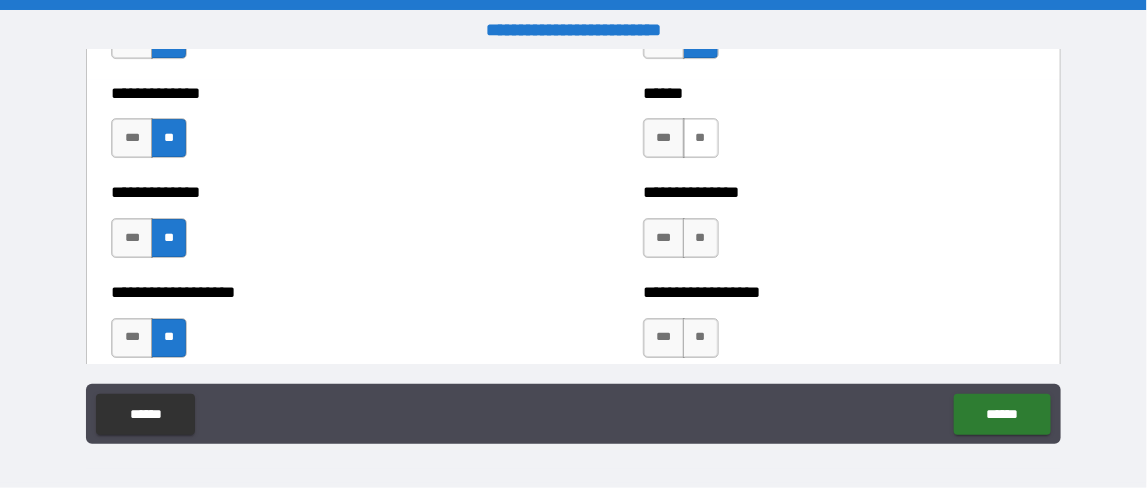click on "**" at bounding box center [701, 138] 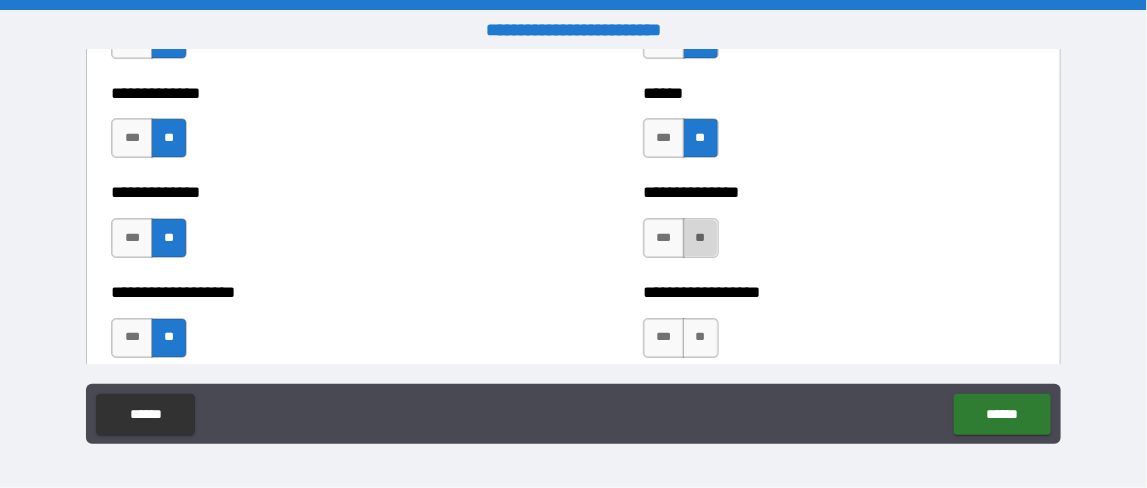 click on "**" at bounding box center (701, 238) 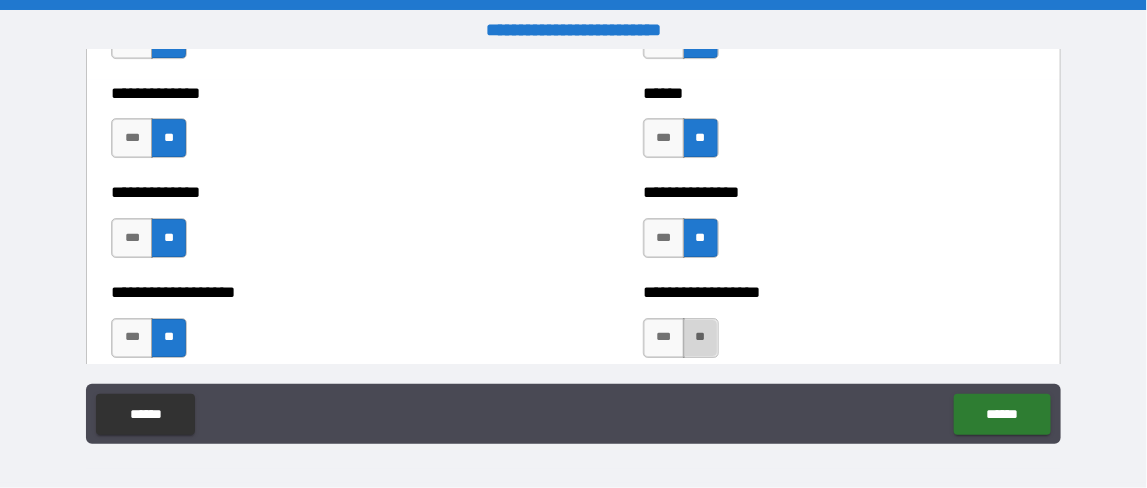 drag, startPoint x: 698, startPoint y: 317, endPoint x: 650, endPoint y: 303, distance: 50 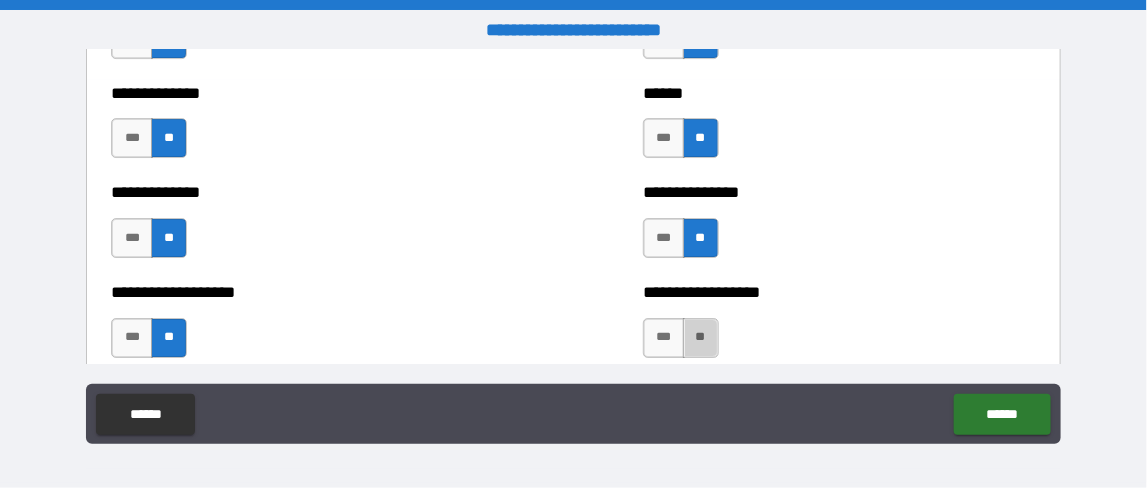 click on "**" at bounding box center (701, 338) 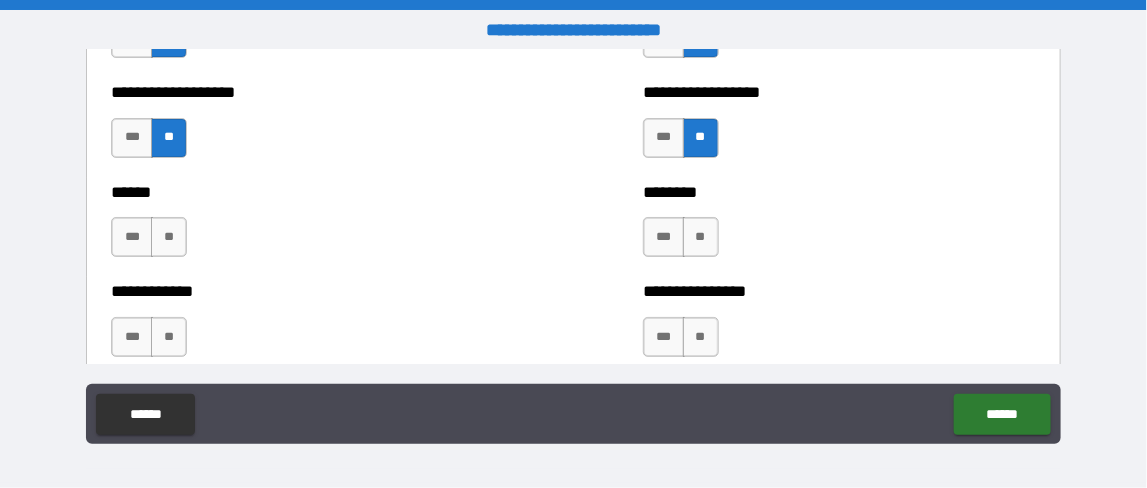 scroll, scrollTop: 5000, scrollLeft: 0, axis: vertical 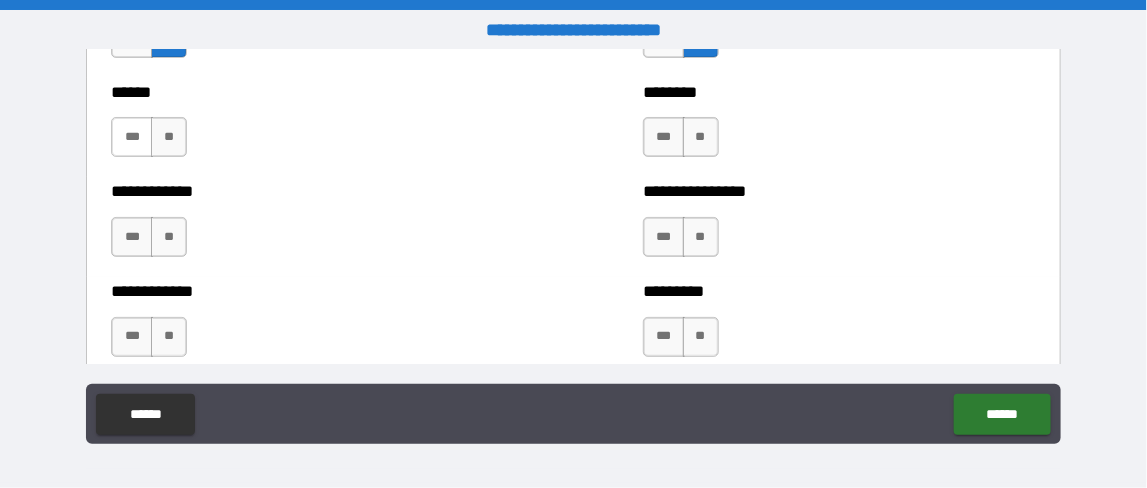 click on "***" at bounding box center (131, 137) 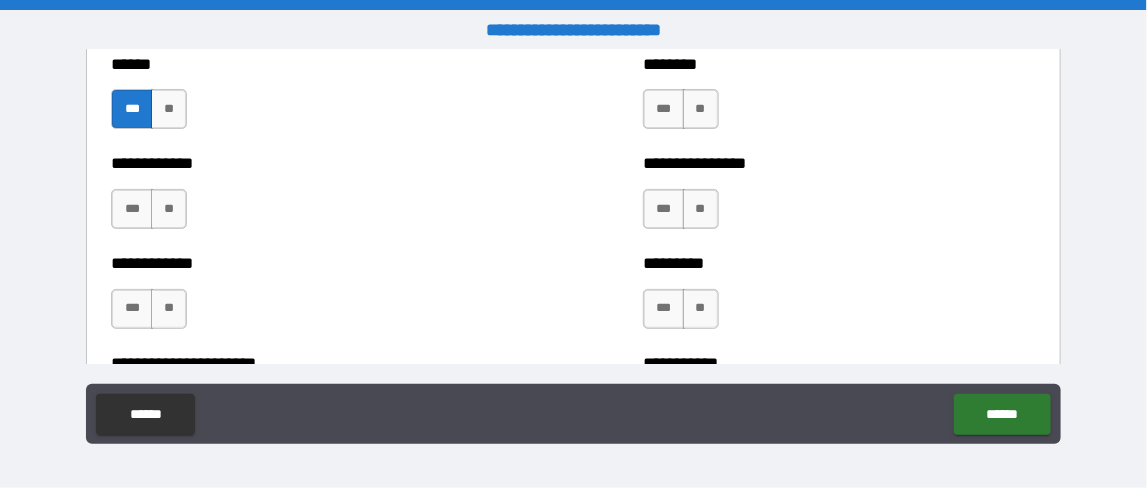 scroll, scrollTop: 5000, scrollLeft: 0, axis: vertical 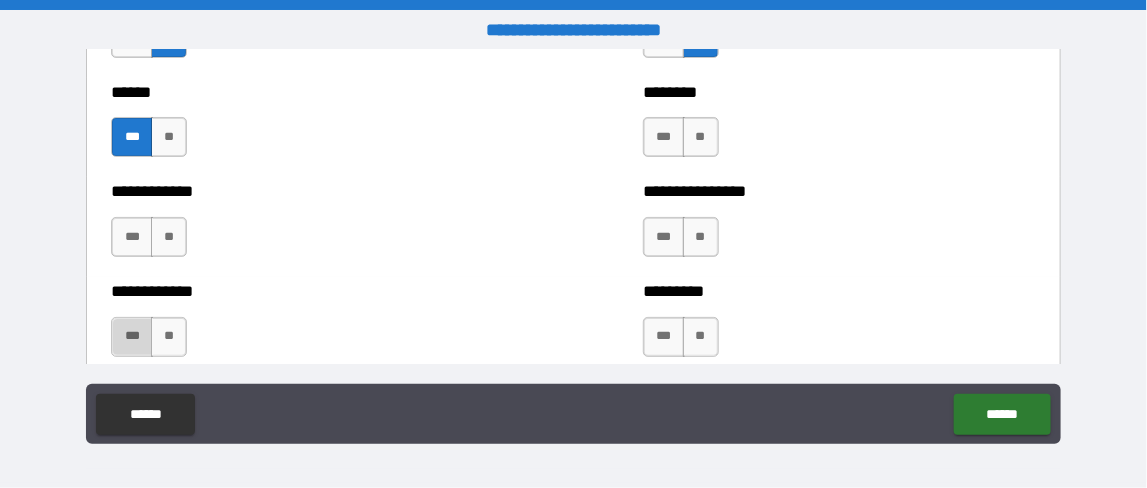 click on "***" at bounding box center [131, 337] 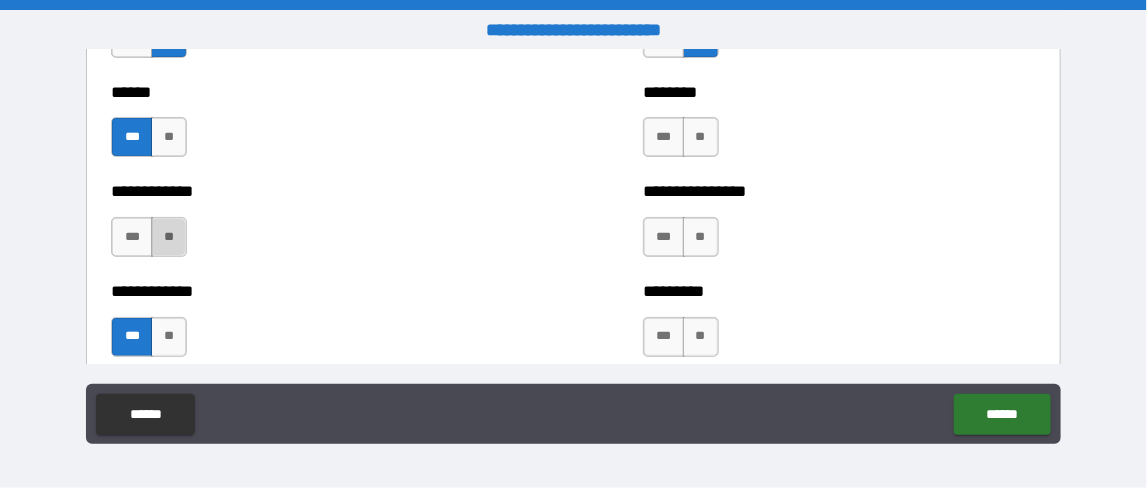 click on "**" at bounding box center (169, 237) 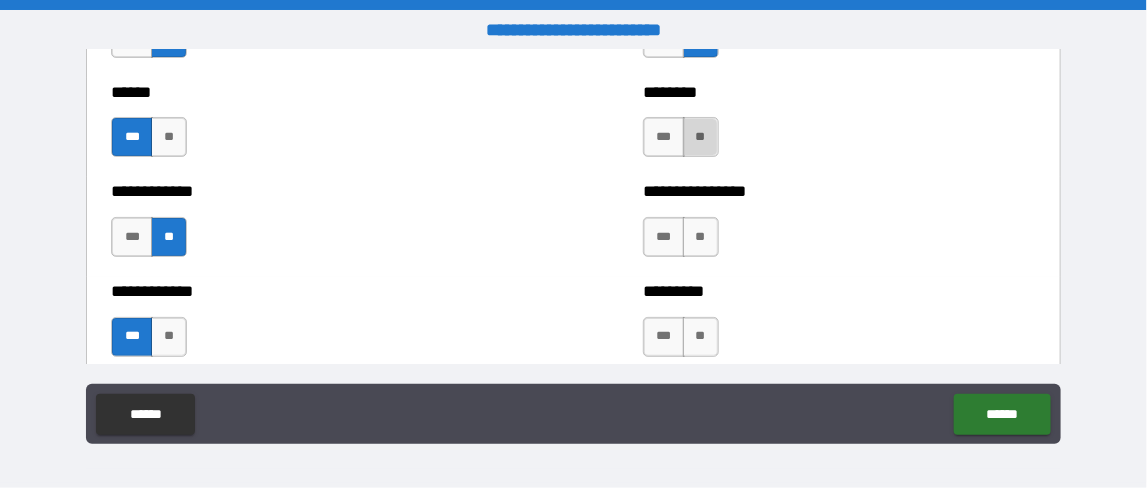 click on "**" at bounding box center [701, 137] 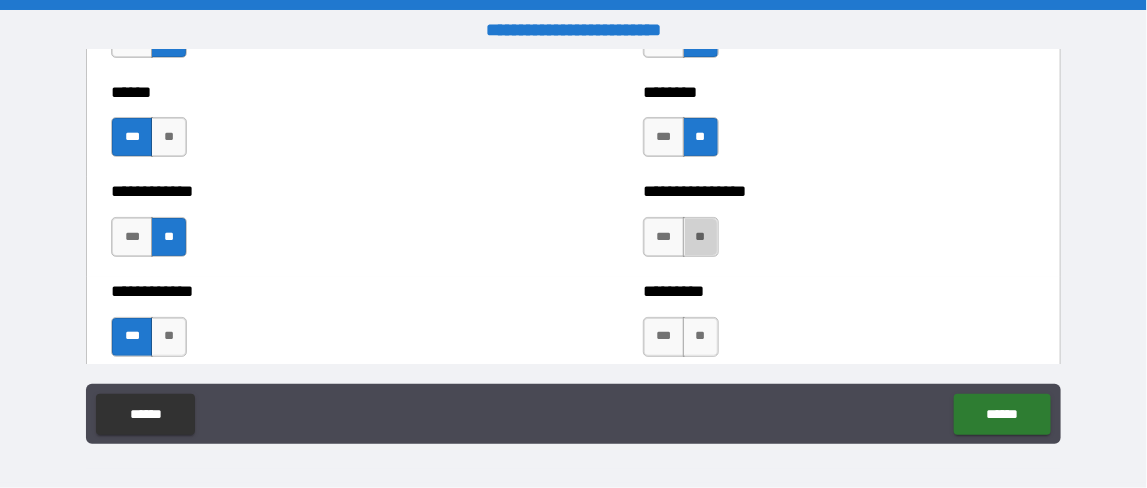 drag, startPoint x: 685, startPoint y: 236, endPoint x: 697, endPoint y: 253, distance: 20.808653 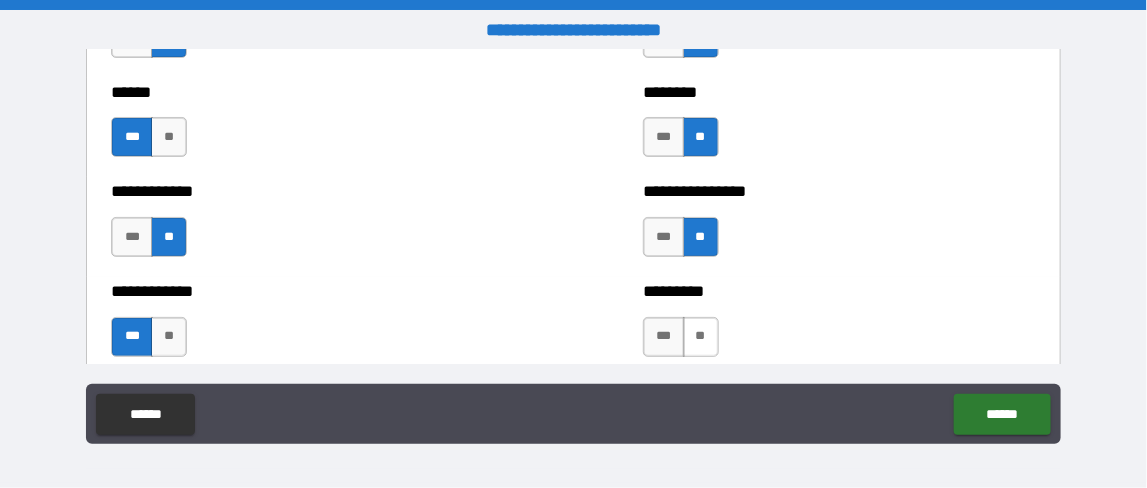 click on "**" at bounding box center (701, 337) 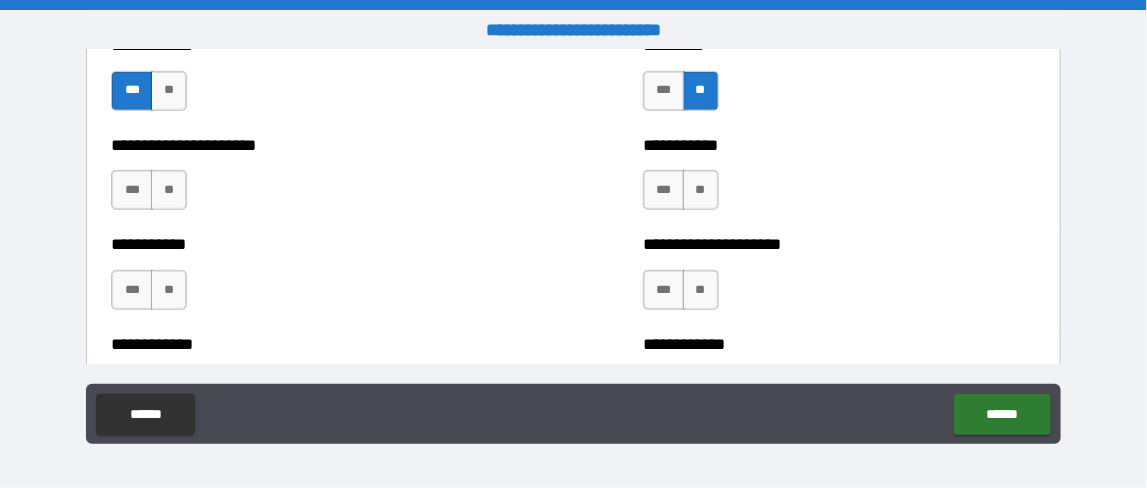 scroll, scrollTop: 5300, scrollLeft: 0, axis: vertical 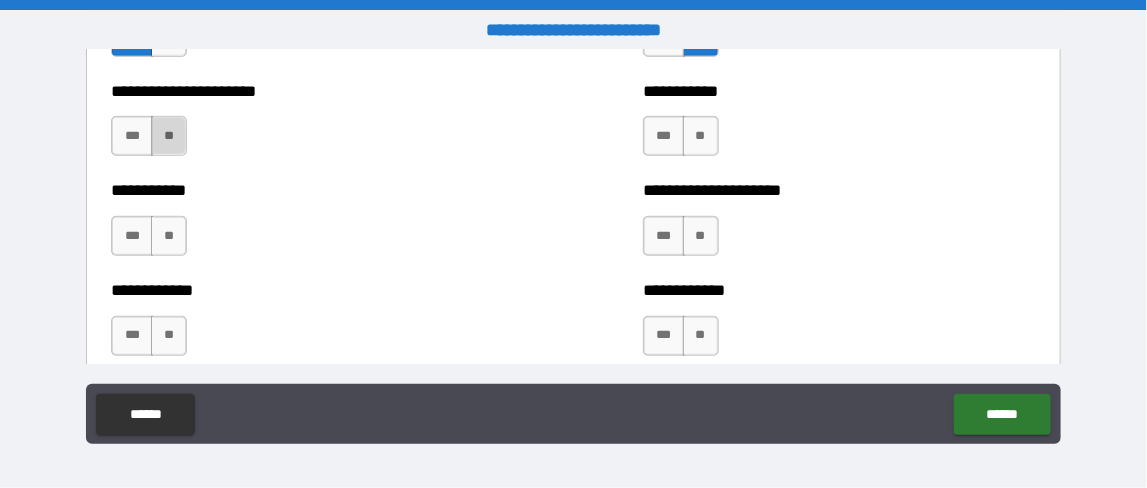 click on "**" at bounding box center [169, 136] 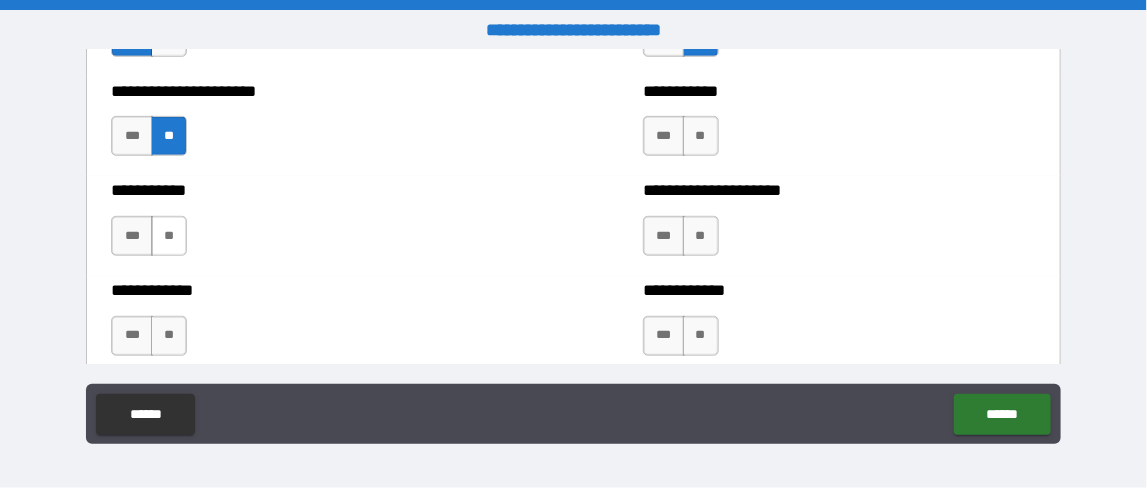 click on "**" at bounding box center (169, 236) 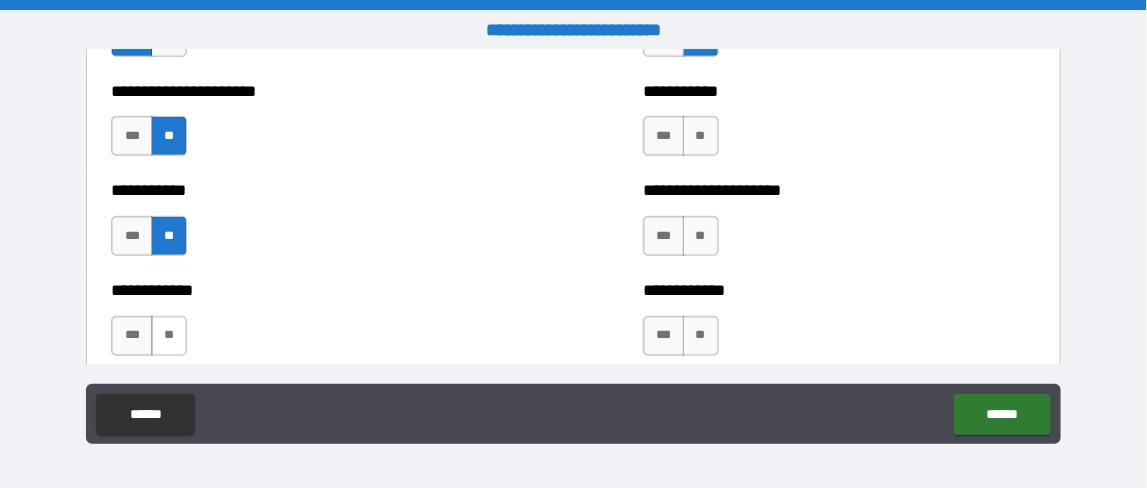 click on "**" at bounding box center [169, 336] 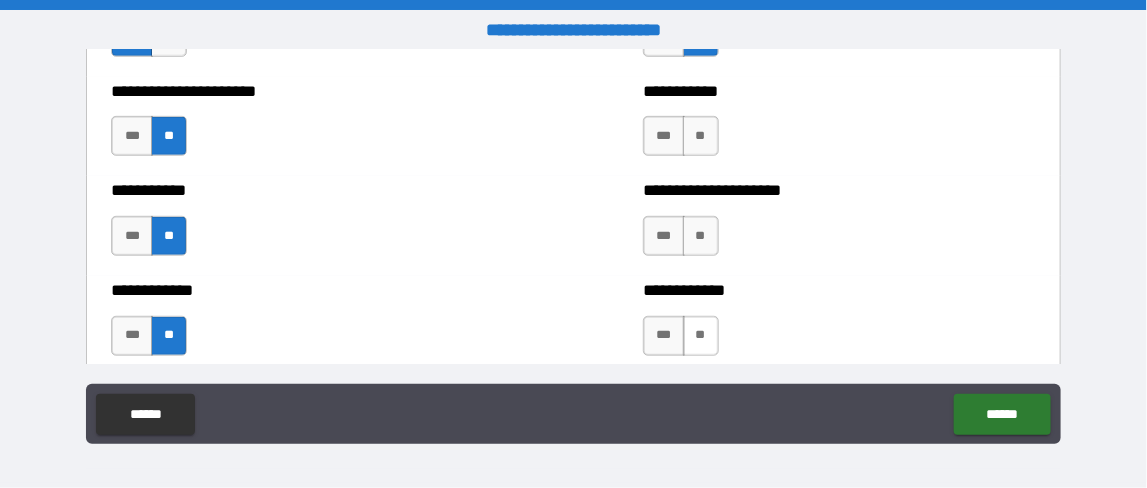 drag, startPoint x: 697, startPoint y: 328, endPoint x: 705, endPoint y: 314, distance: 16.124516 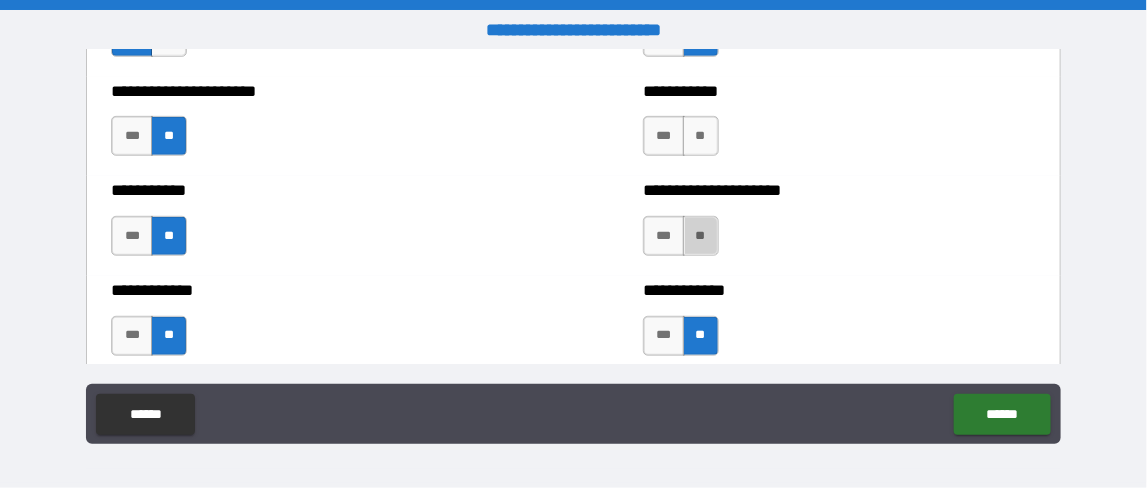 drag, startPoint x: 703, startPoint y: 228, endPoint x: 711, endPoint y: 179, distance: 49.648766 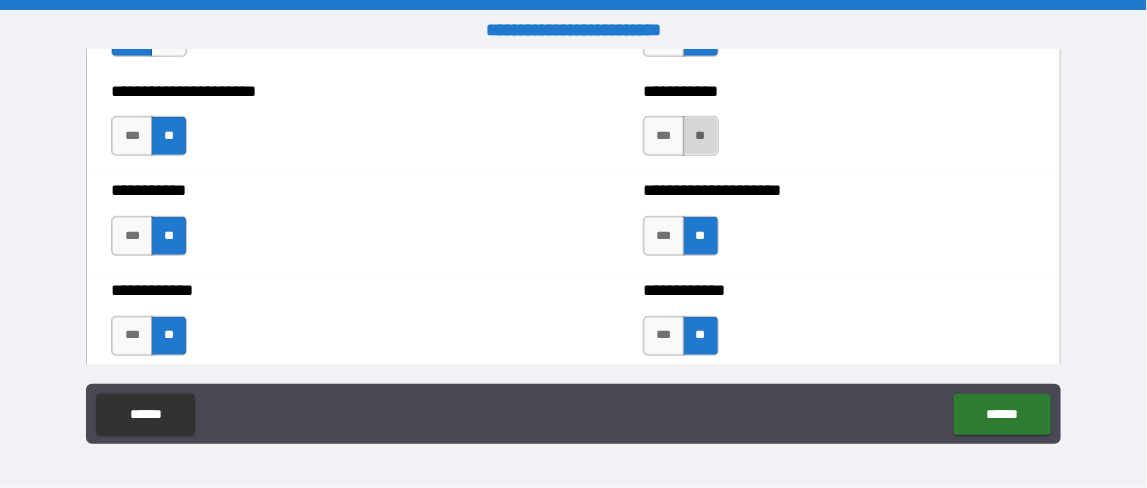 click on "**" at bounding box center [701, 136] 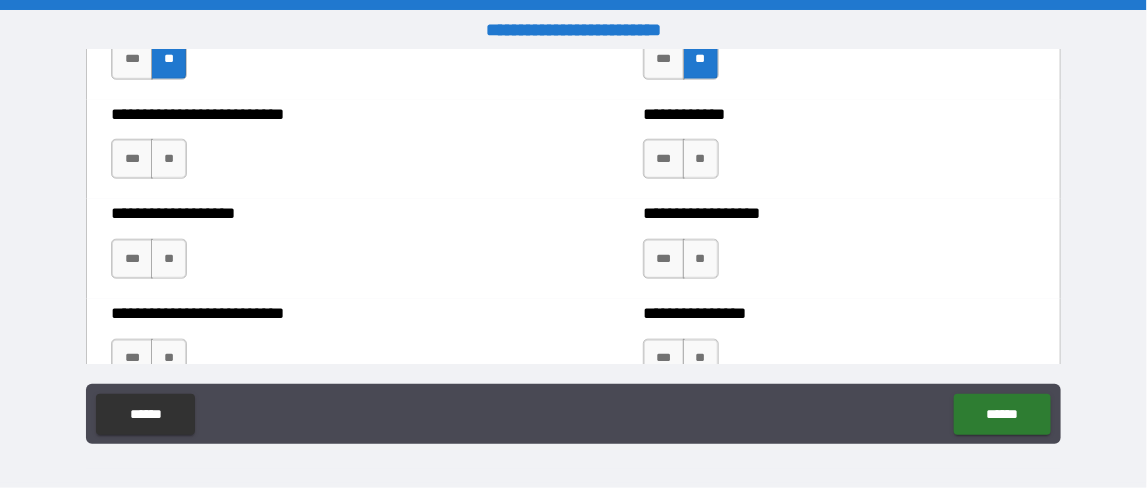 scroll, scrollTop: 5600, scrollLeft: 0, axis: vertical 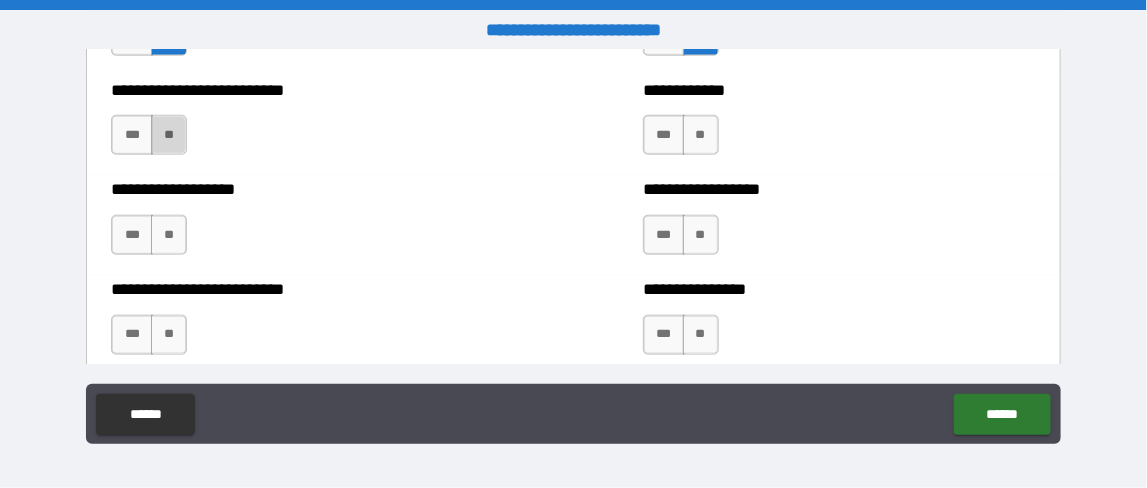 click on "**" at bounding box center [169, 135] 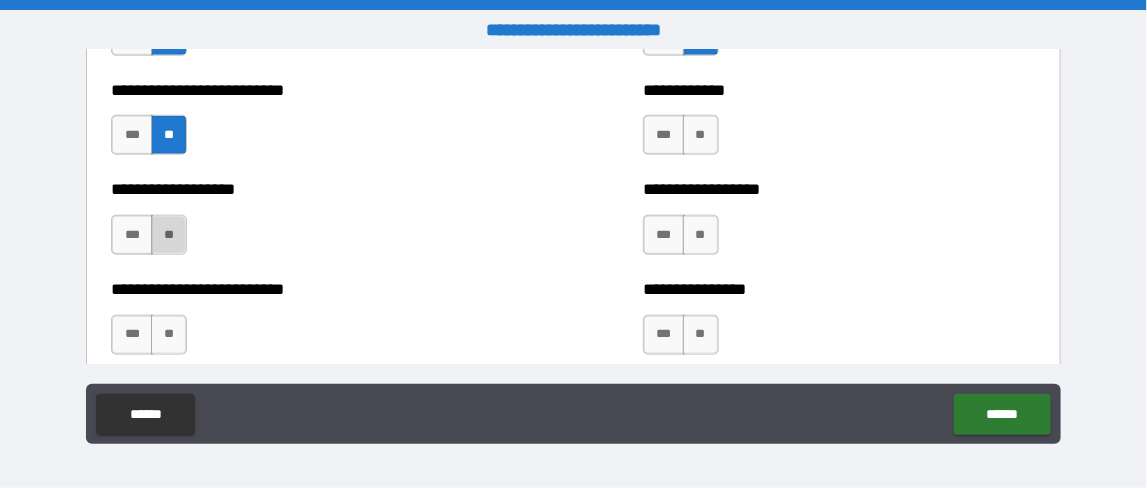 click on "**" at bounding box center (169, 235) 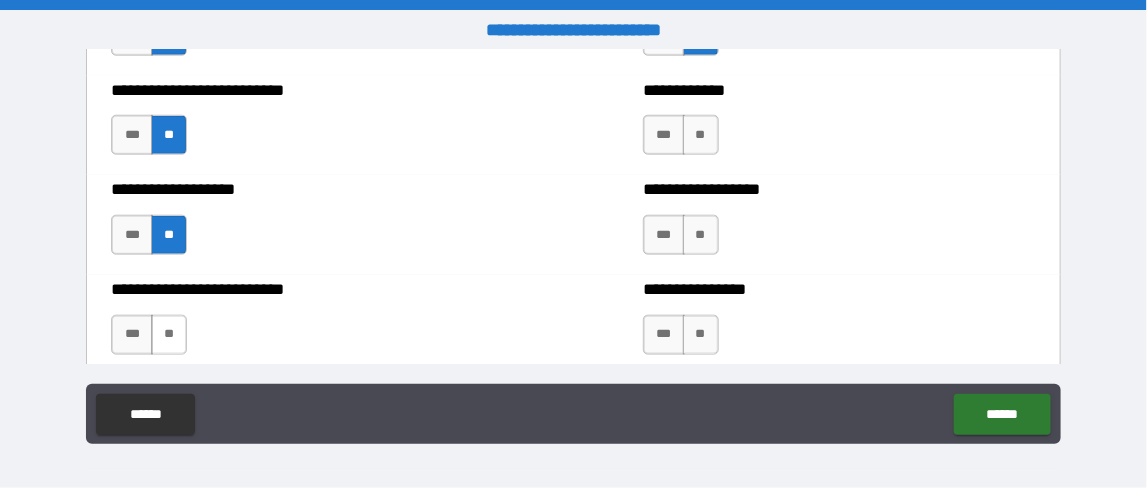 click on "**" at bounding box center (169, 335) 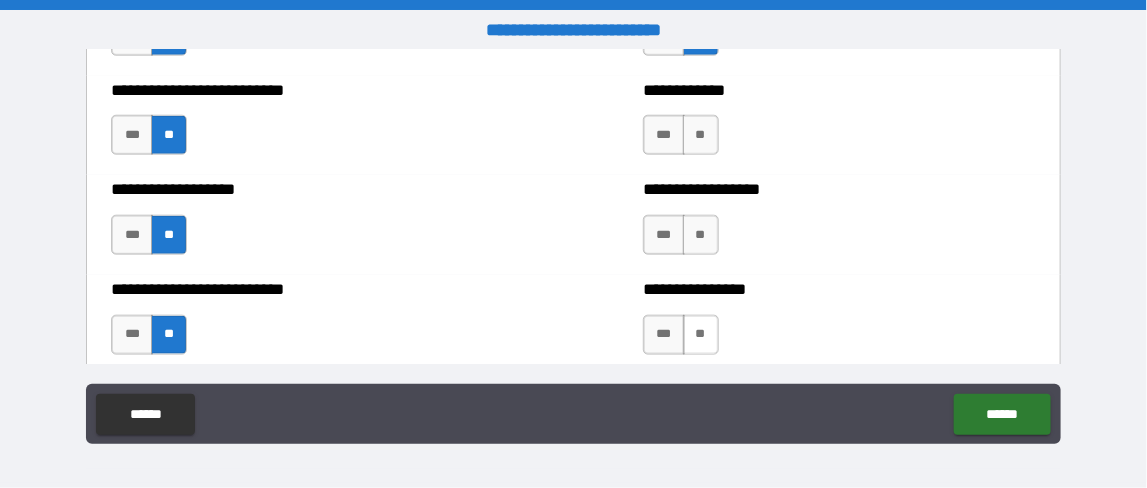 click on "**" at bounding box center [701, 335] 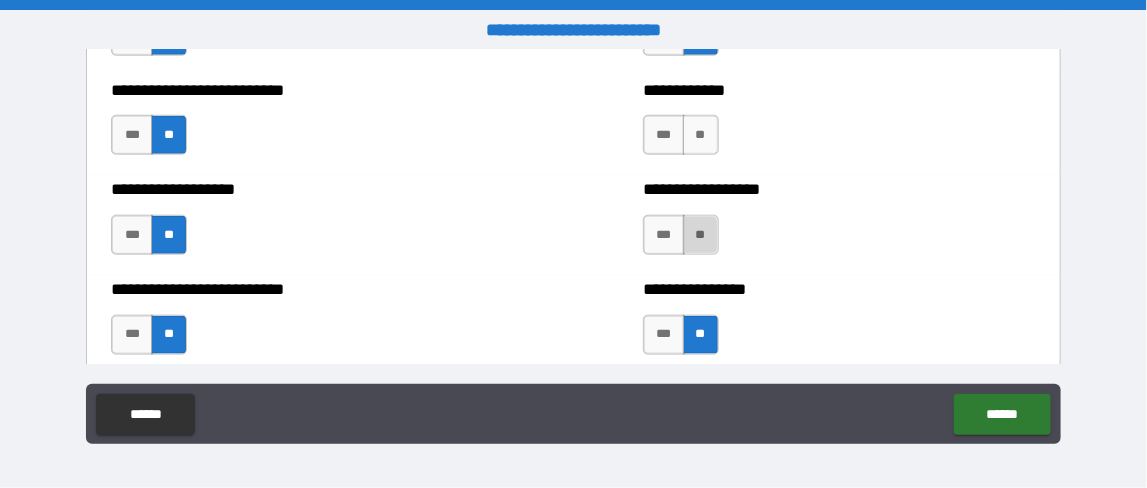 click on "**" at bounding box center (701, 235) 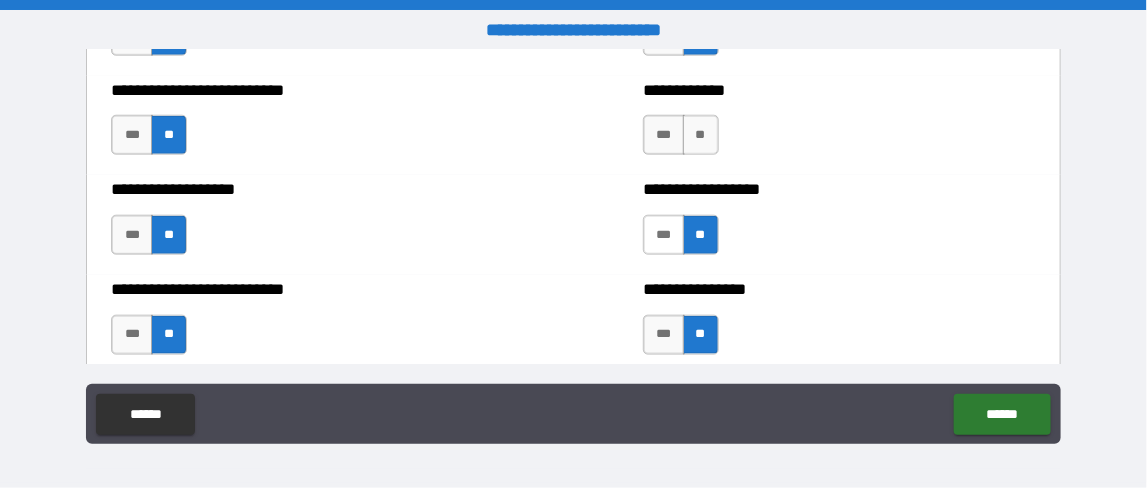 click on "***" at bounding box center (663, 235) 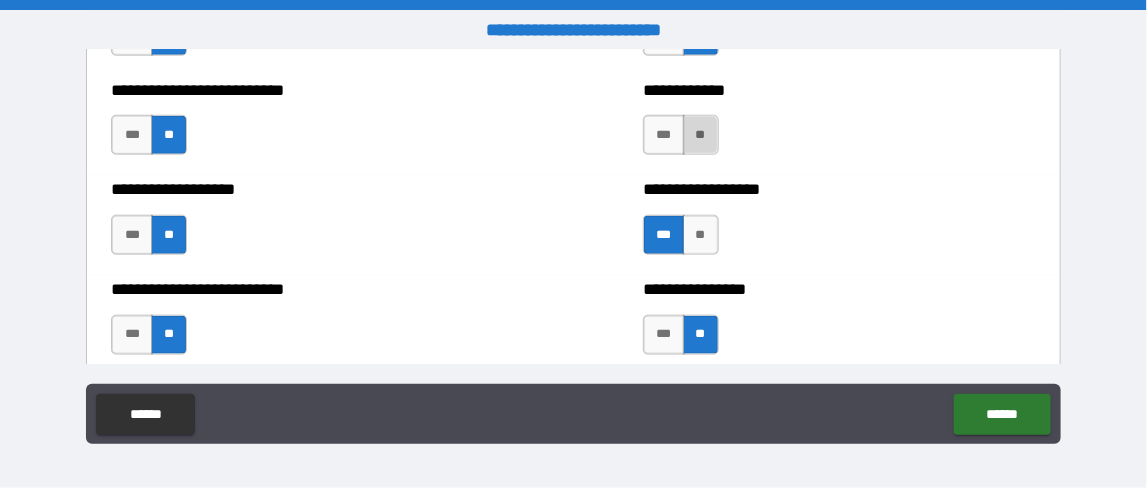 click on "**" at bounding box center [701, 135] 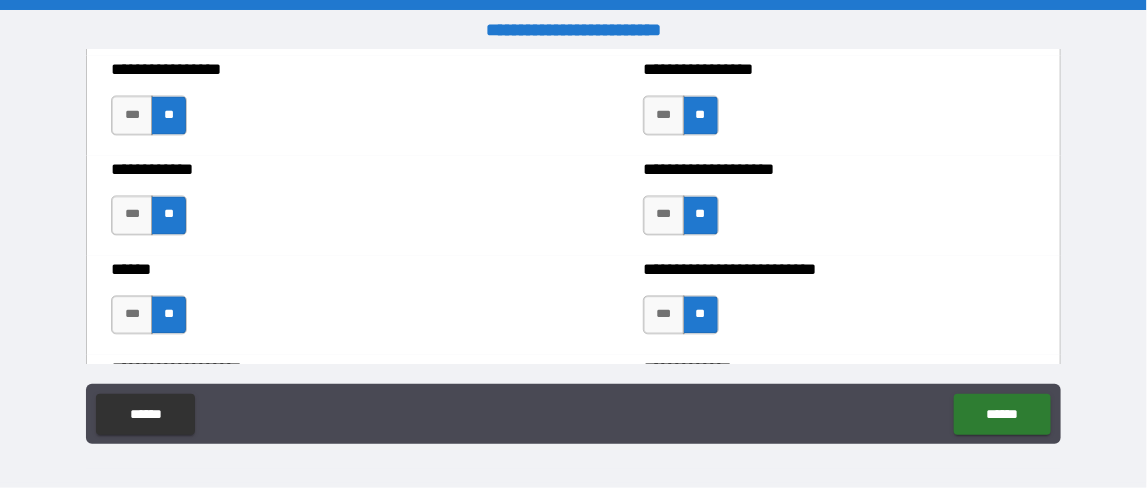 scroll, scrollTop: 3799, scrollLeft: 0, axis: vertical 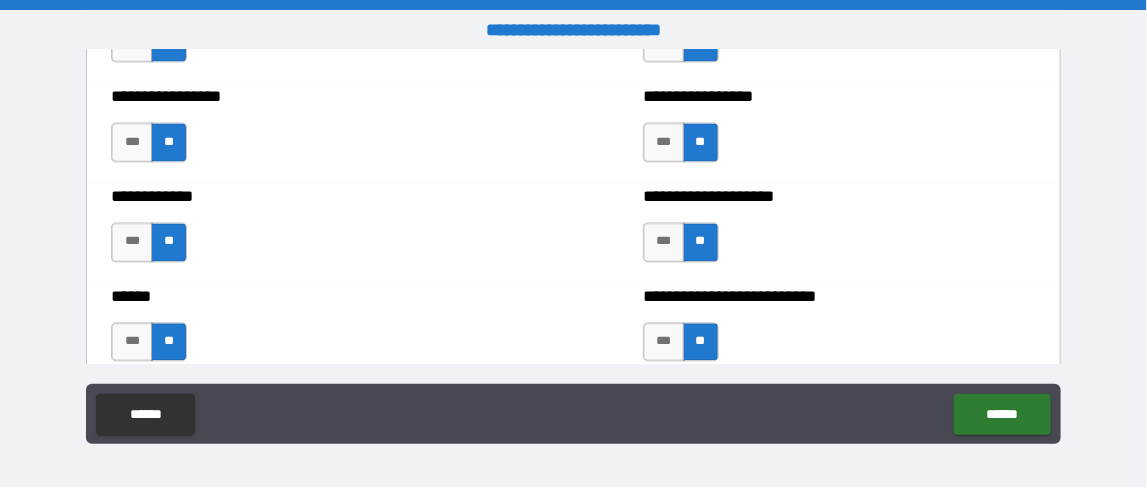 click on "**********" at bounding box center [305, 197] 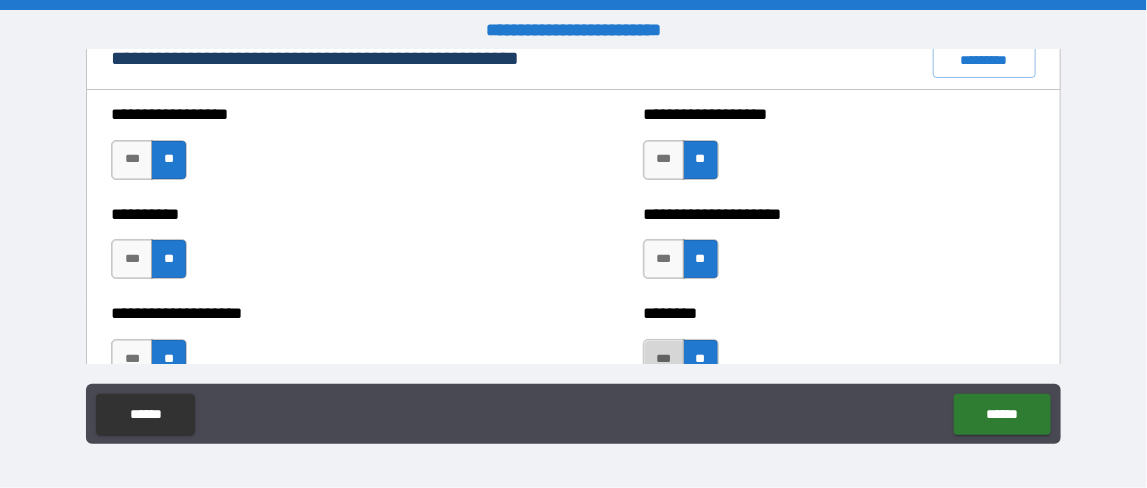 click on "***" at bounding box center [663, 359] 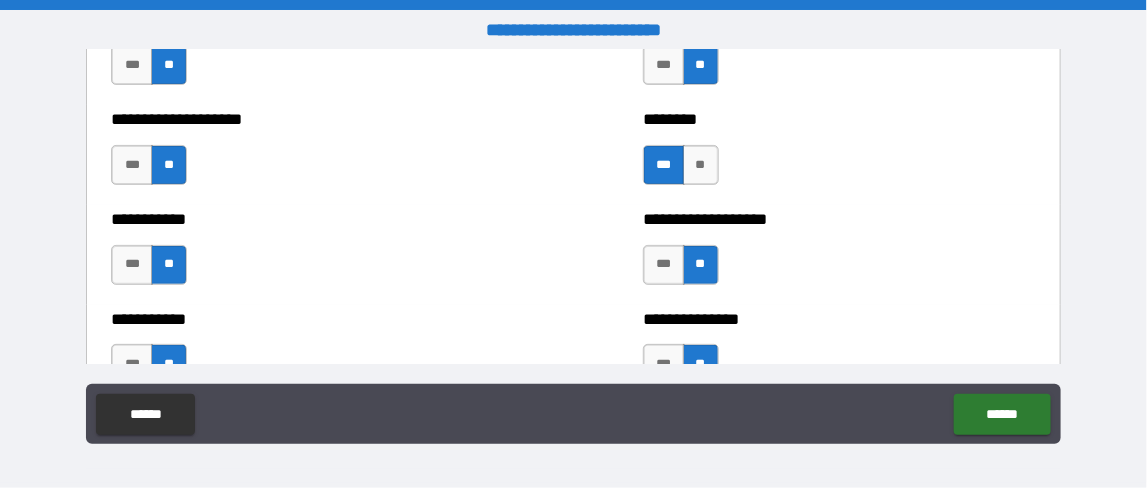 scroll, scrollTop: 2586, scrollLeft: 0, axis: vertical 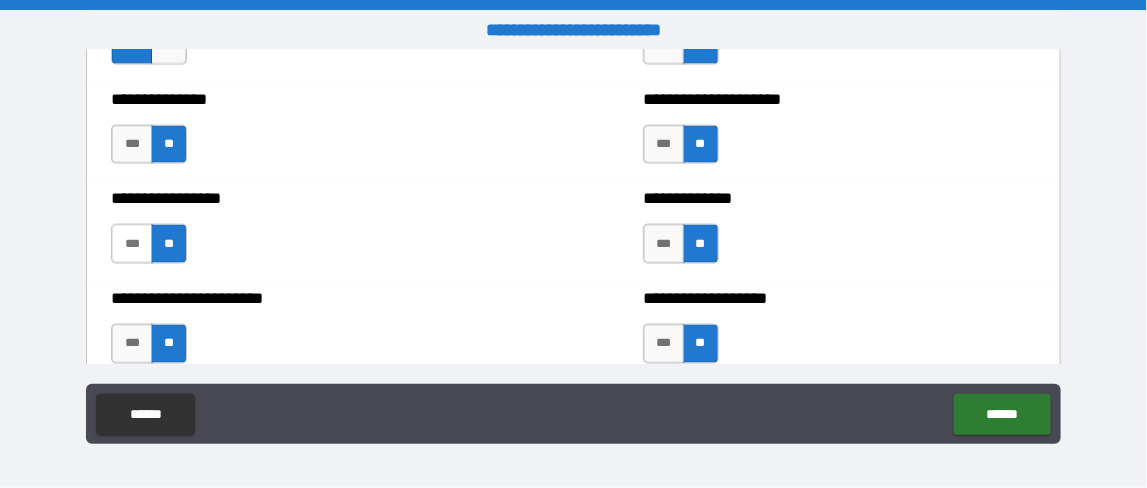 click on "***" at bounding box center [131, 244] 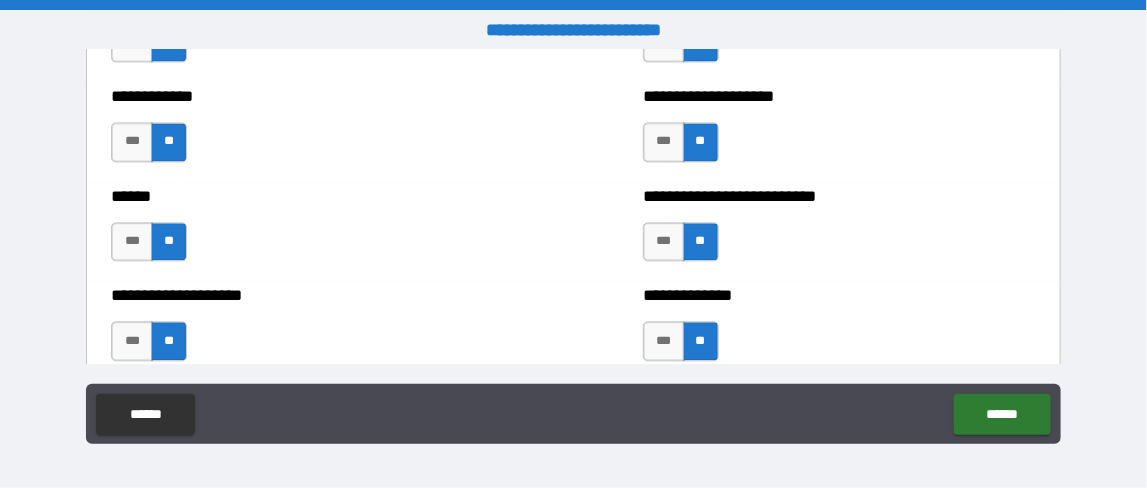 scroll, scrollTop: 3998, scrollLeft: 0, axis: vertical 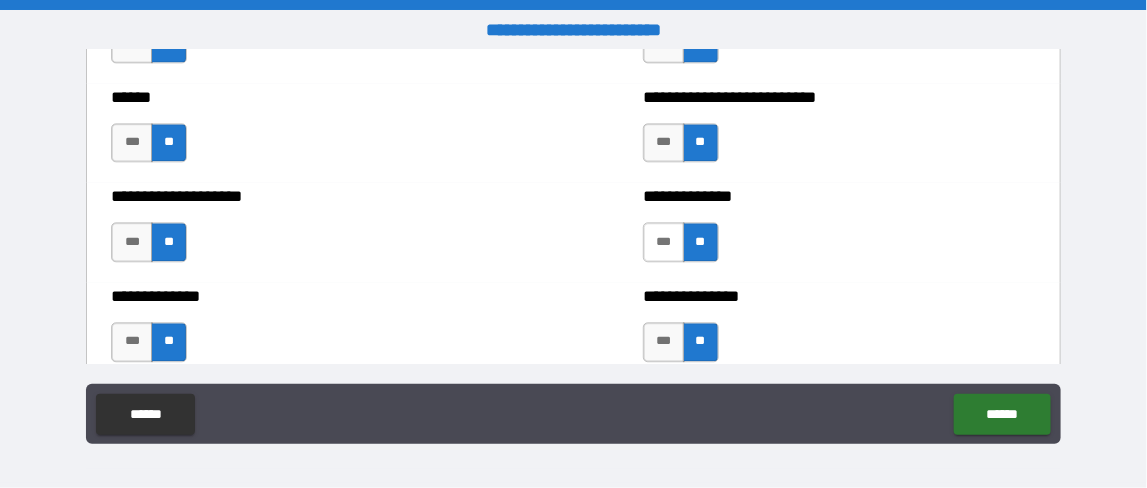 click on "***" at bounding box center [663, 242] 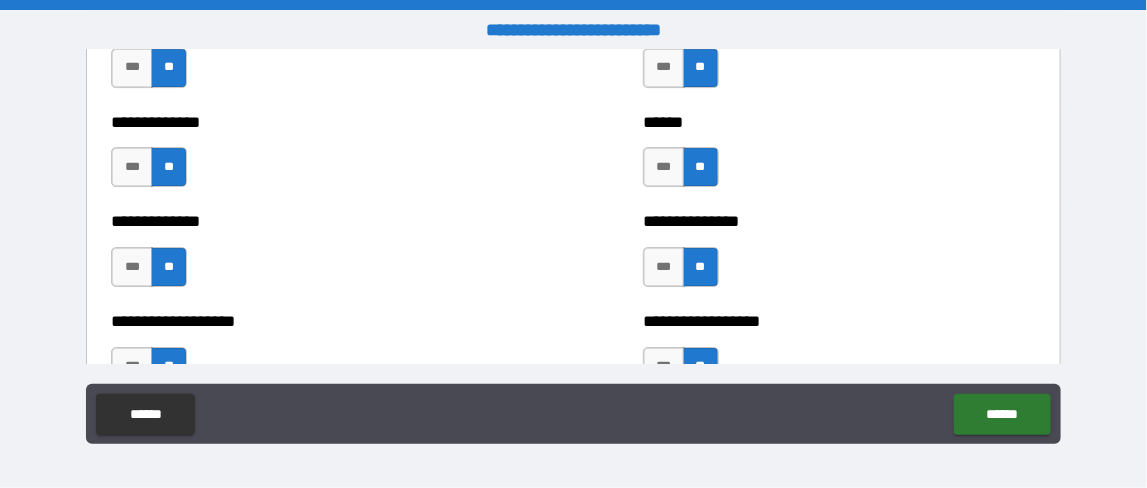 scroll, scrollTop: 4699, scrollLeft: 0, axis: vertical 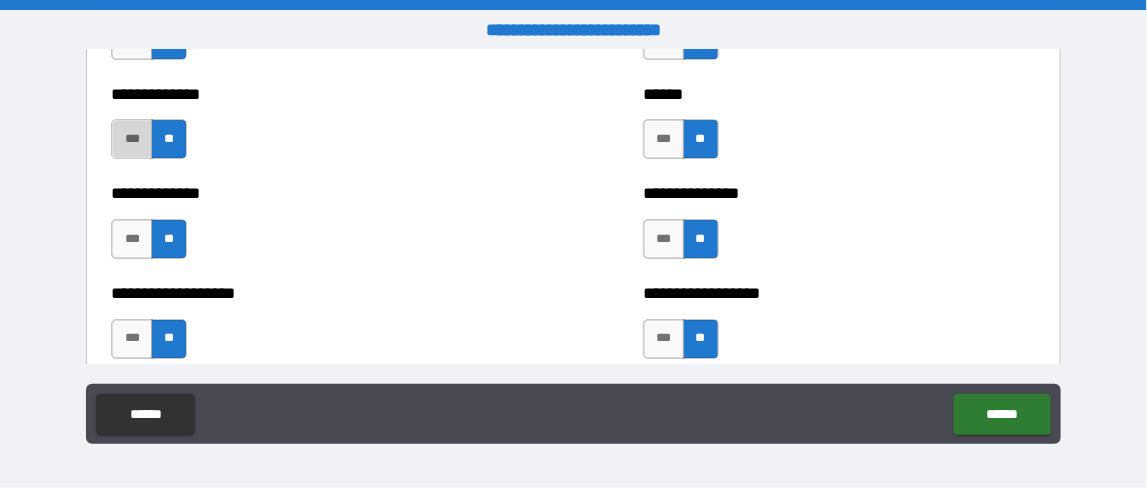 click on "***" at bounding box center (131, 139) 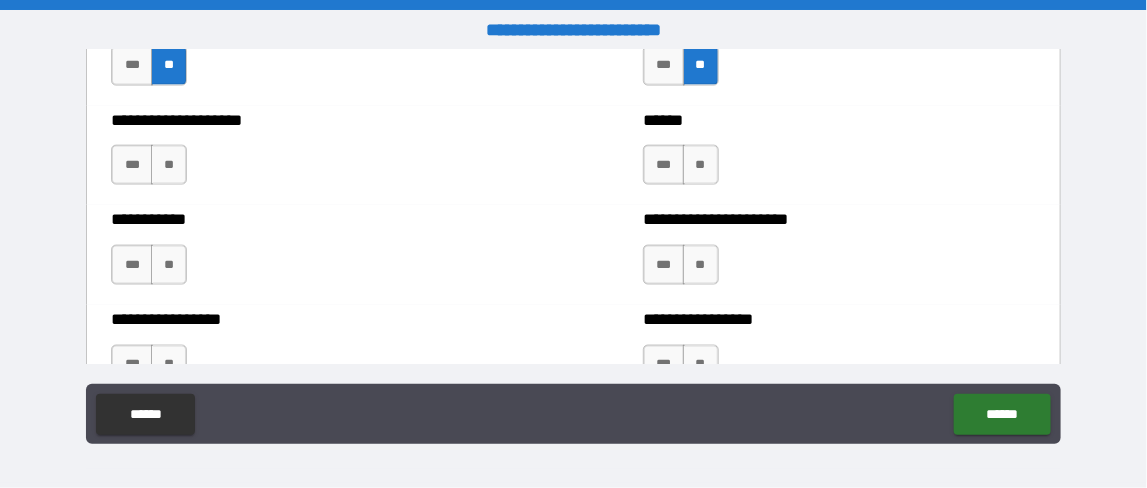 scroll, scrollTop: 5899, scrollLeft: 0, axis: vertical 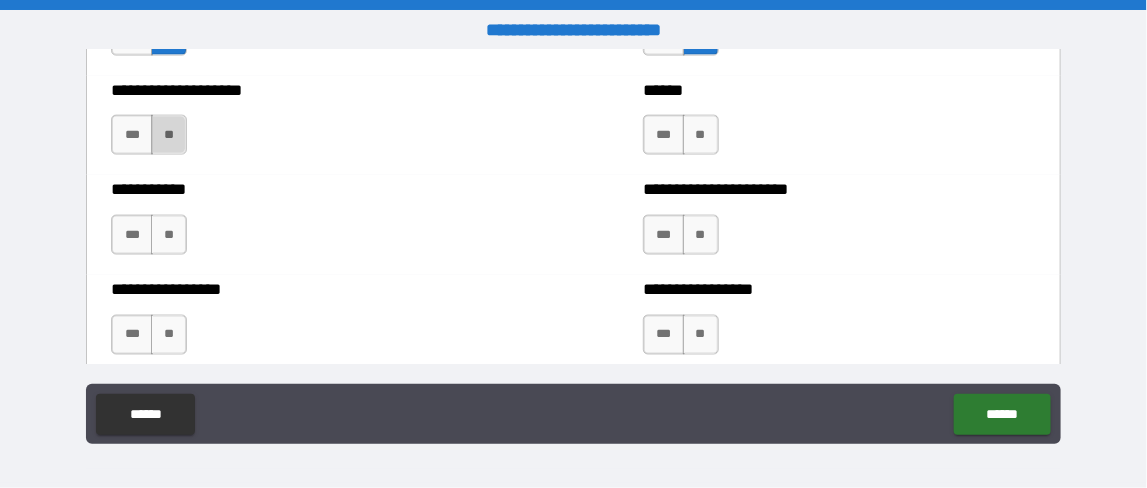 click on "**" at bounding box center [169, 135] 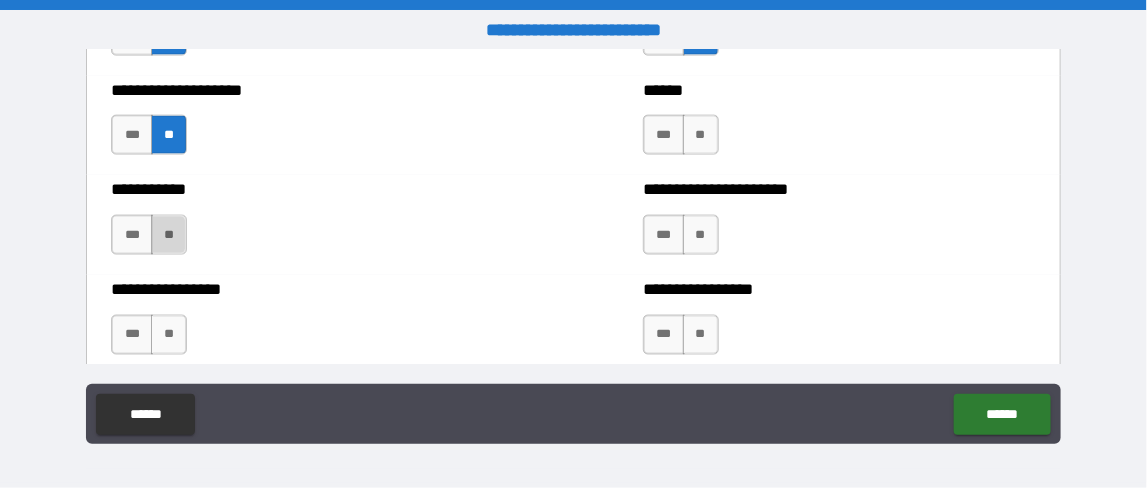 click on "**" at bounding box center [169, 235] 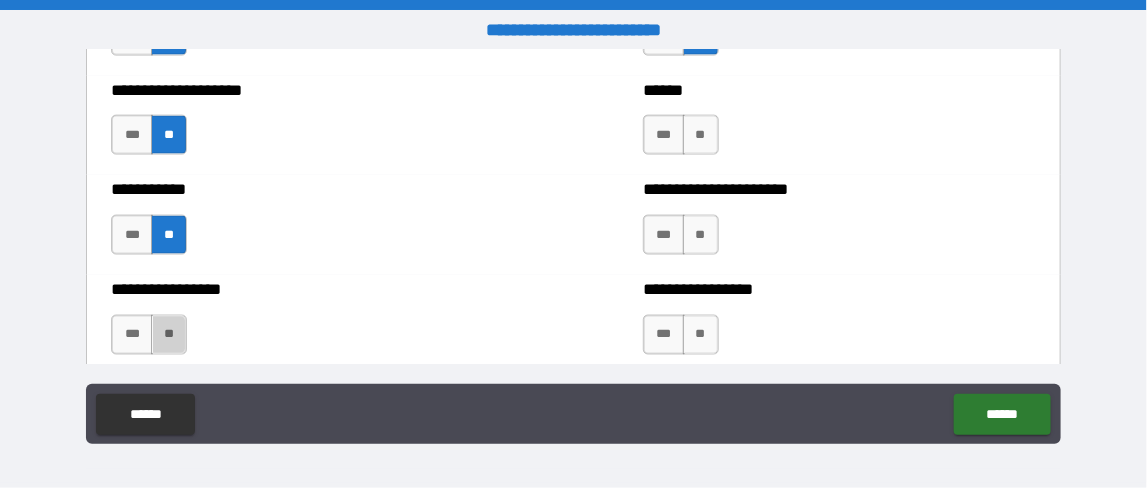 drag, startPoint x: 178, startPoint y: 324, endPoint x: 294, endPoint y: 327, distance: 116.03879 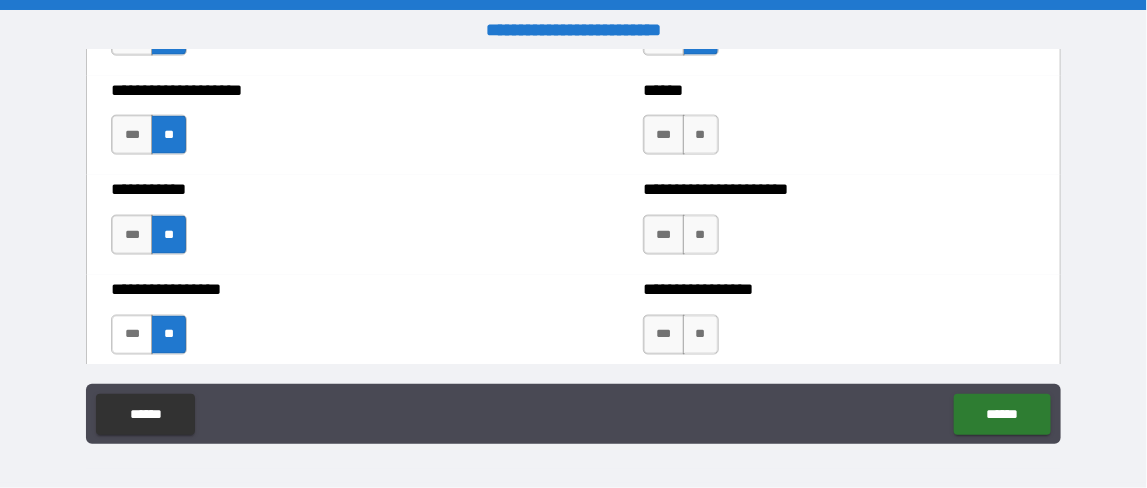 click on "***" at bounding box center (131, 335) 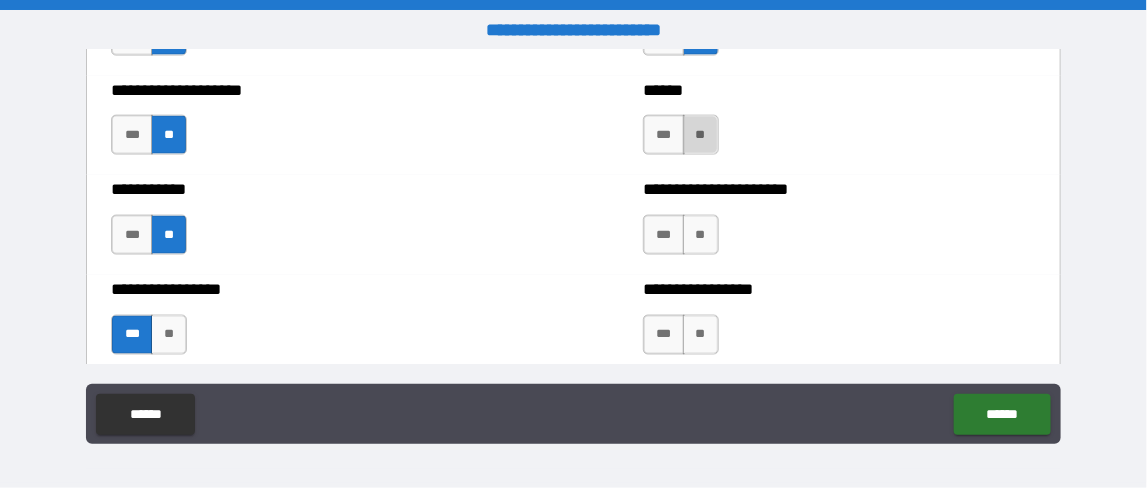 click on "**" at bounding box center [701, 135] 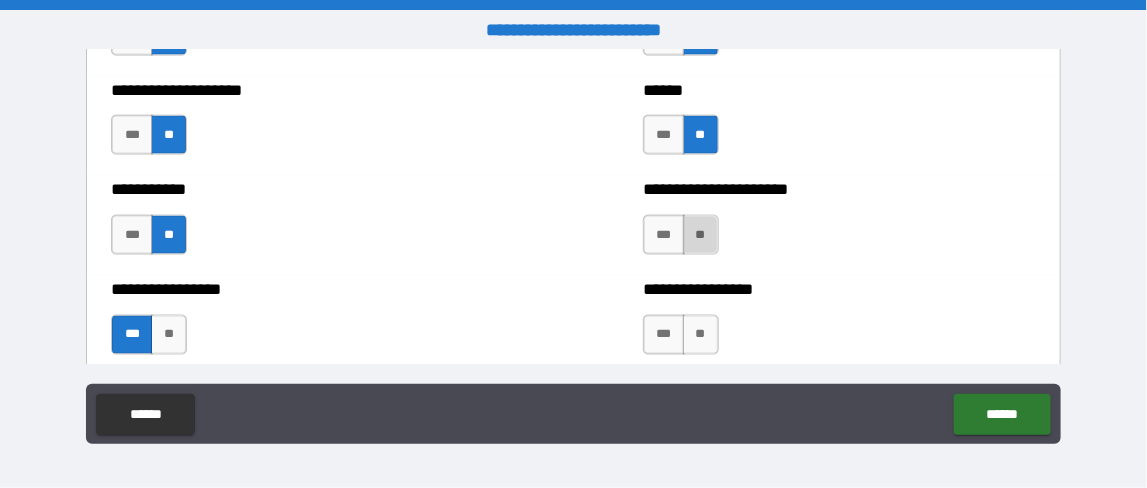 click on "**" at bounding box center (701, 235) 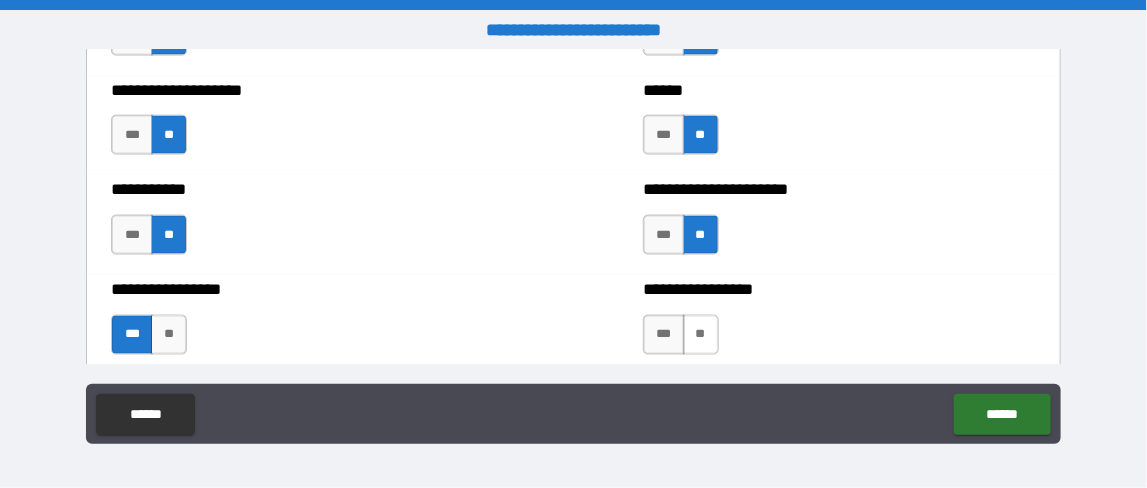 click on "**" at bounding box center [701, 335] 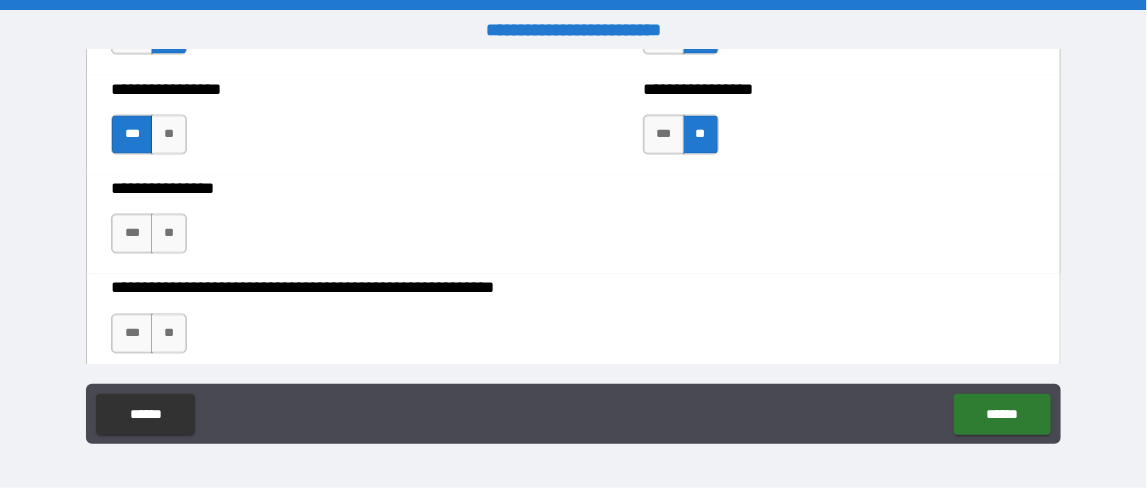 scroll, scrollTop: 6198, scrollLeft: 0, axis: vertical 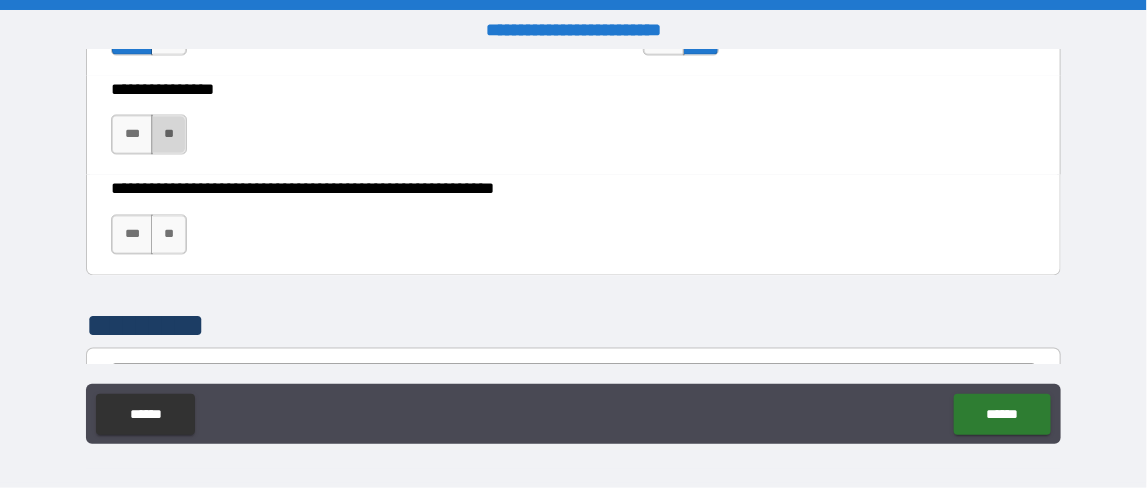 click on "**" at bounding box center [169, 135] 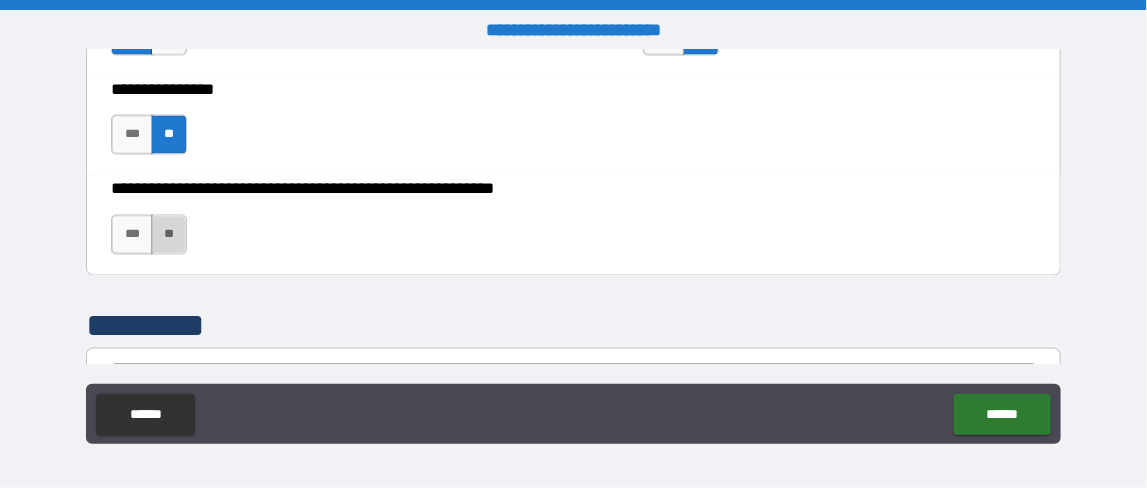 click on "**" at bounding box center [169, 235] 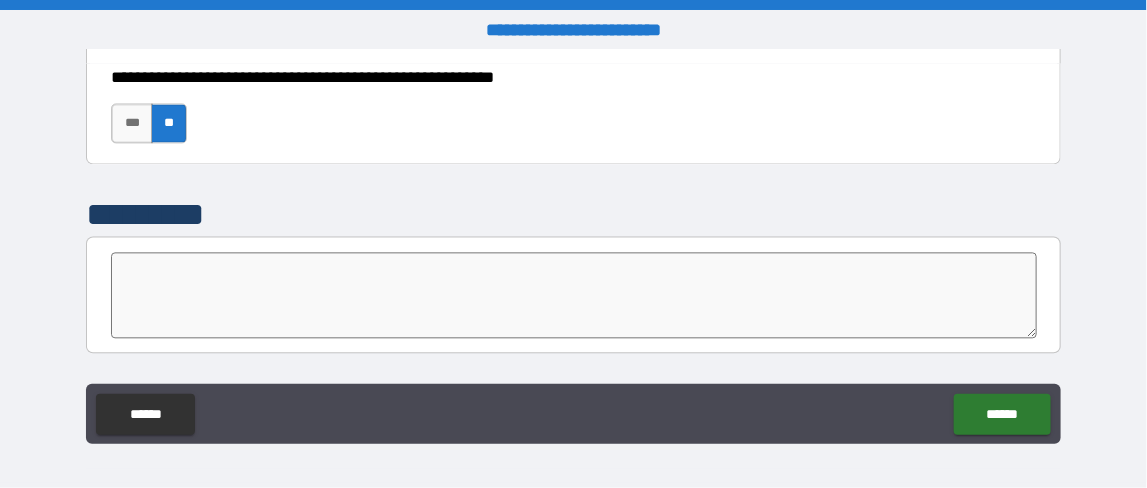 scroll, scrollTop: 6299, scrollLeft: 0, axis: vertical 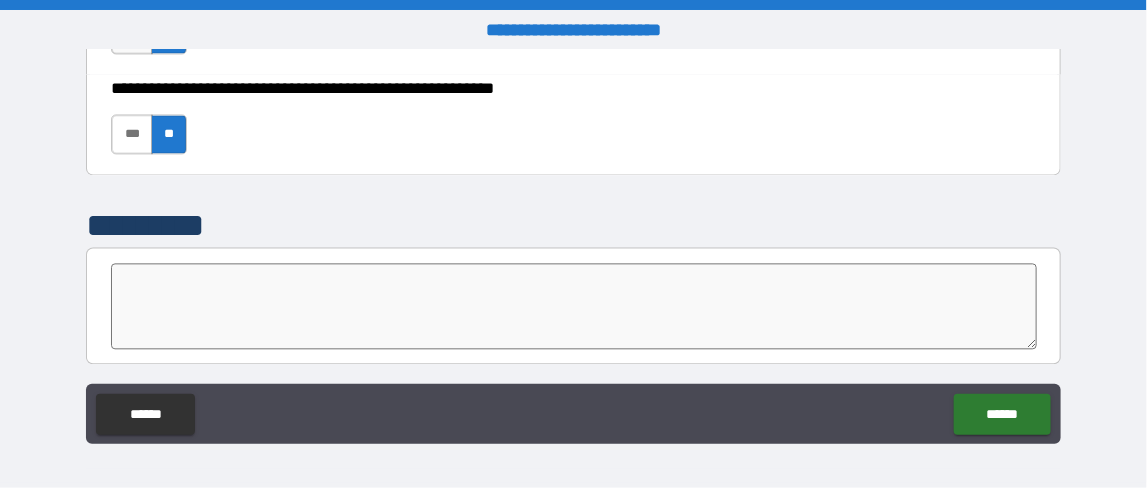click on "***" at bounding box center (131, 134) 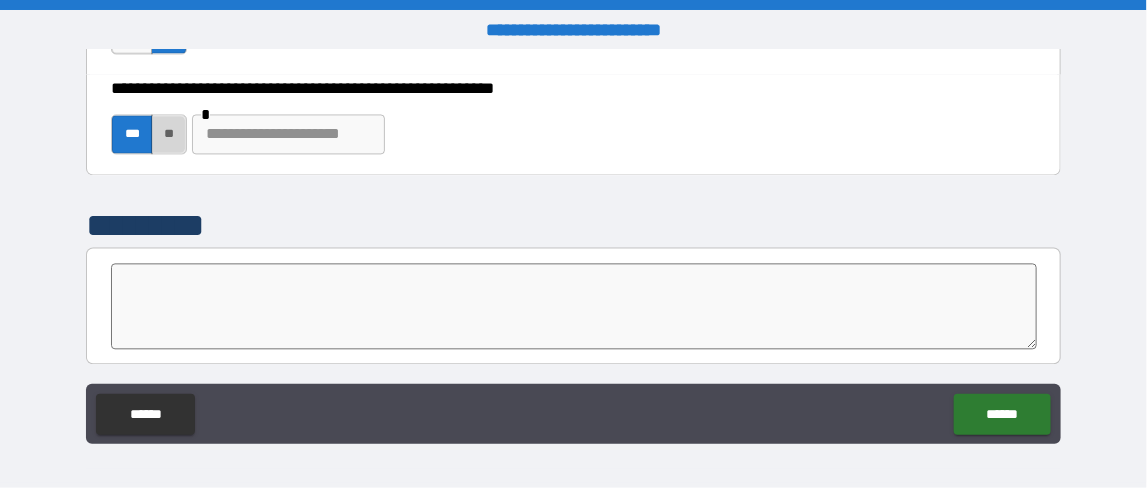 click on "**" at bounding box center (169, 134) 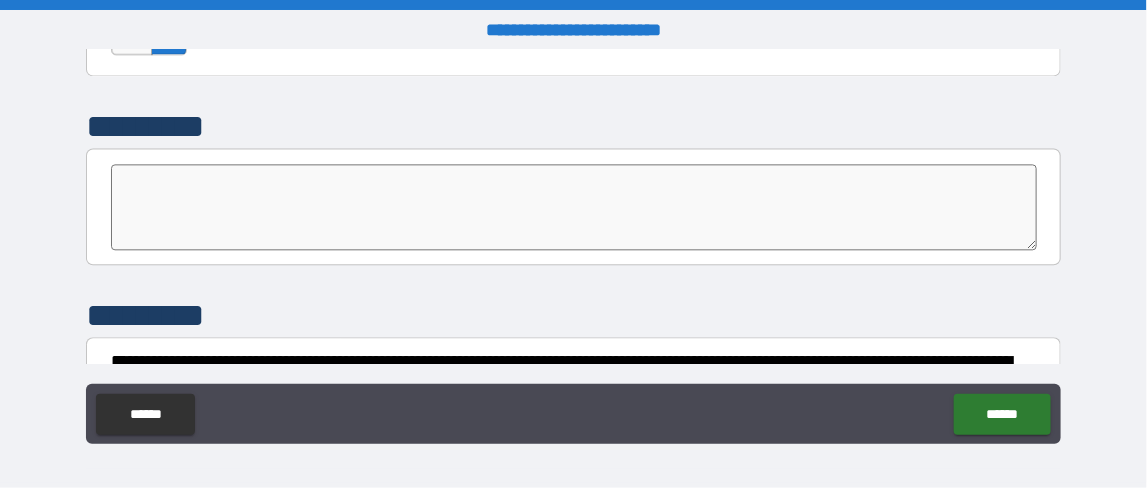 scroll, scrollTop: 6503, scrollLeft: 0, axis: vertical 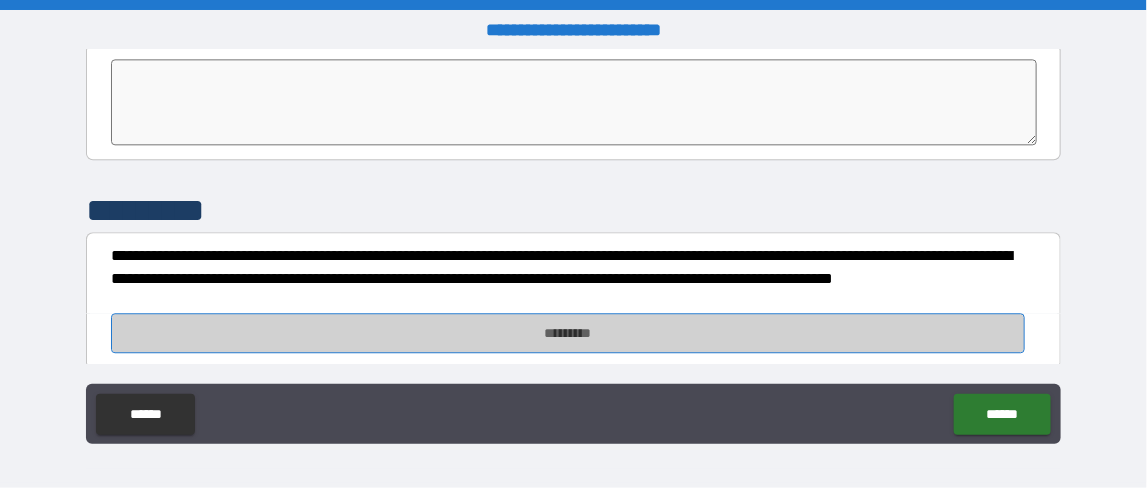 click on "*********" at bounding box center [568, 333] 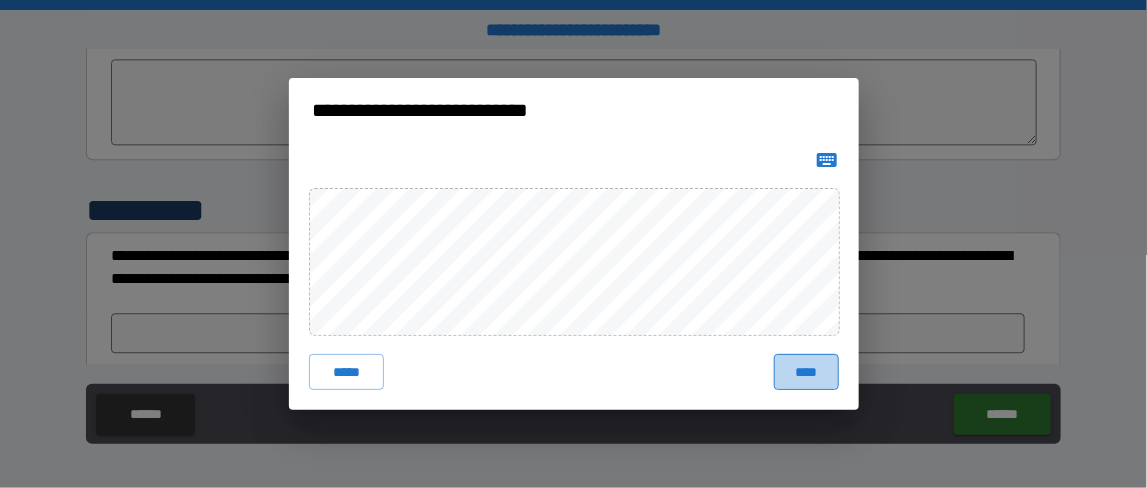 click on "****" at bounding box center [806, 372] 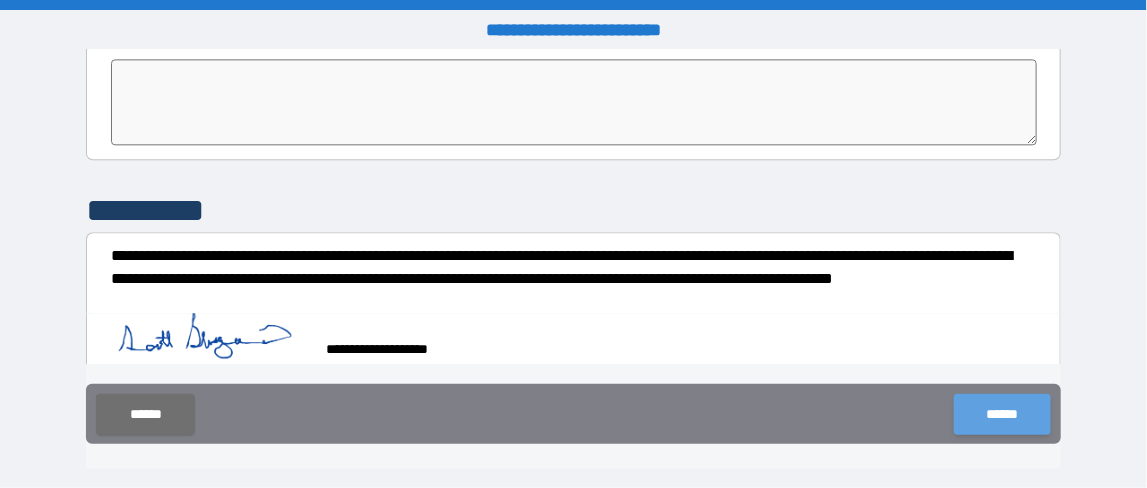 click on "******" at bounding box center (1002, 414) 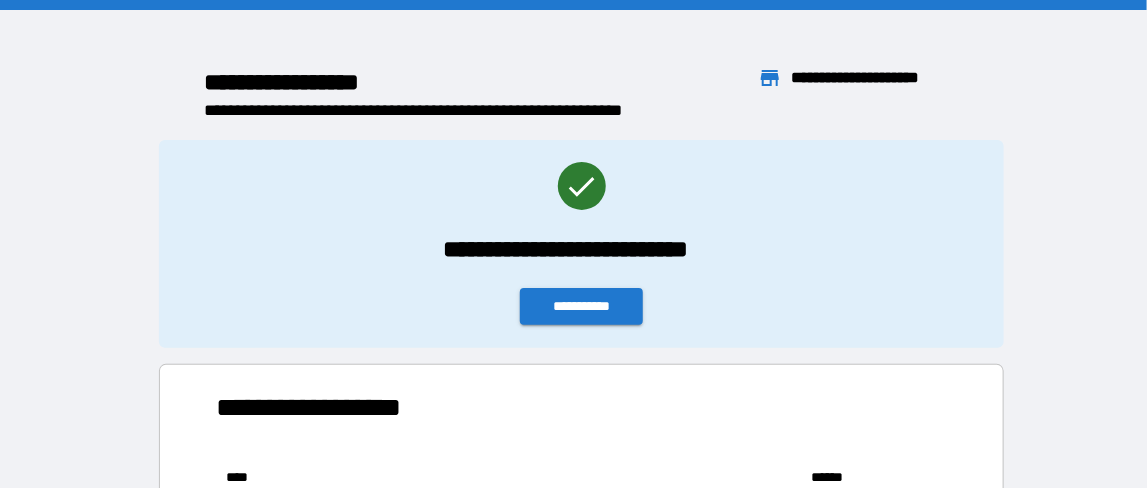 scroll, scrollTop: 151, scrollLeft: 705, axis: both 